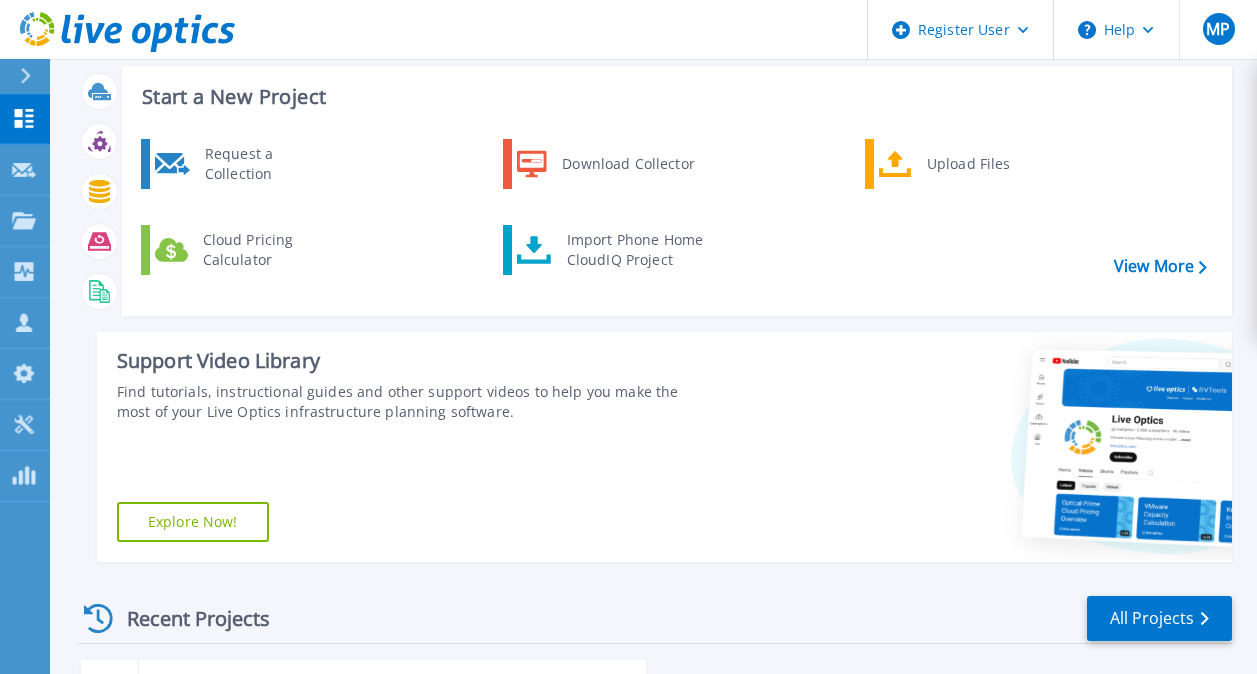scroll, scrollTop: 0, scrollLeft: 0, axis: both 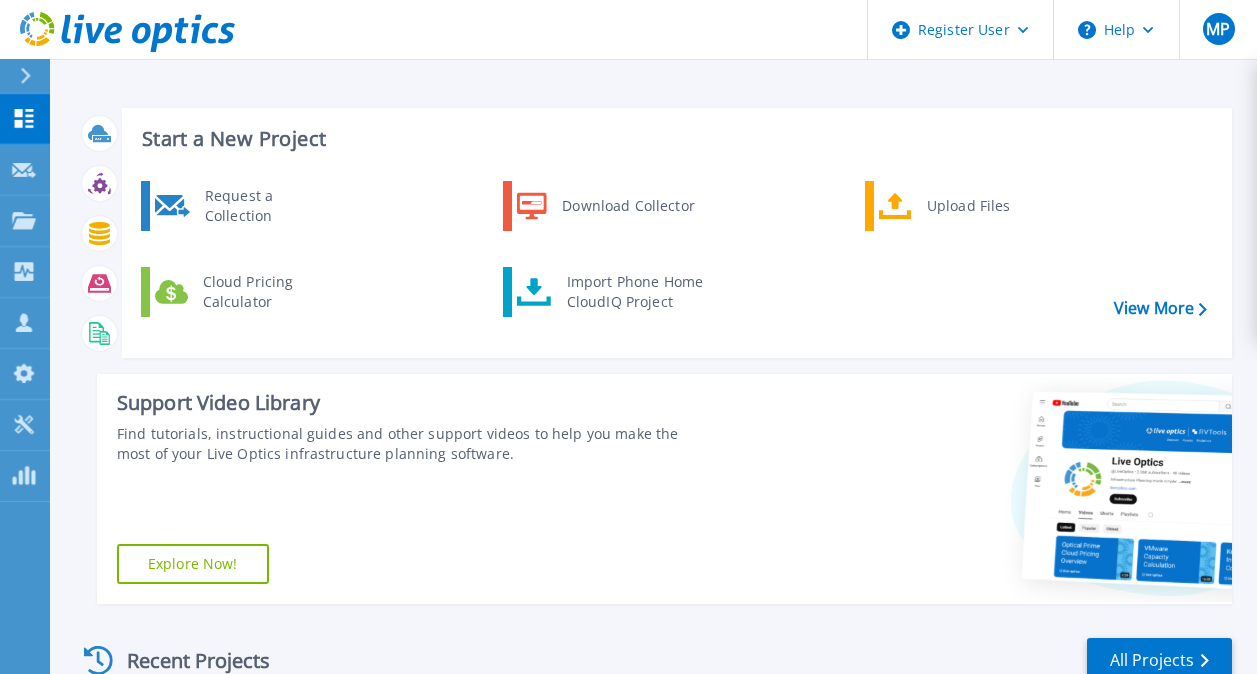 click 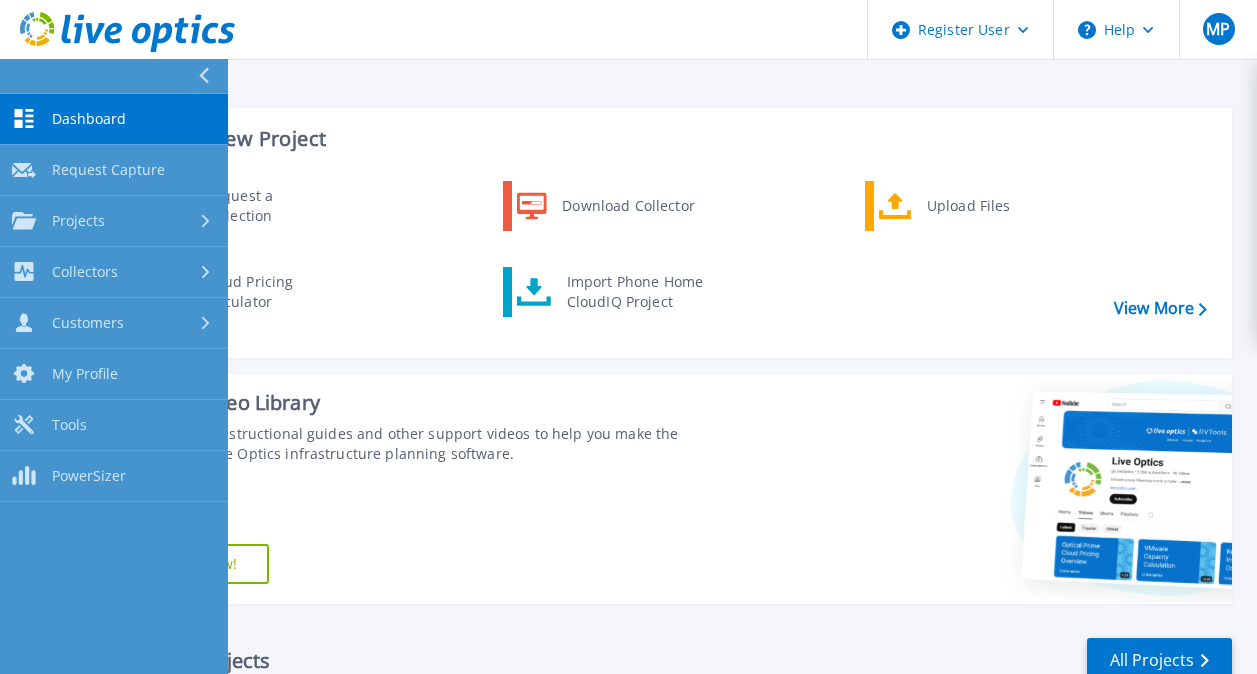 click on "Start a New Project     Request a Collection     Download Collector     Upload Files     Cloud Pricing Calculator     Import Phone Home CloudIQ Project View More  Support Video Library Find tutorials, instructional guides and other support videos to help you make the most of your Live Optics infrastructure planning software. Explore Now! Recent Projects All Projects JUL   16   2025 Optical Prime test Miruna Pirnuta ,  Dell  07/16/2025, 14:52 (+03:00) Complete Verify Owner Project ID:  2978216" at bounding box center (653, 508) 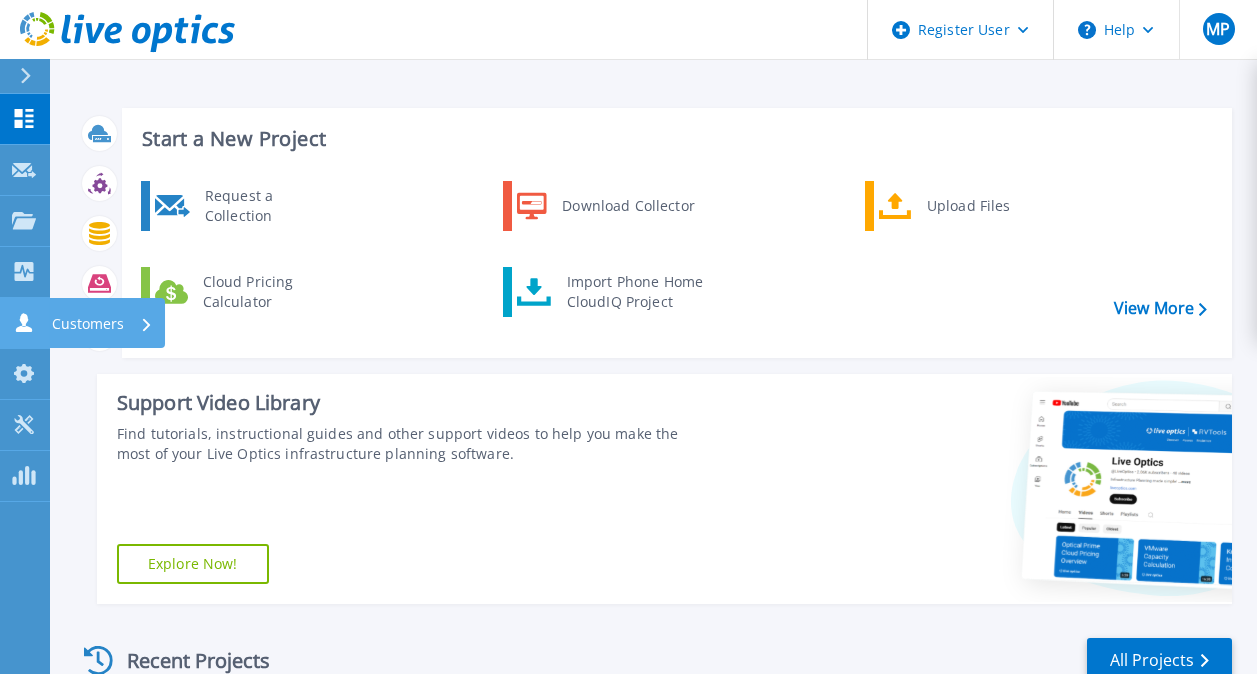 click 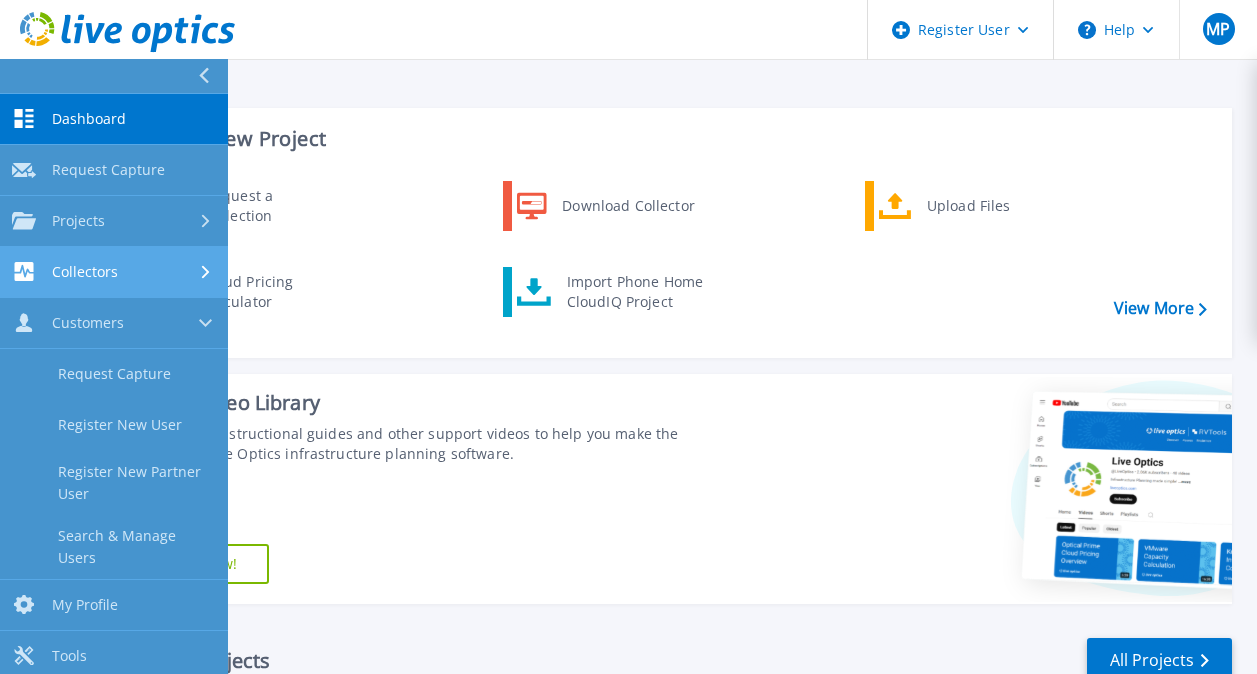 click on "Collectors" at bounding box center (114, 271) 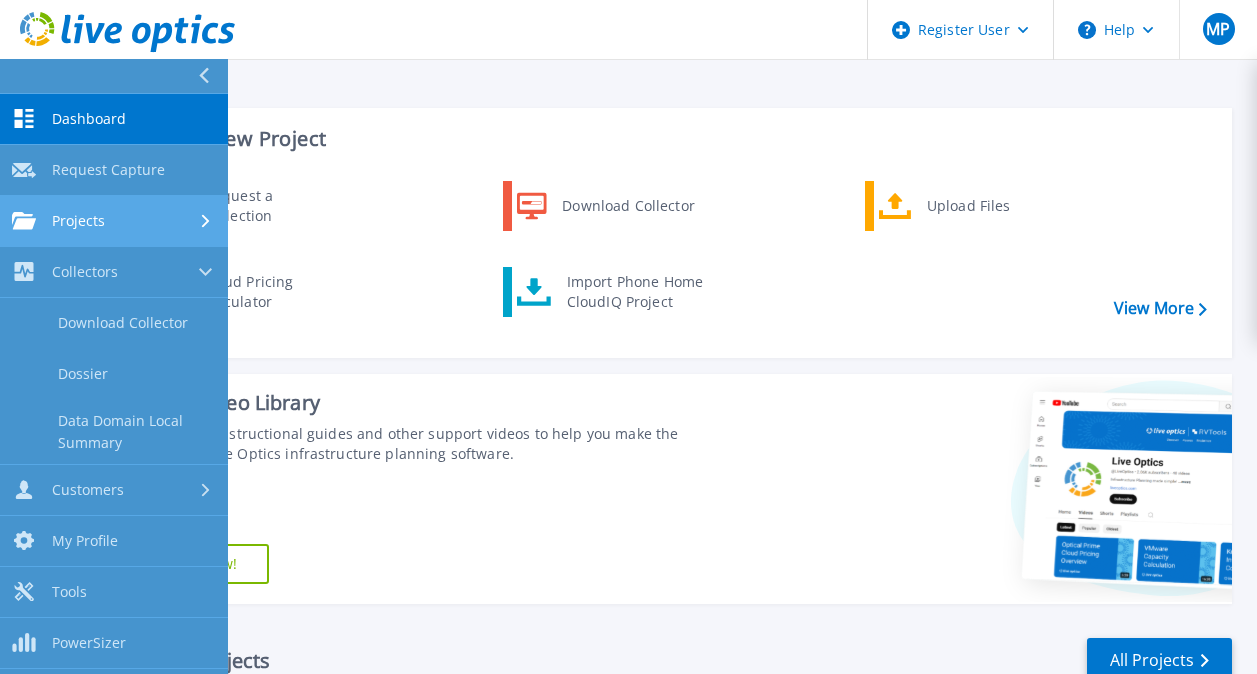 click on "Projects" at bounding box center [114, 221] 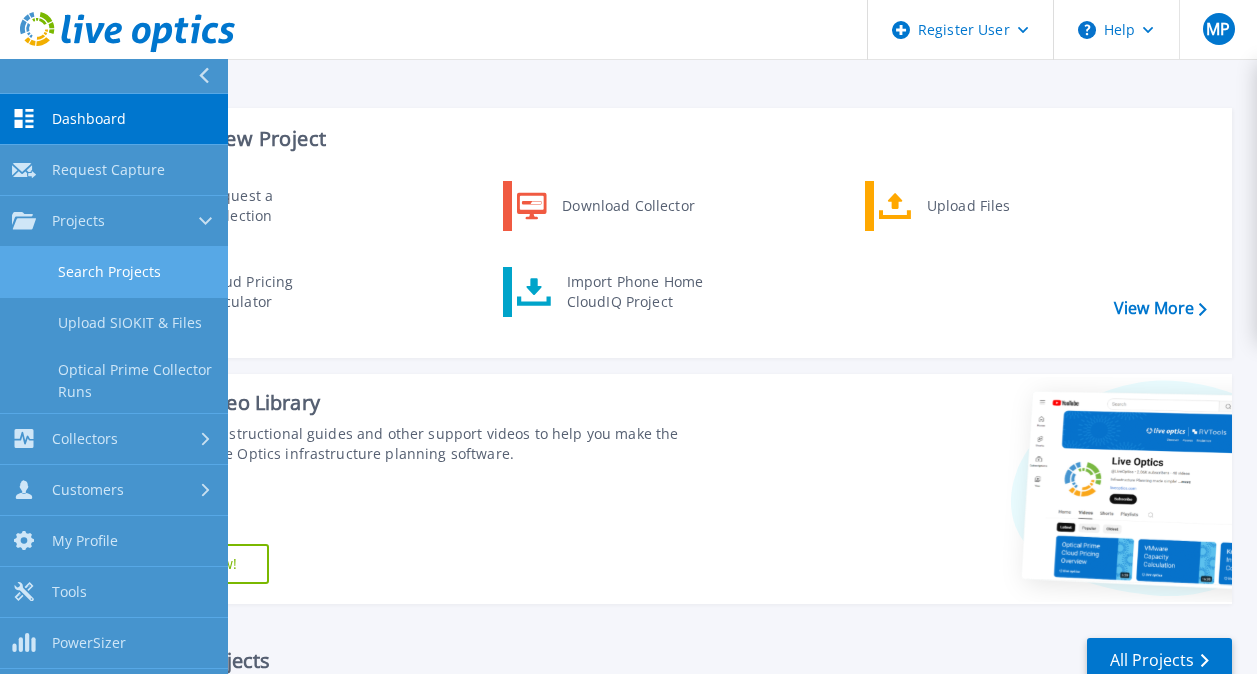 click on "Search Projects" at bounding box center (114, 272) 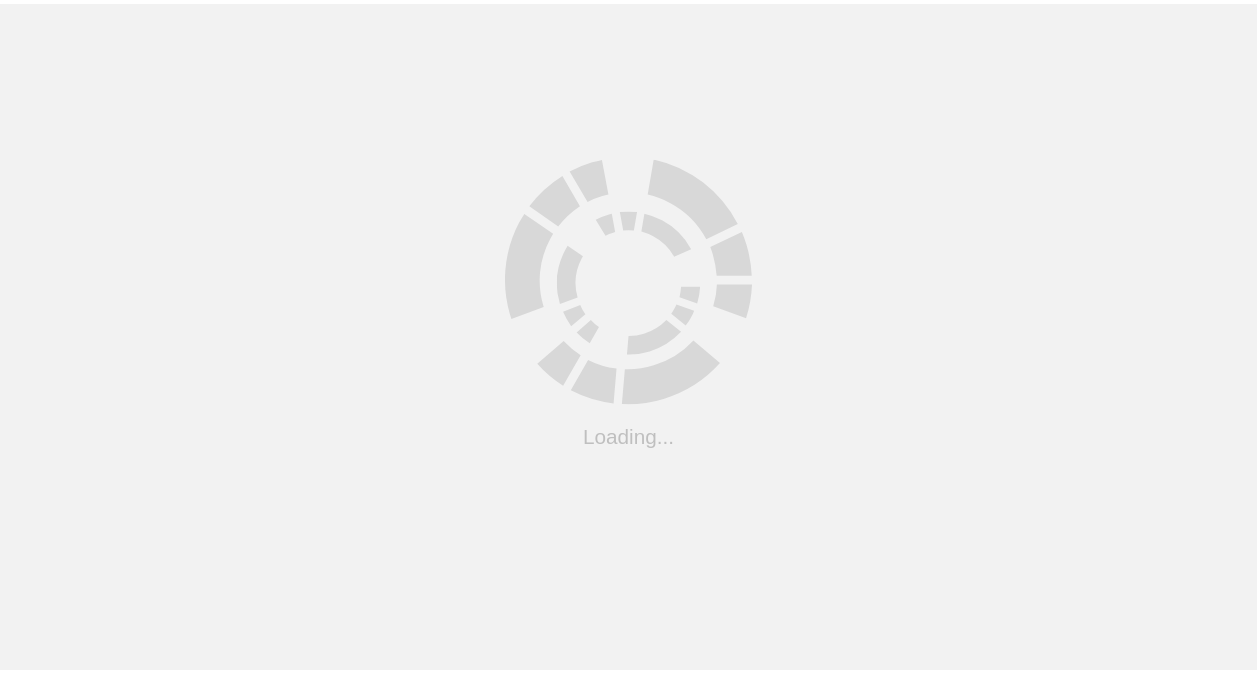 scroll, scrollTop: 0, scrollLeft: 0, axis: both 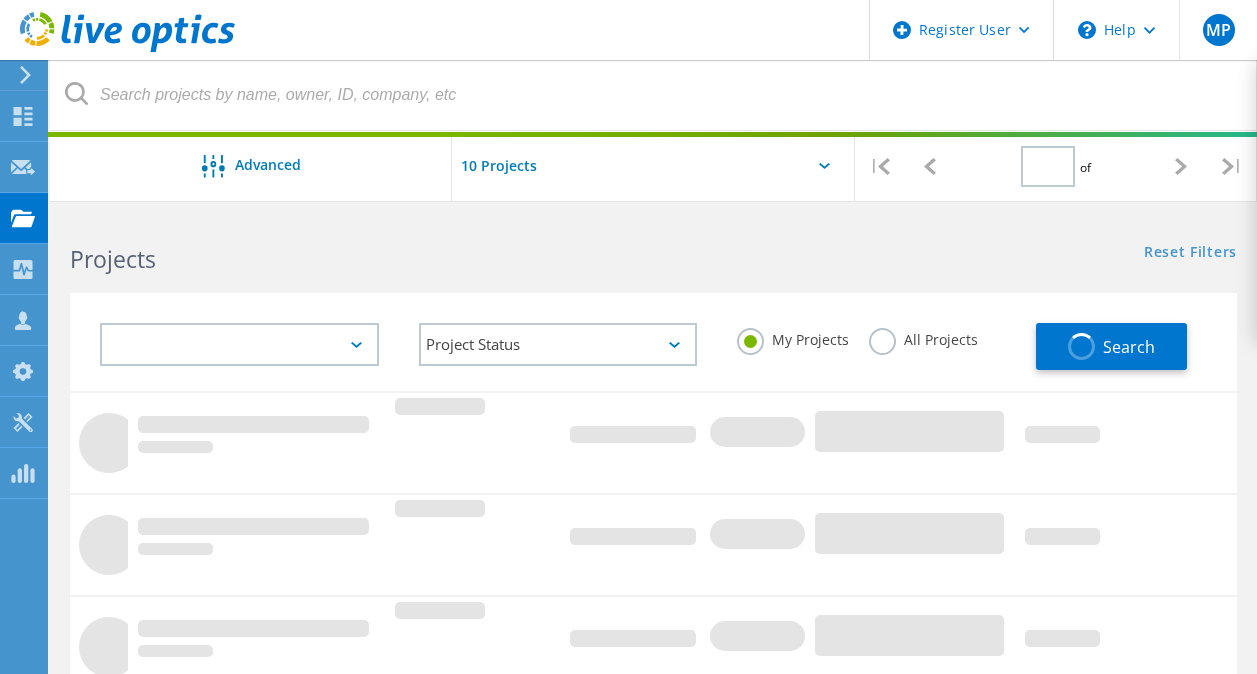 type on "1" 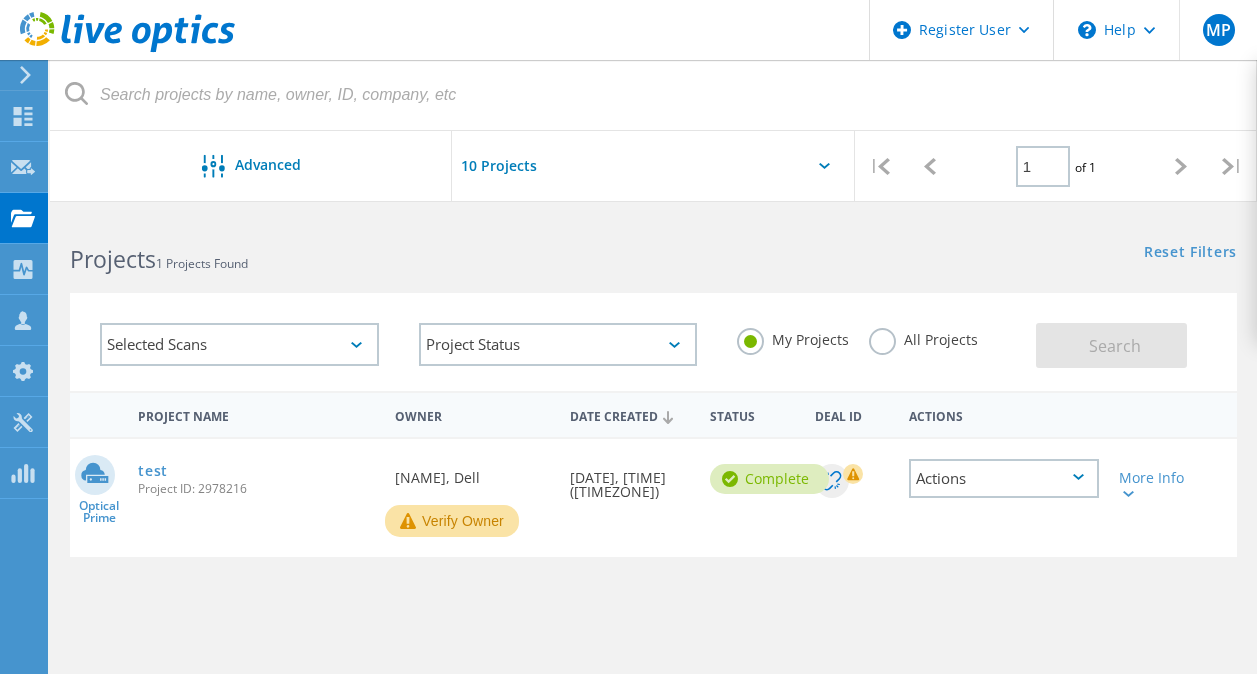 drag, startPoint x: 311, startPoint y: 328, endPoint x: 298, endPoint y: 340, distance: 17.691807 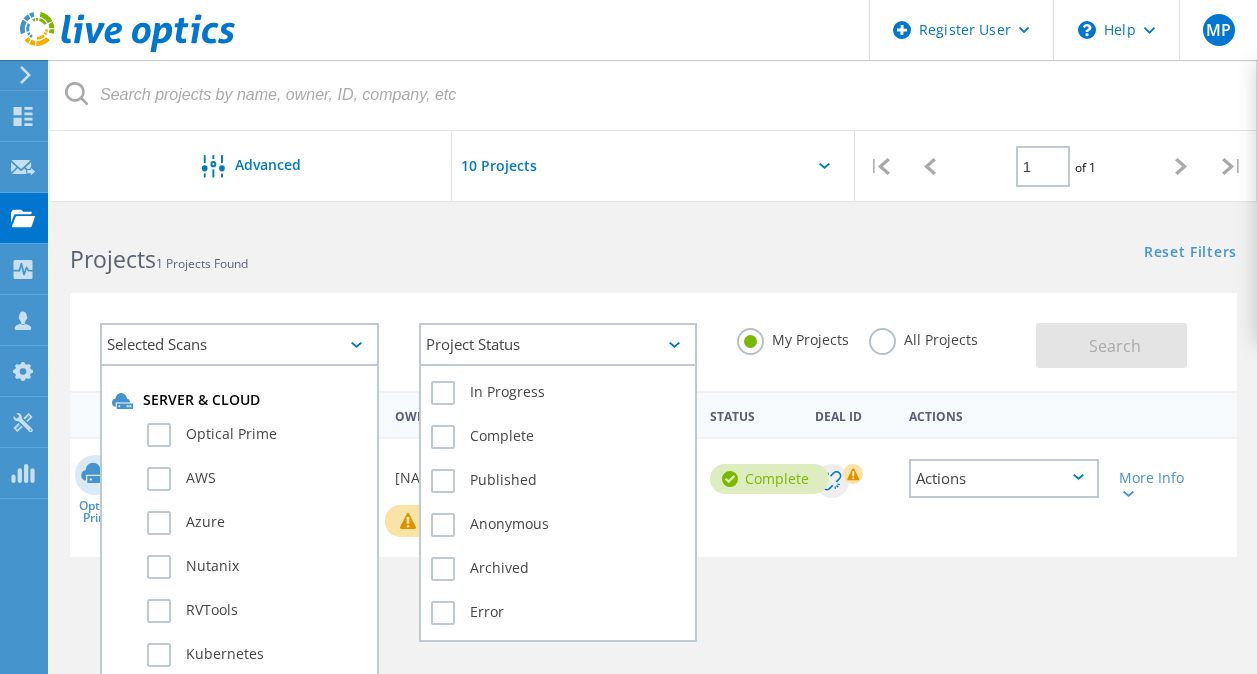 click on "Project Status" 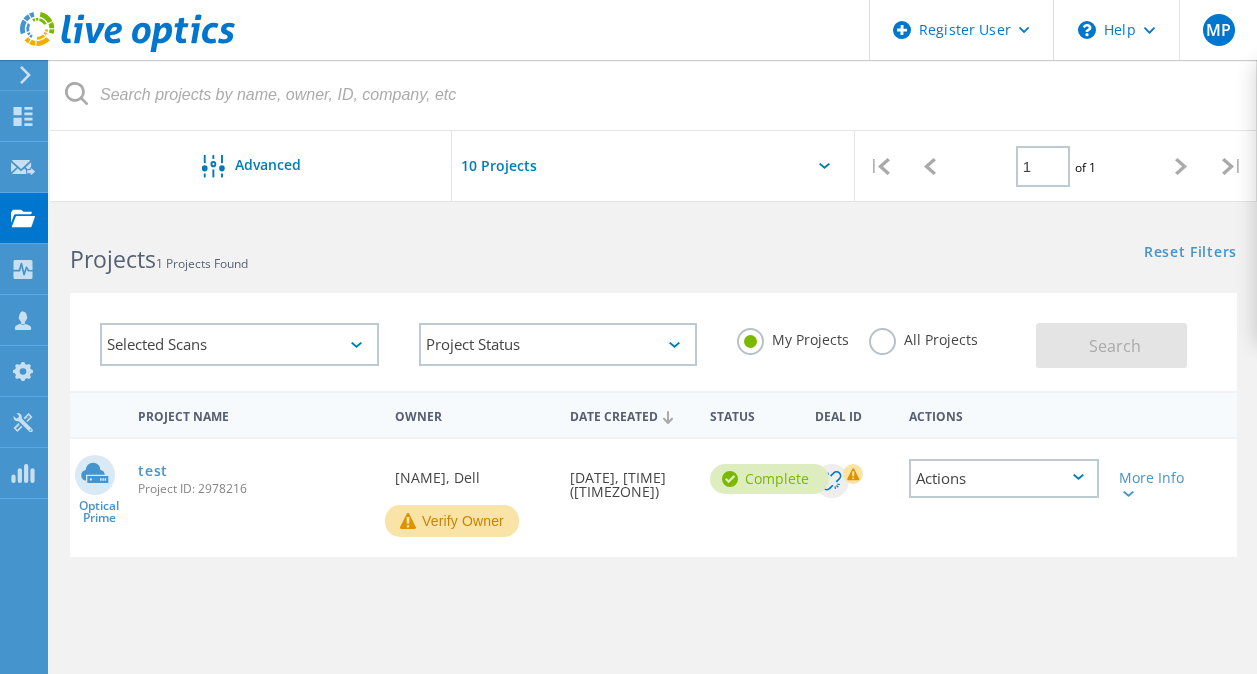 click 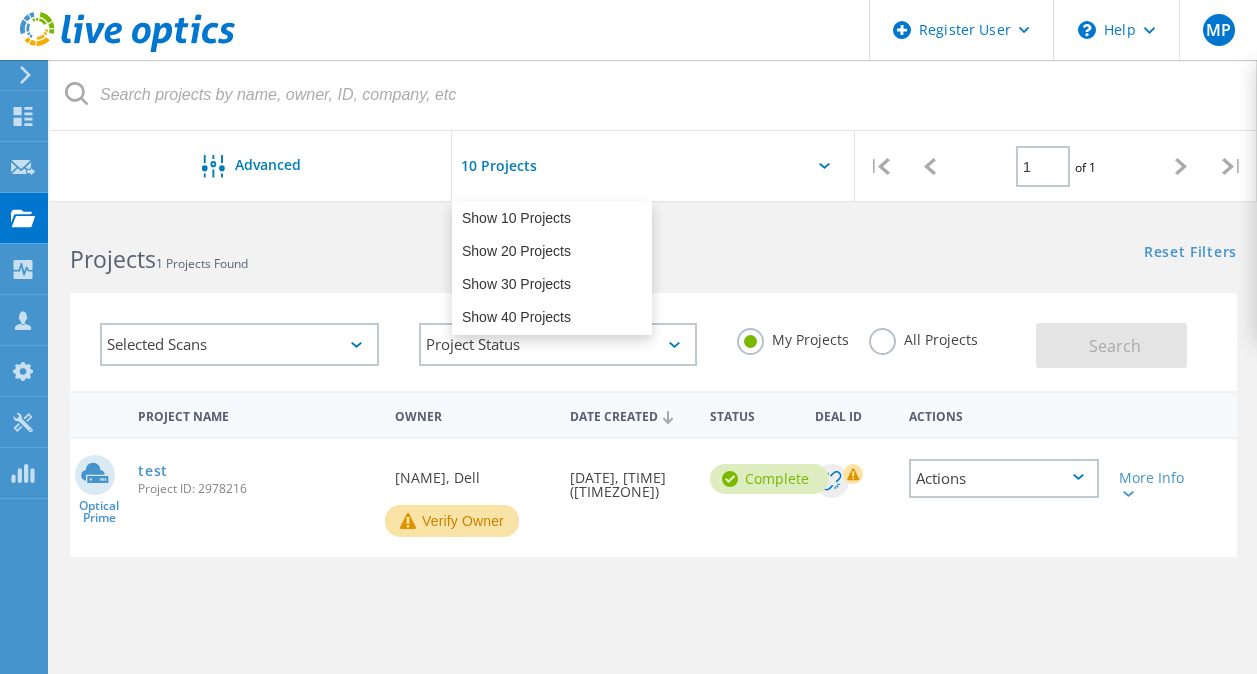 click at bounding box center [22, 75] 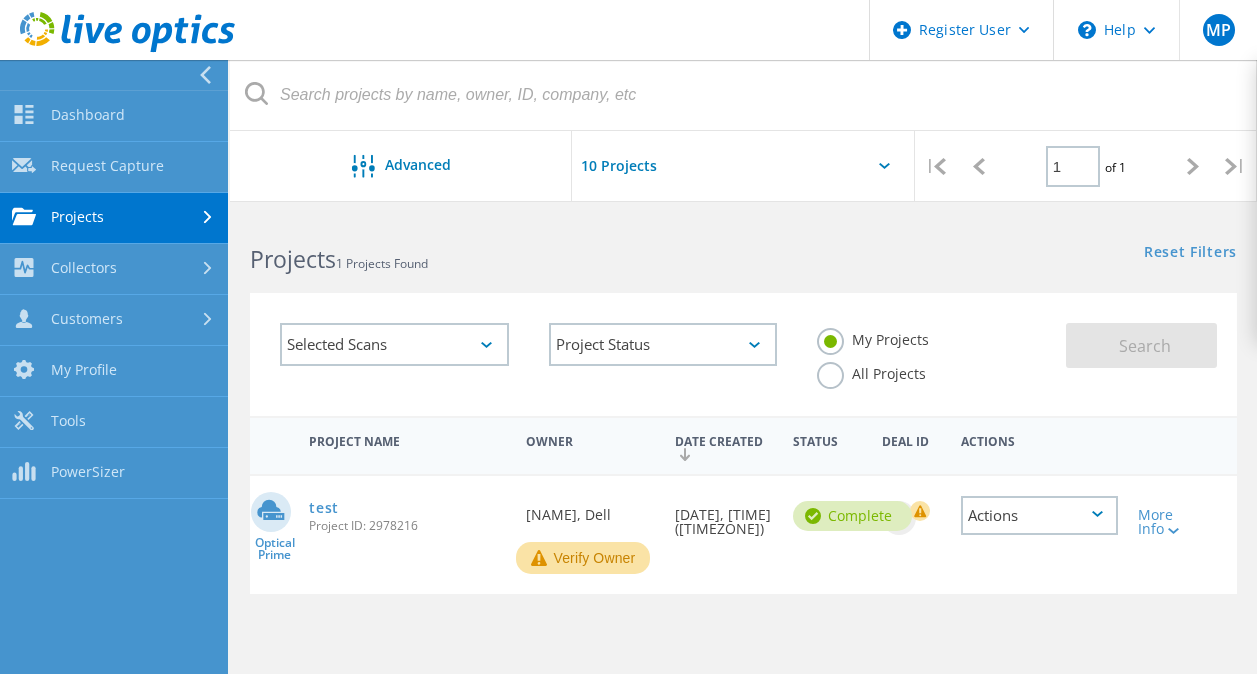 click 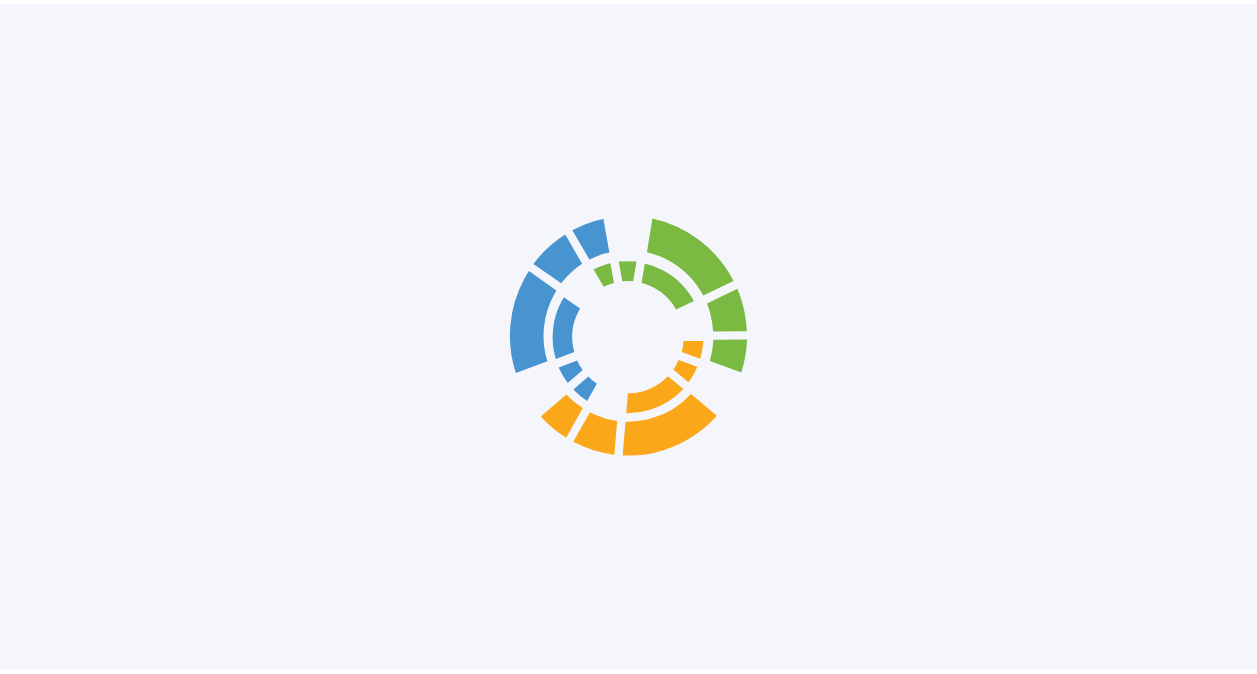 scroll, scrollTop: 0, scrollLeft: 0, axis: both 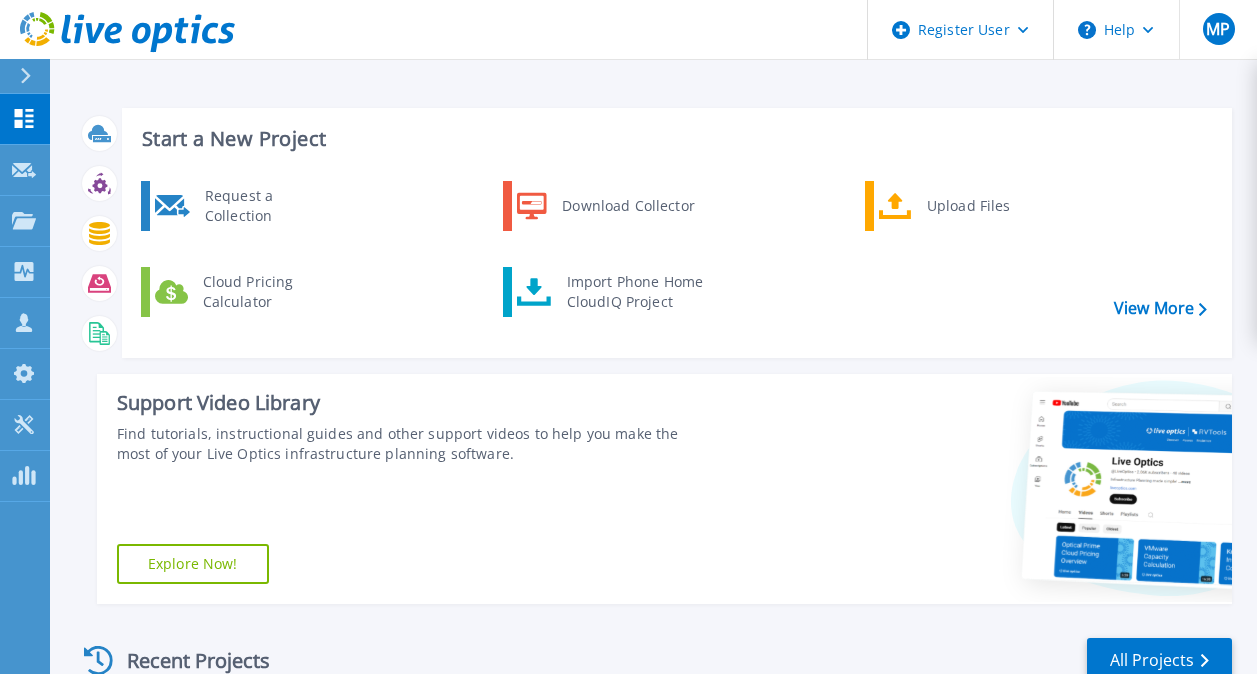 click 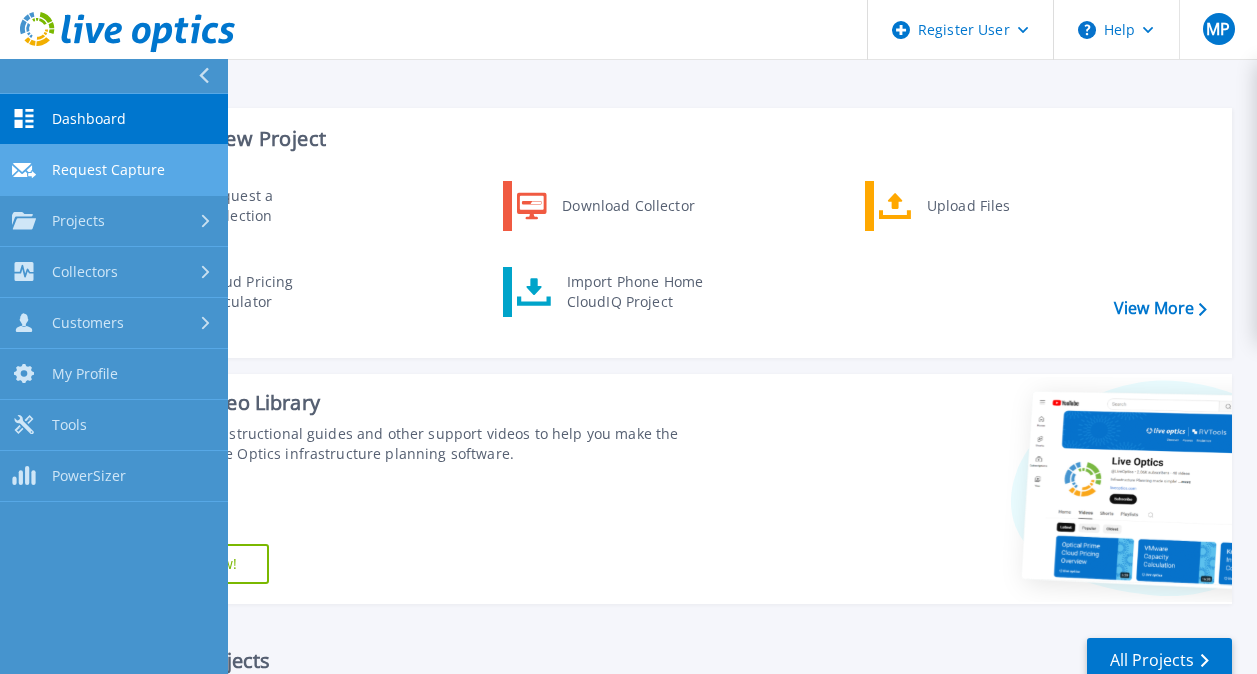 click on "Request Capture" at bounding box center (108, 170) 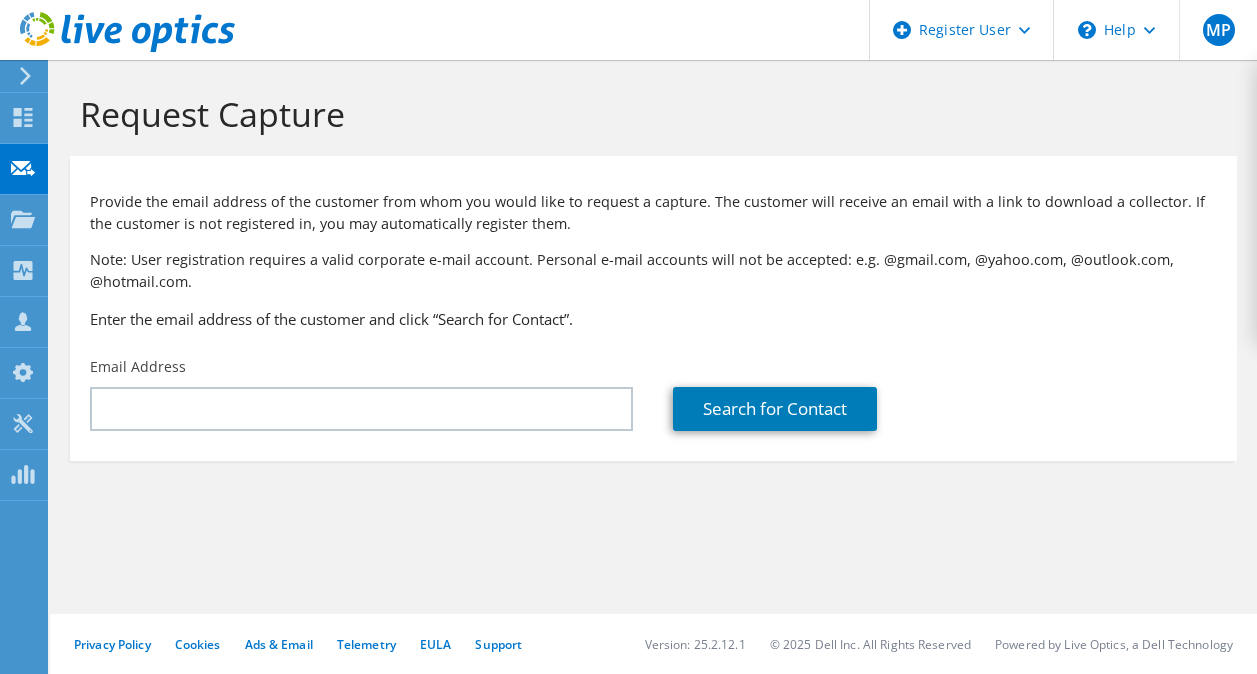 scroll, scrollTop: 0, scrollLeft: 0, axis: both 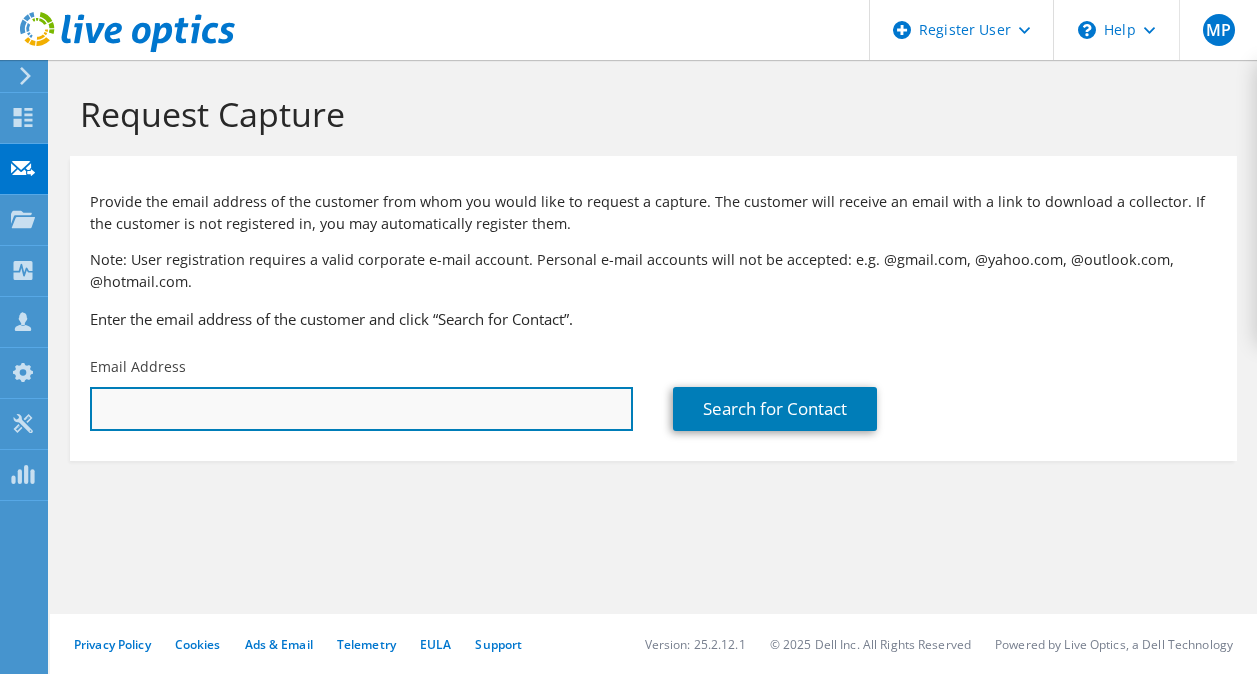 click at bounding box center (361, 409) 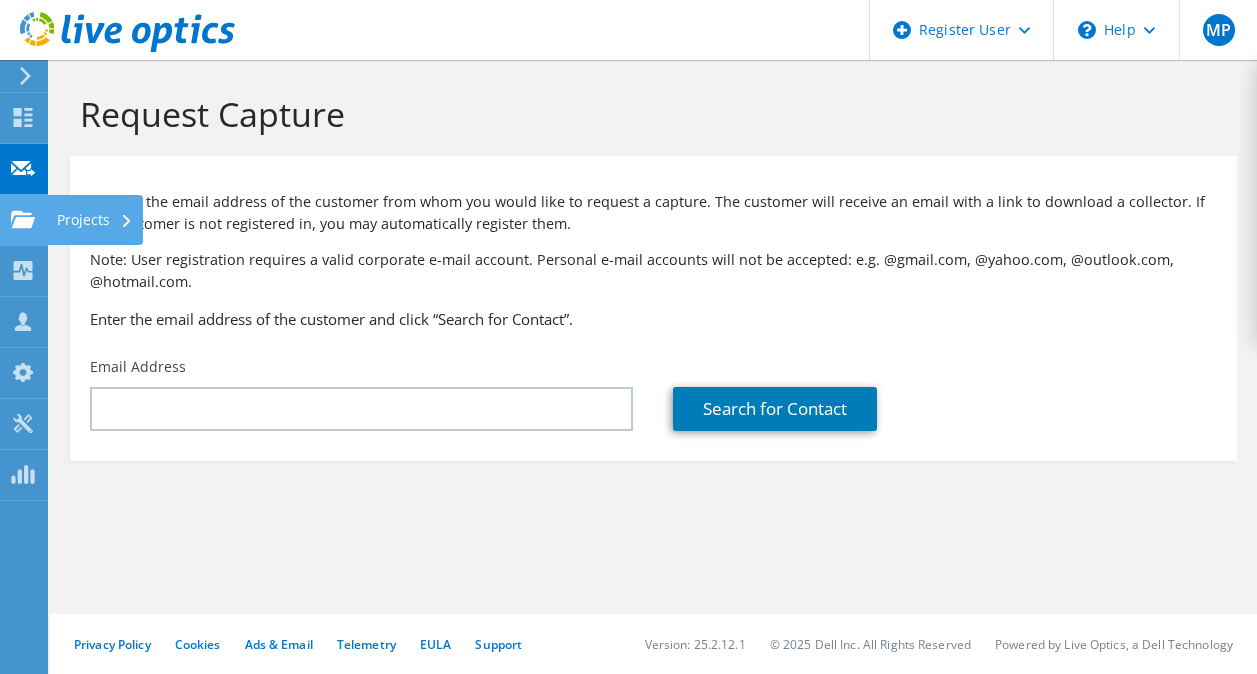 click 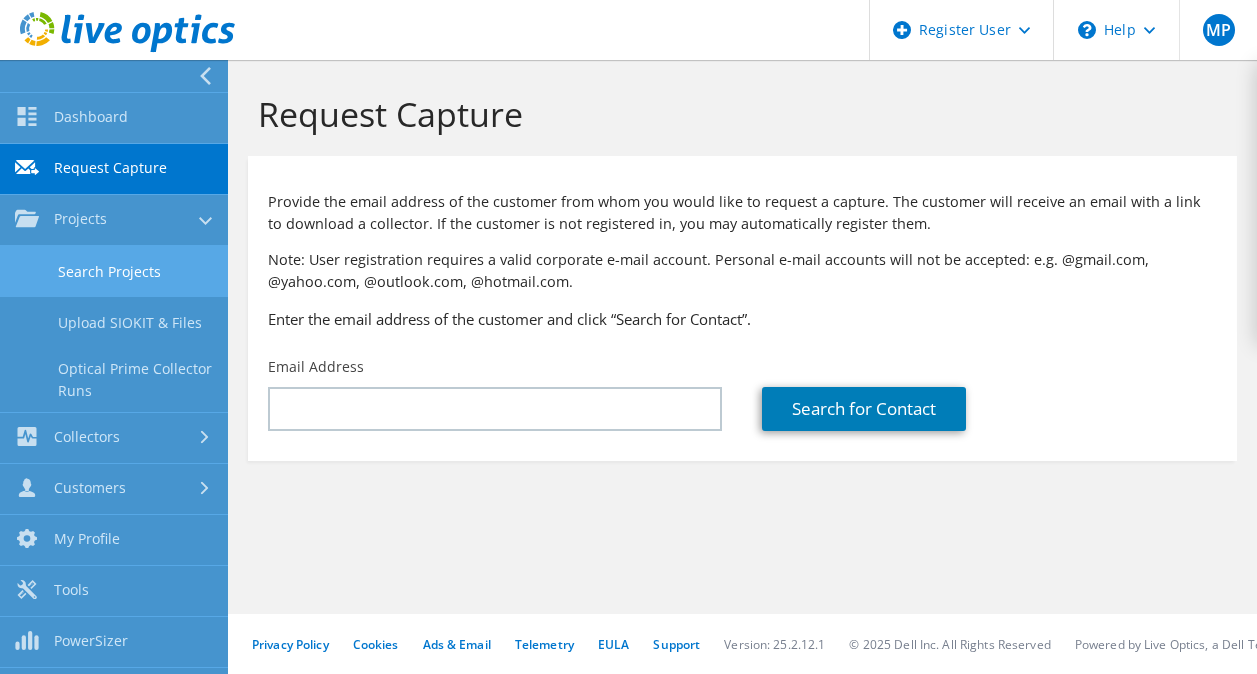 click on "Search Projects" at bounding box center [114, 271] 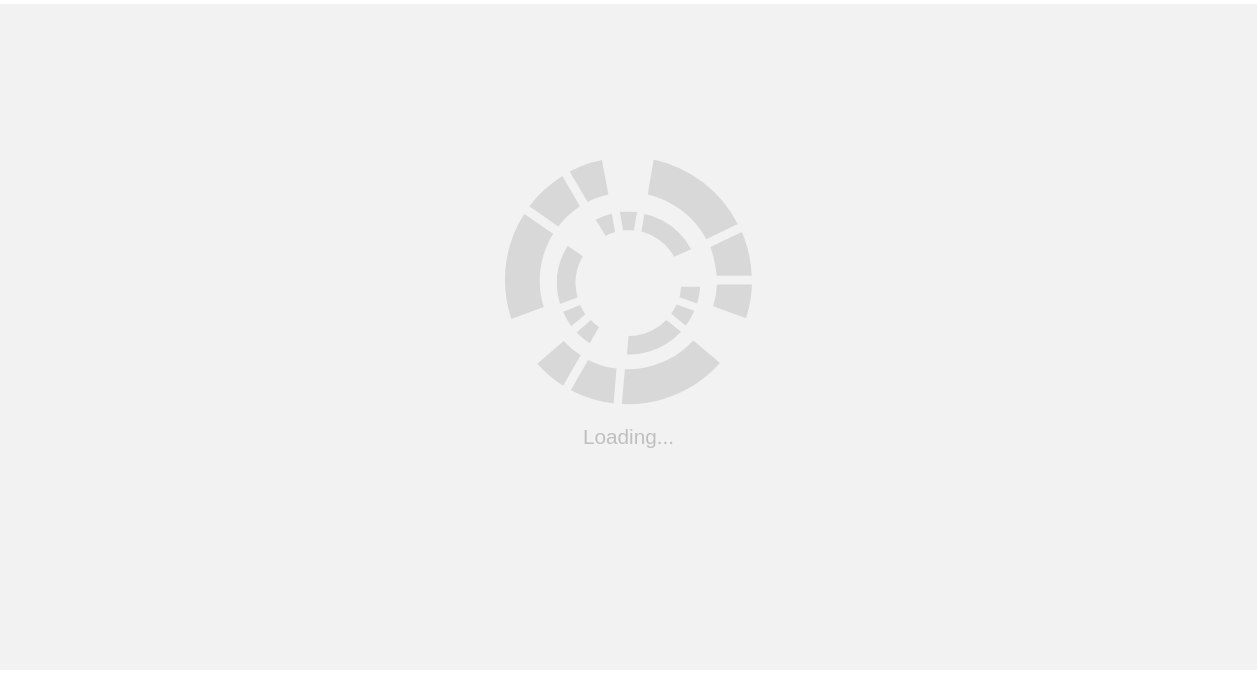 scroll, scrollTop: 0, scrollLeft: 0, axis: both 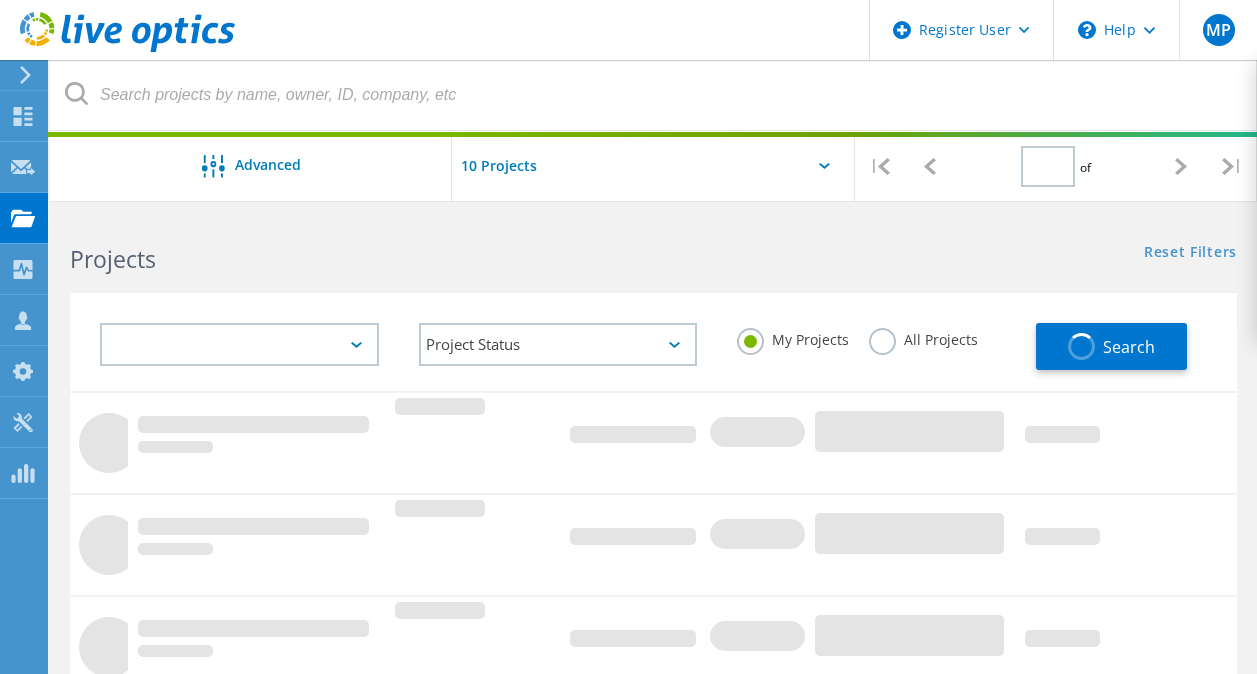 type on "1" 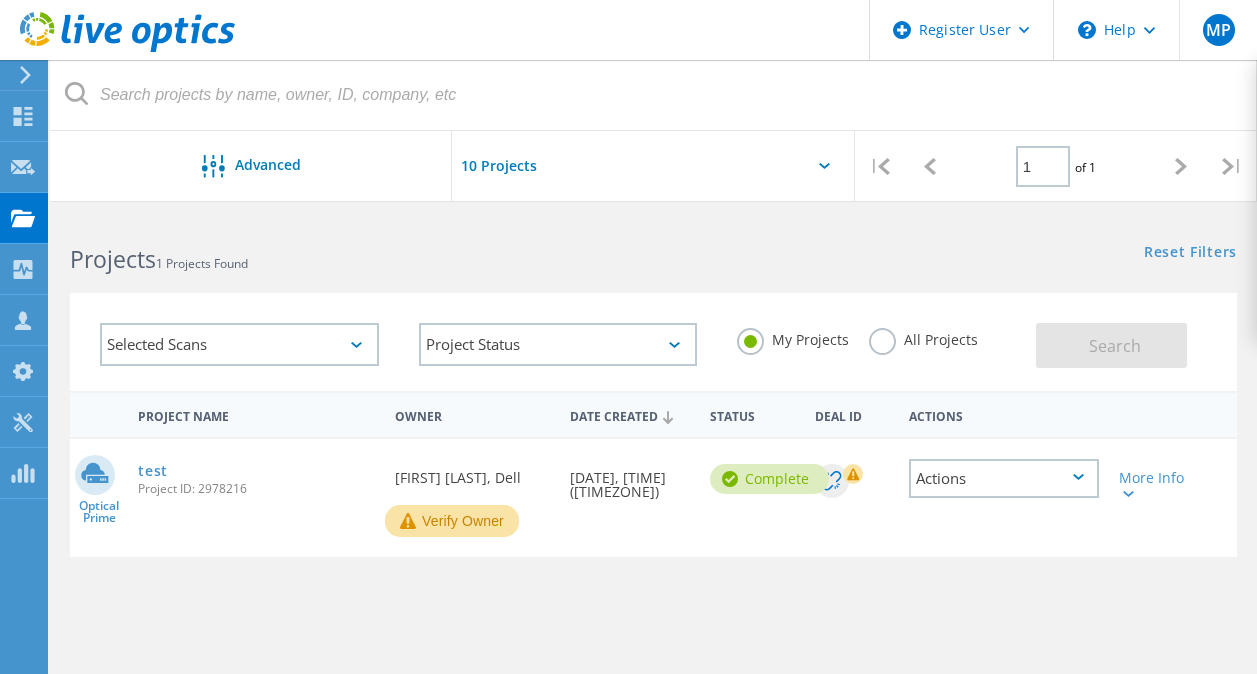 click at bounding box center [117, 30] 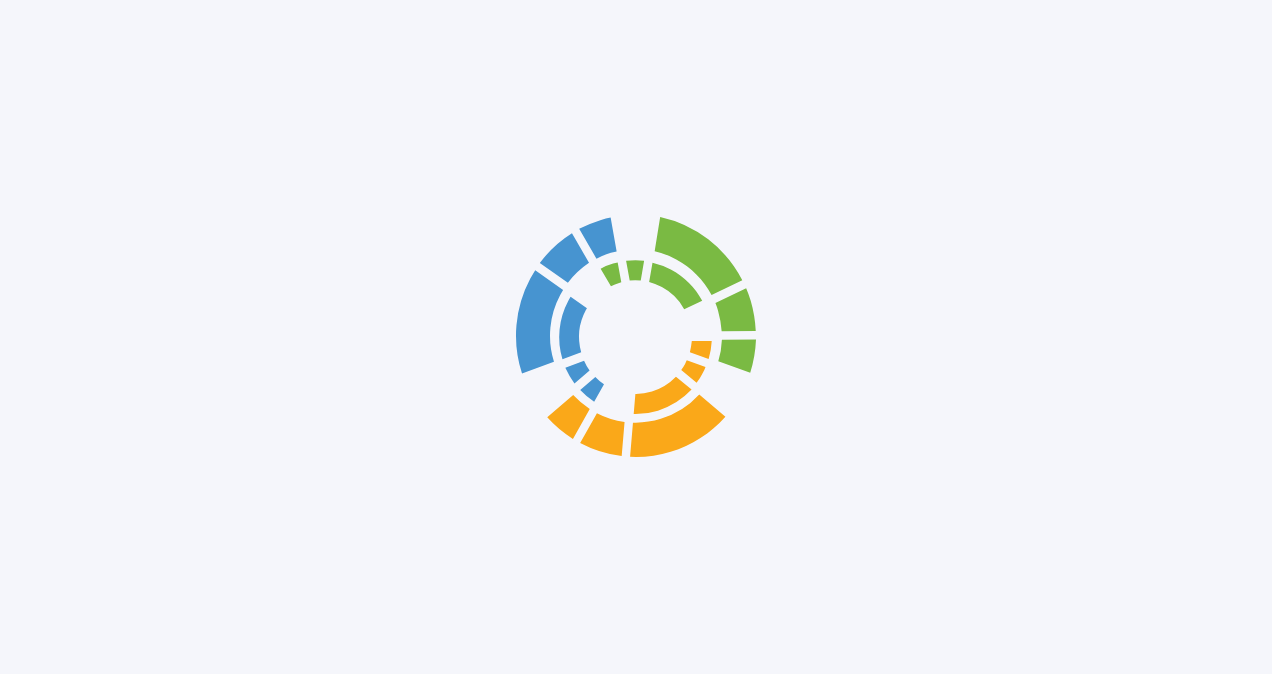 click at bounding box center (636, 337) 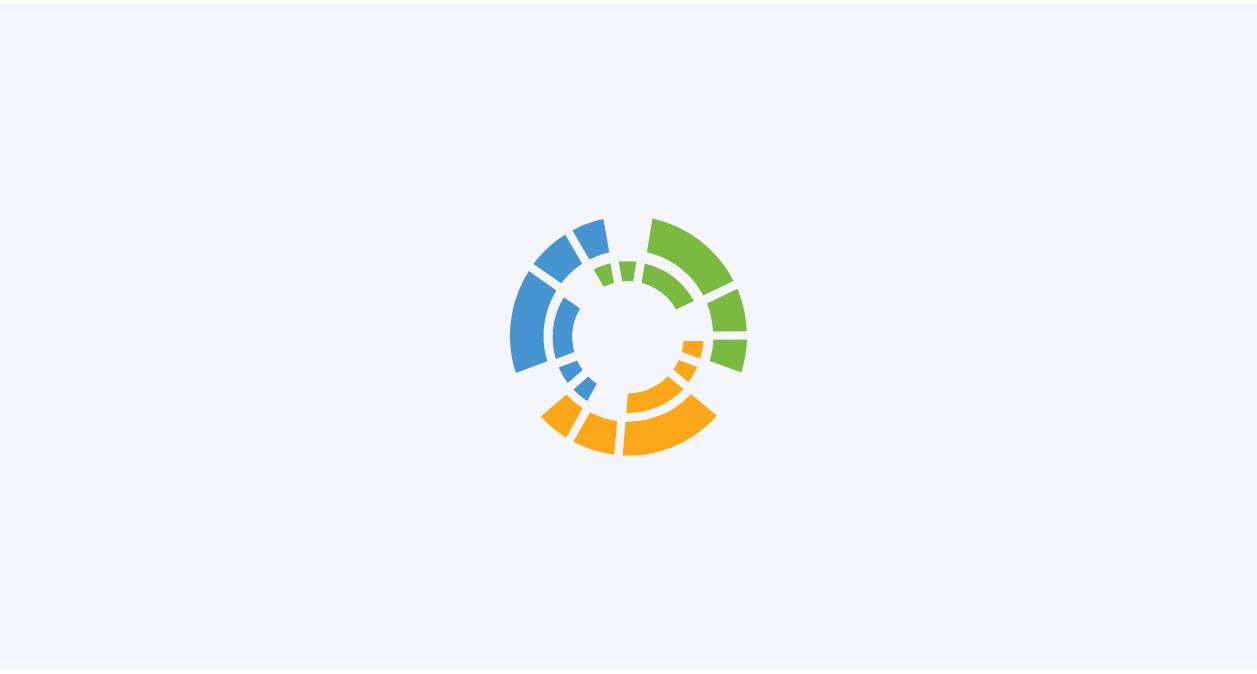 scroll, scrollTop: 0, scrollLeft: 0, axis: both 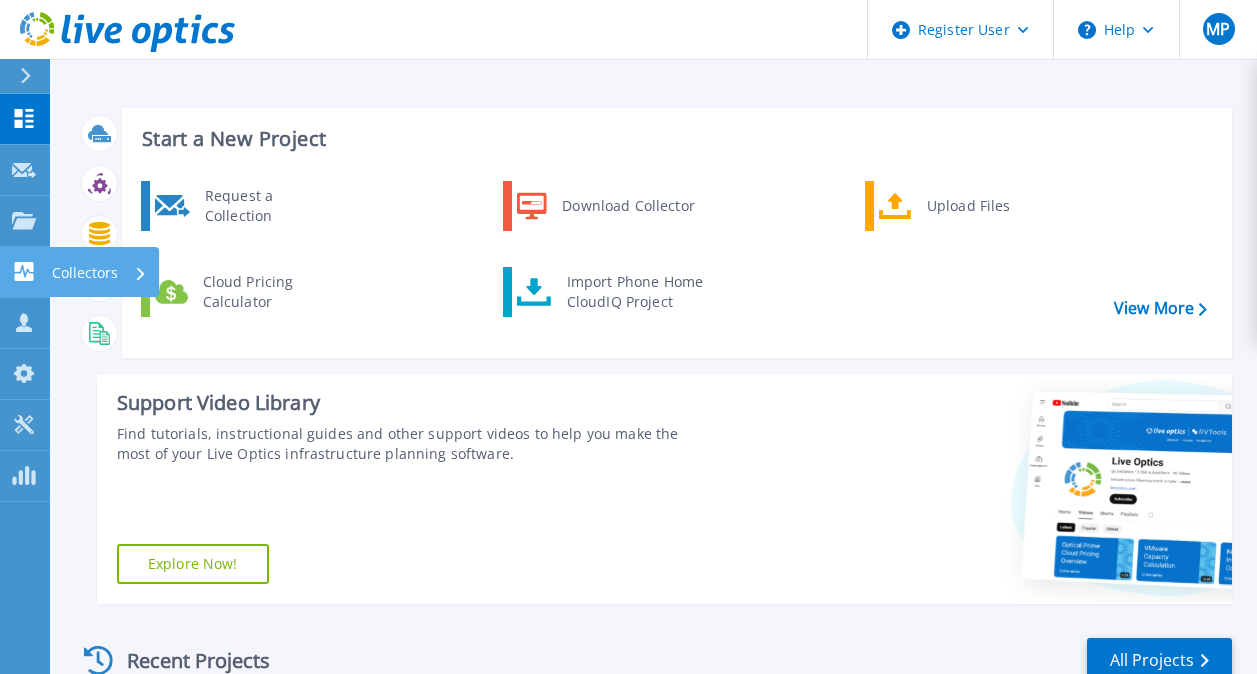 click 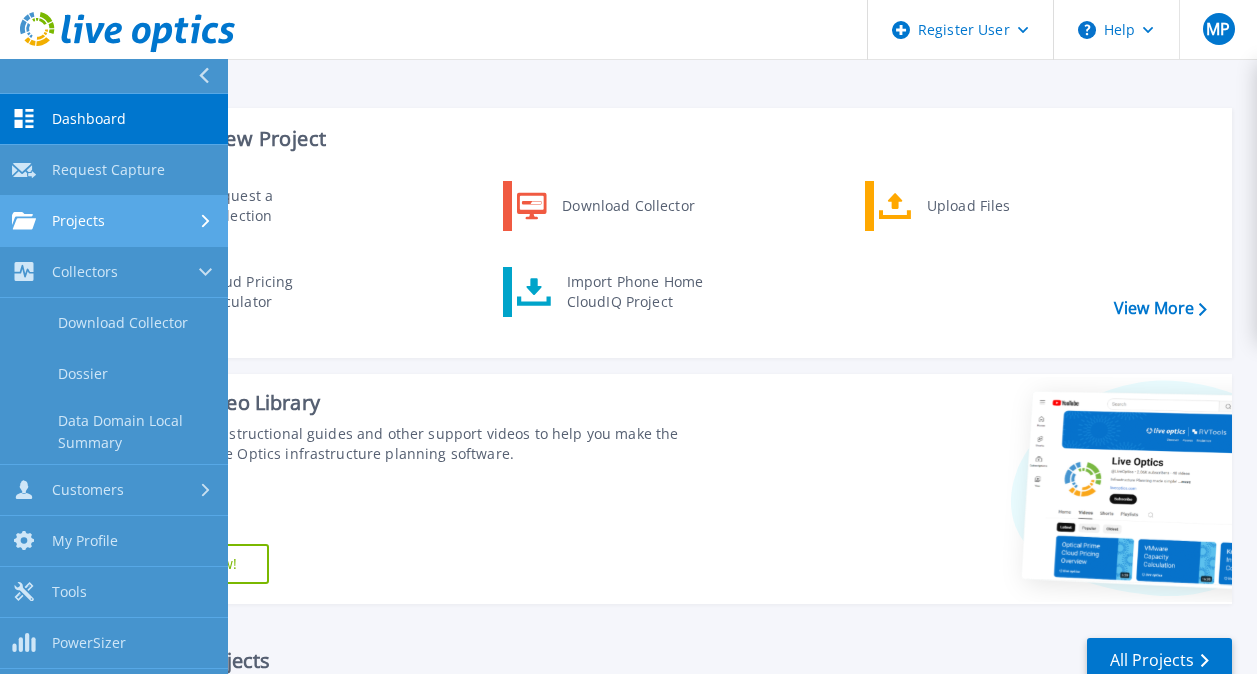 click on "Projects Projects" at bounding box center (114, 221) 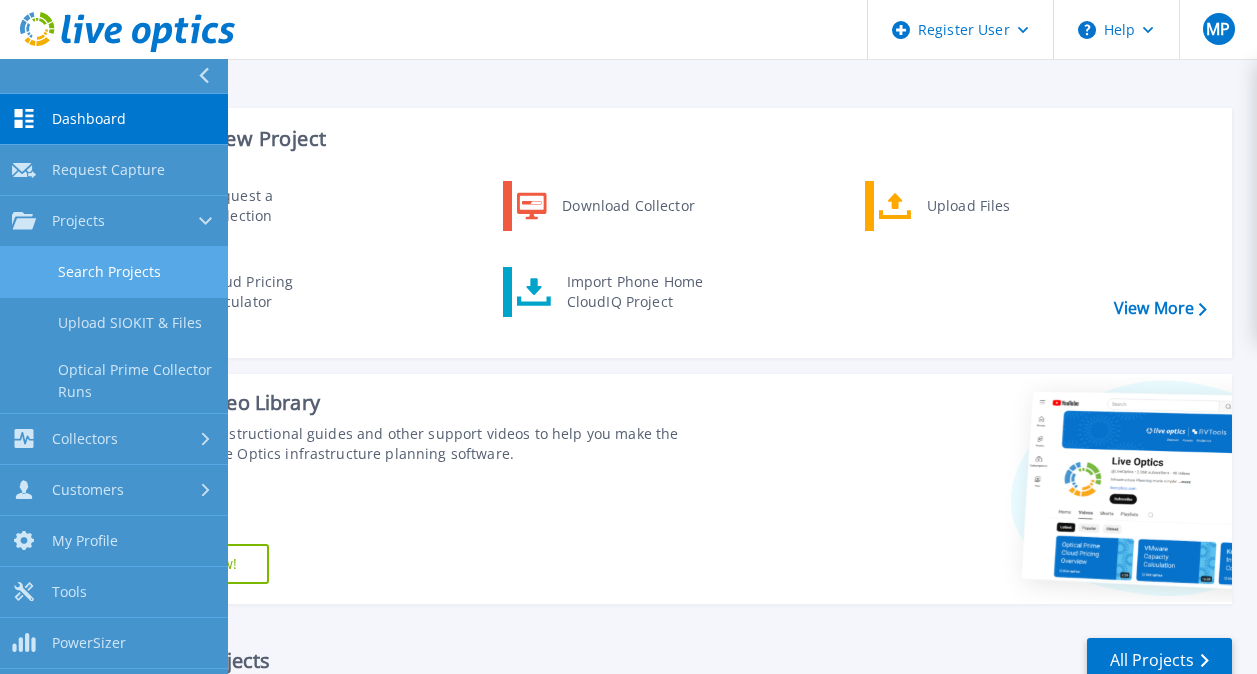 click on "Search Projects" at bounding box center [114, 272] 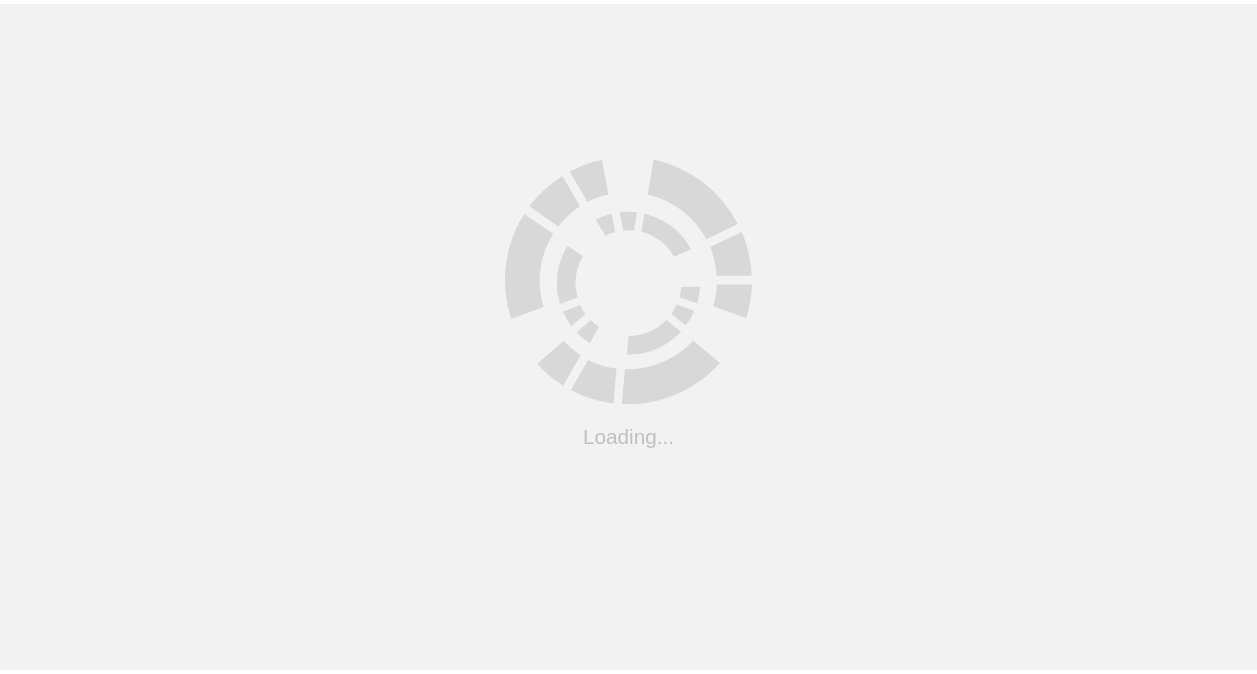 scroll, scrollTop: 0, scrollLeft: 0, axis: both 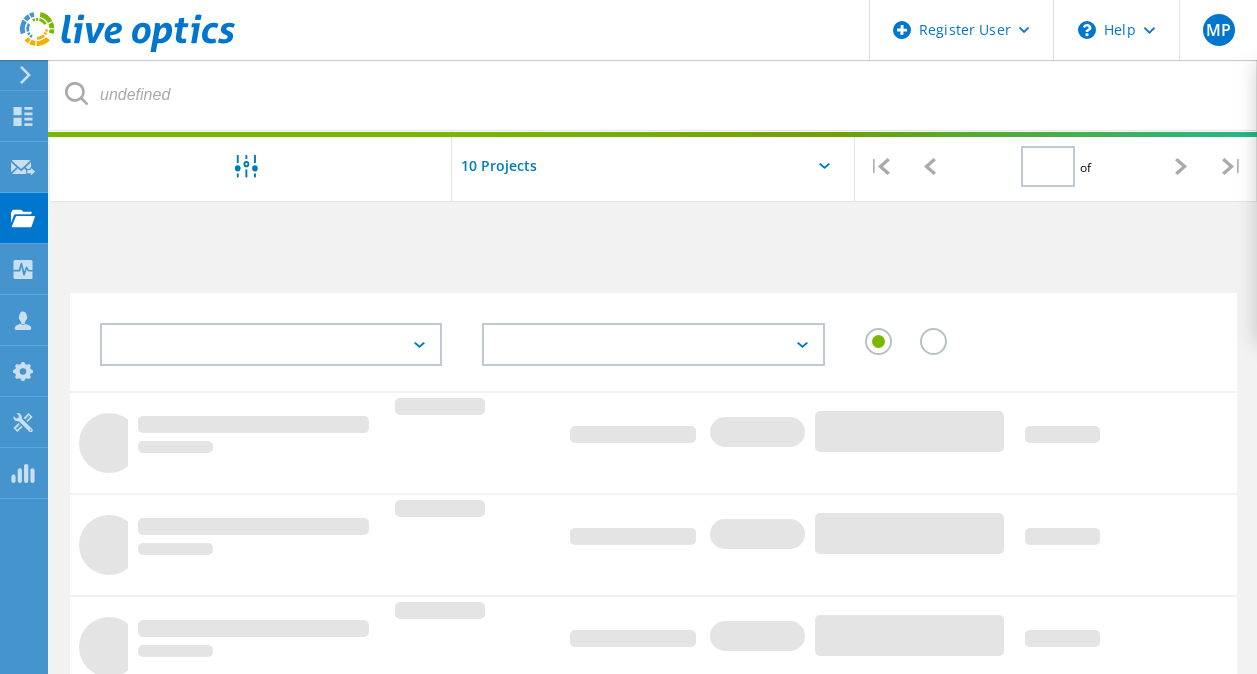 type on "1" 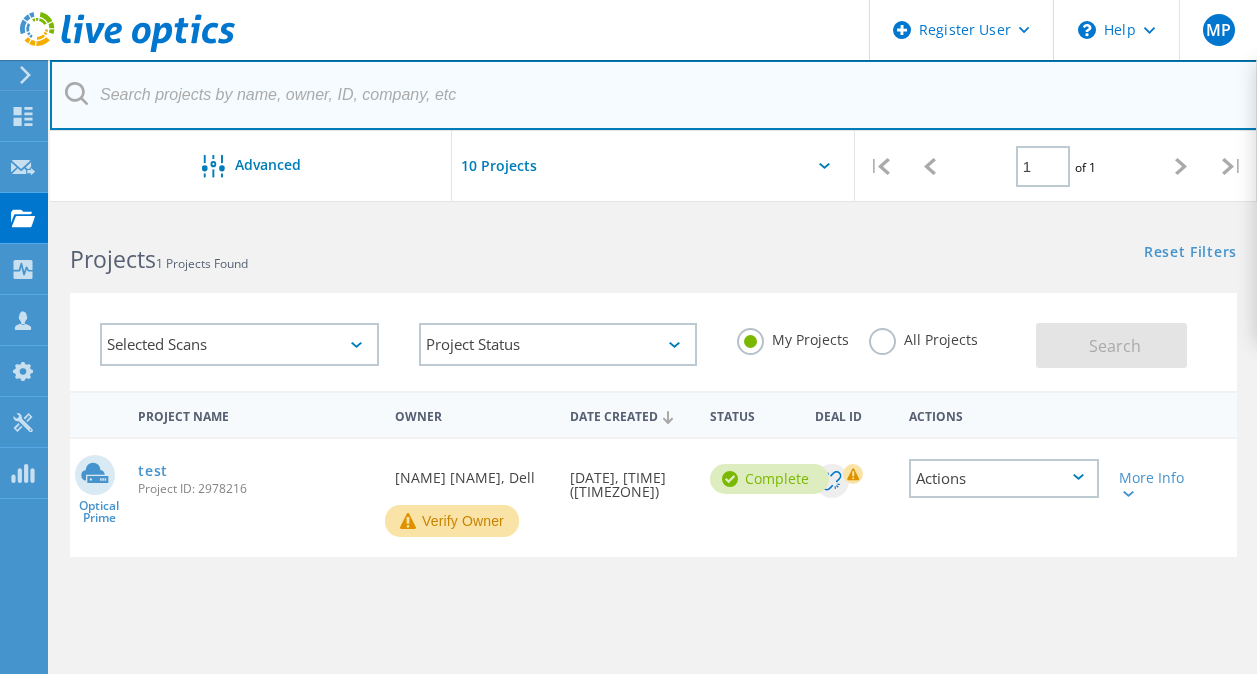 click at bounding box center [654, 95] 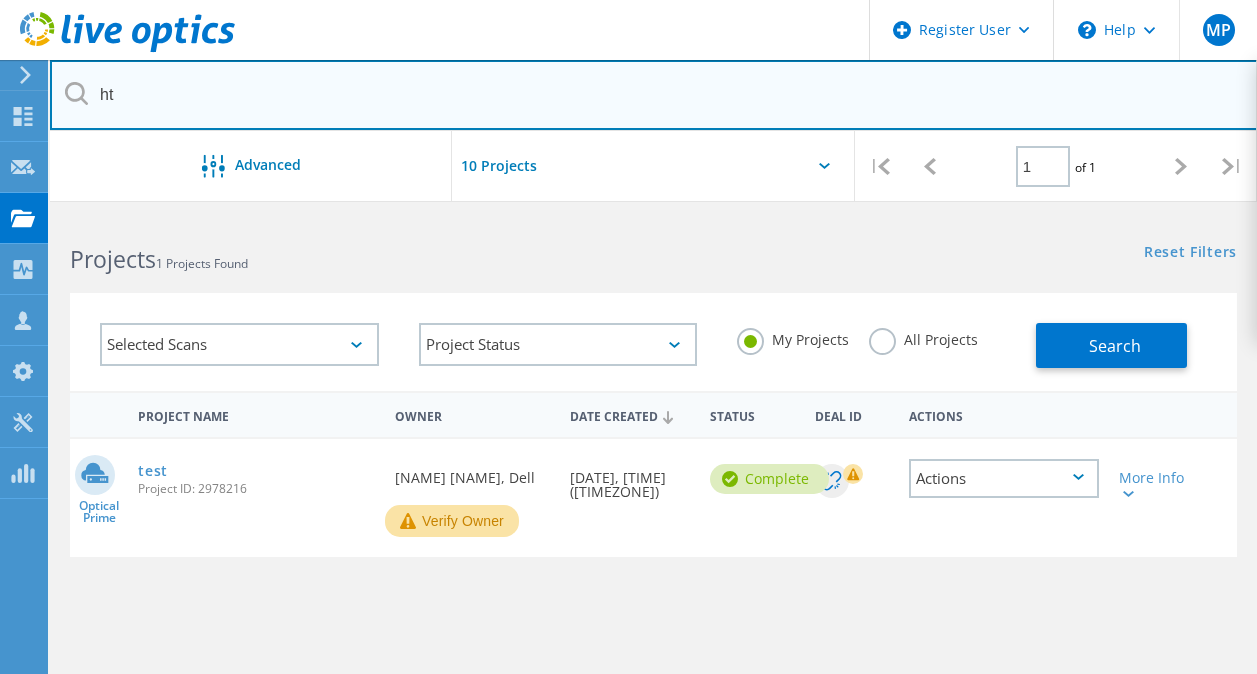type on "h" 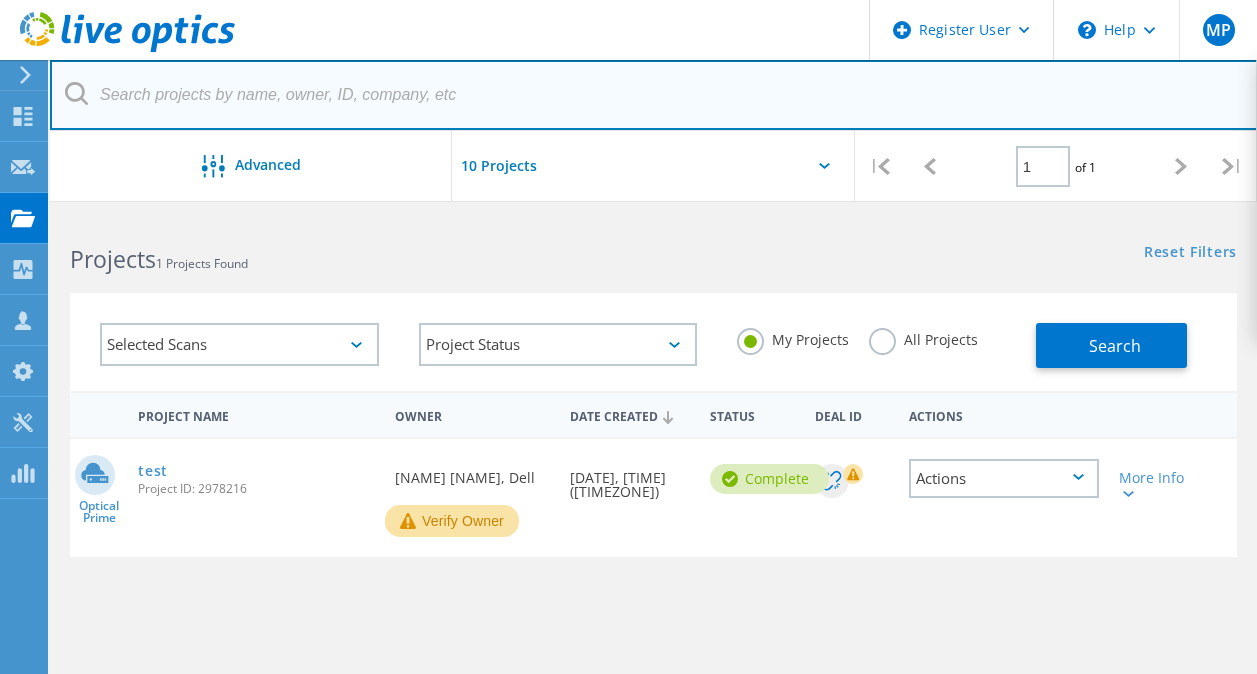 paste on "2917546" 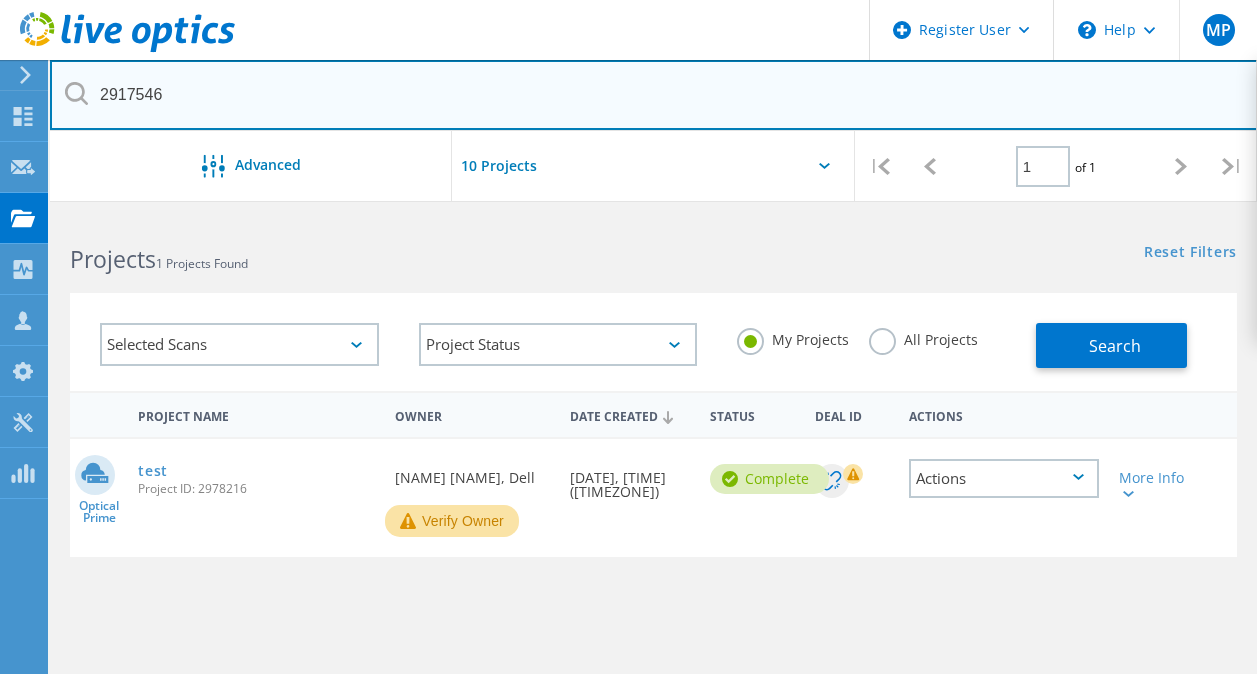 type on "2917546" 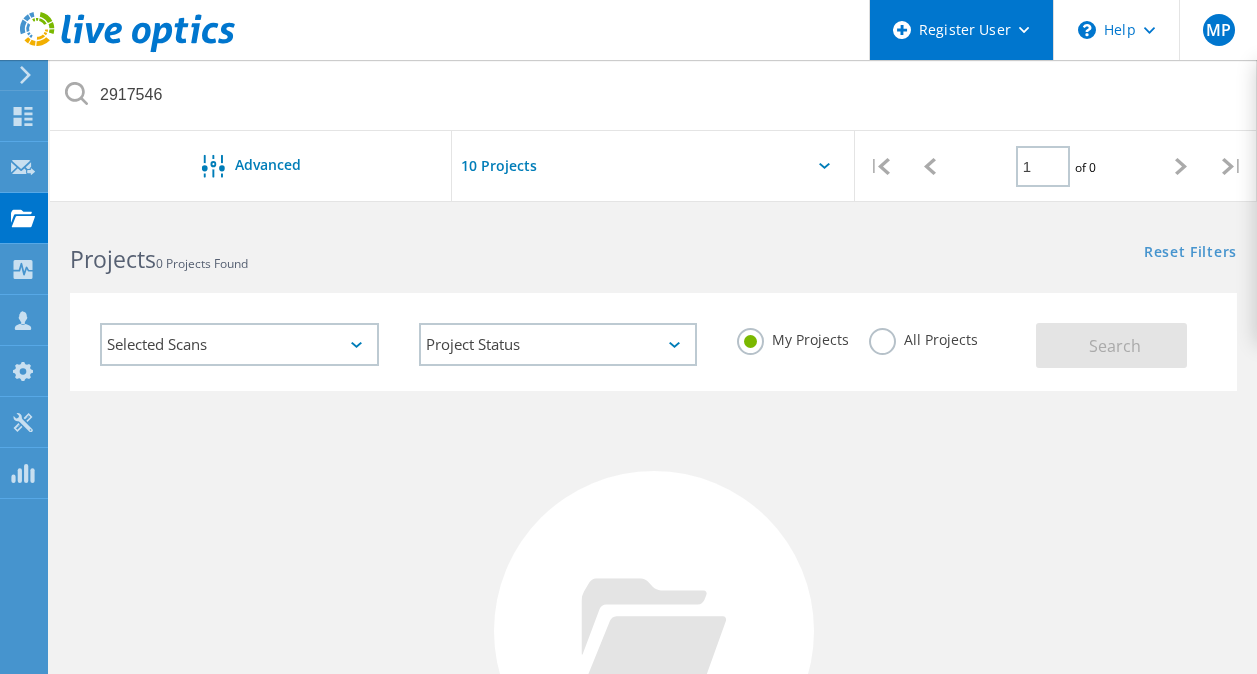 click on "Register User" at bounding box center (961, 30) 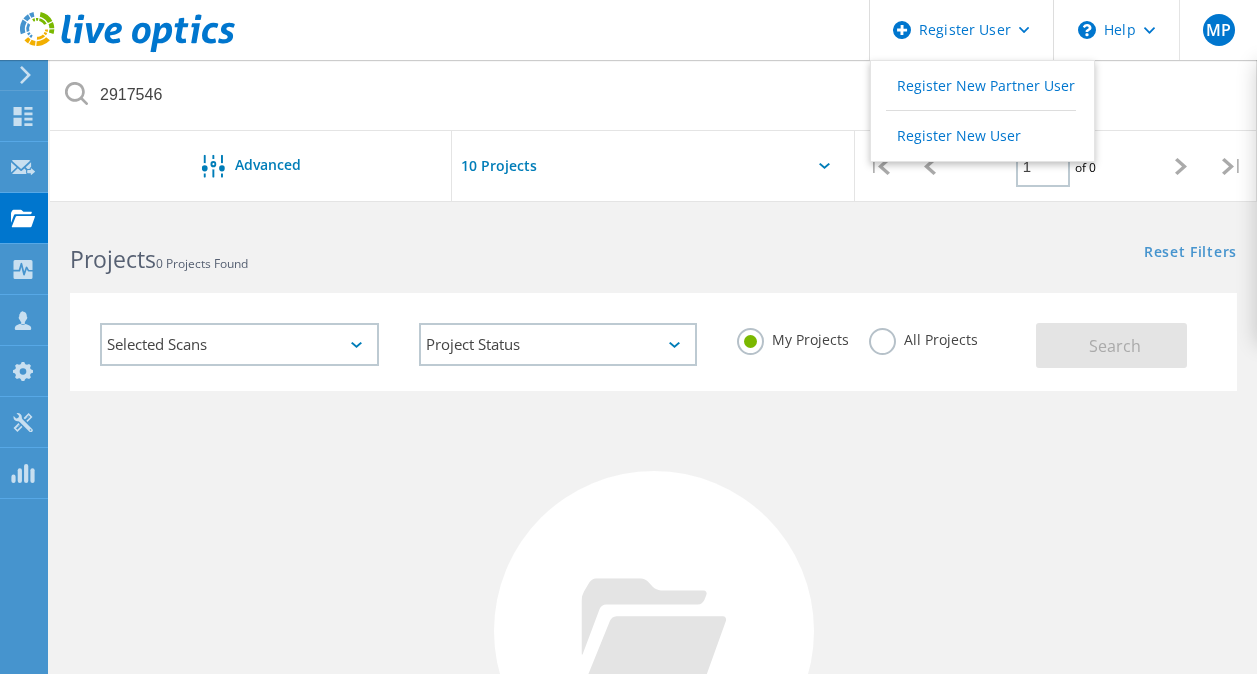 click 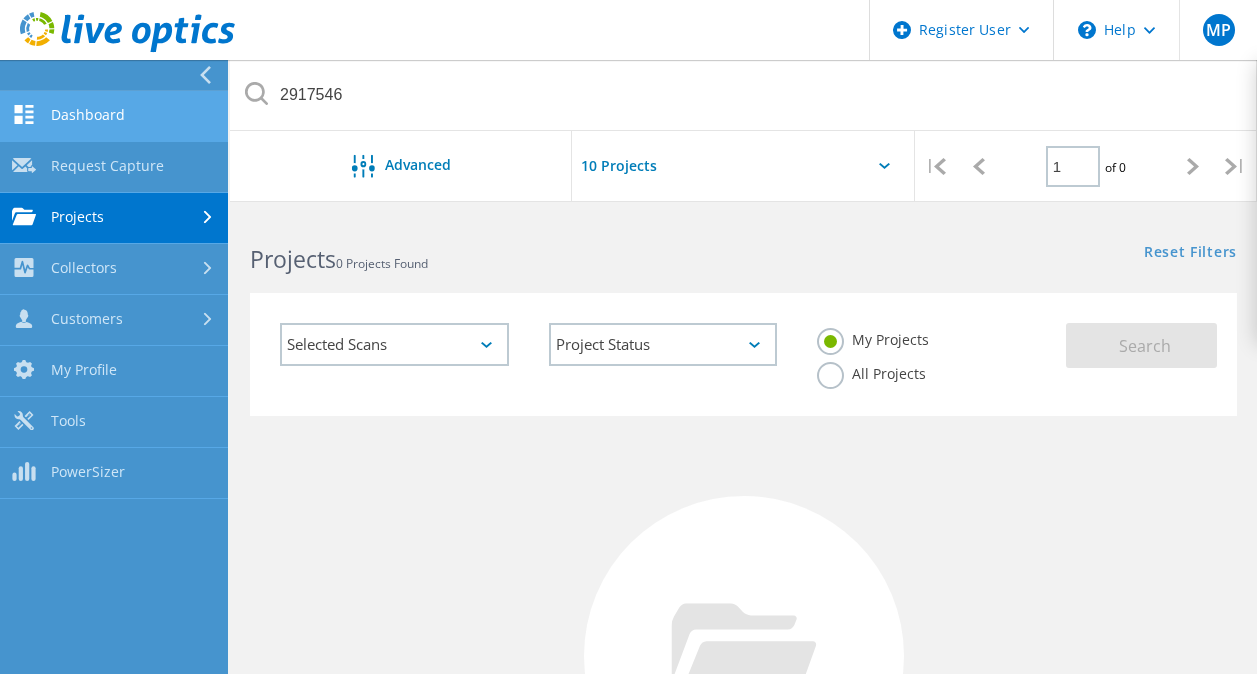 click on "Dashboard" at bounding box center [114, 116] 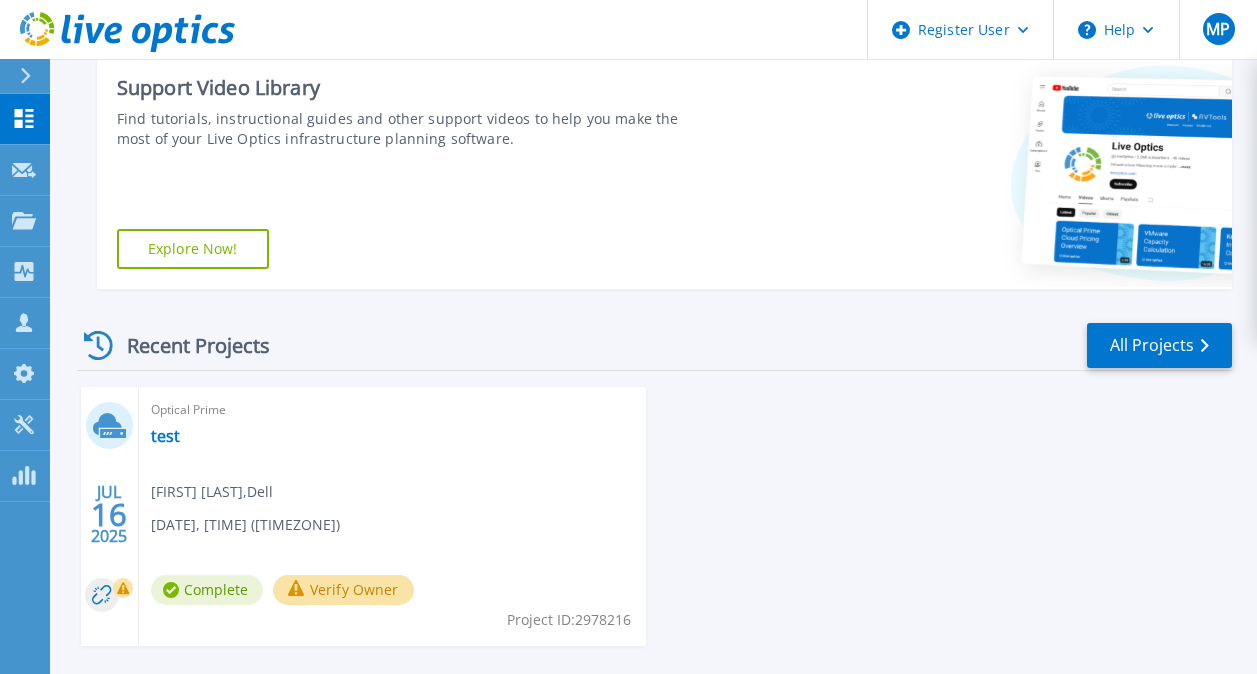 scroll, scrollTop: 403, scrollLeft: 0, axis: vertical 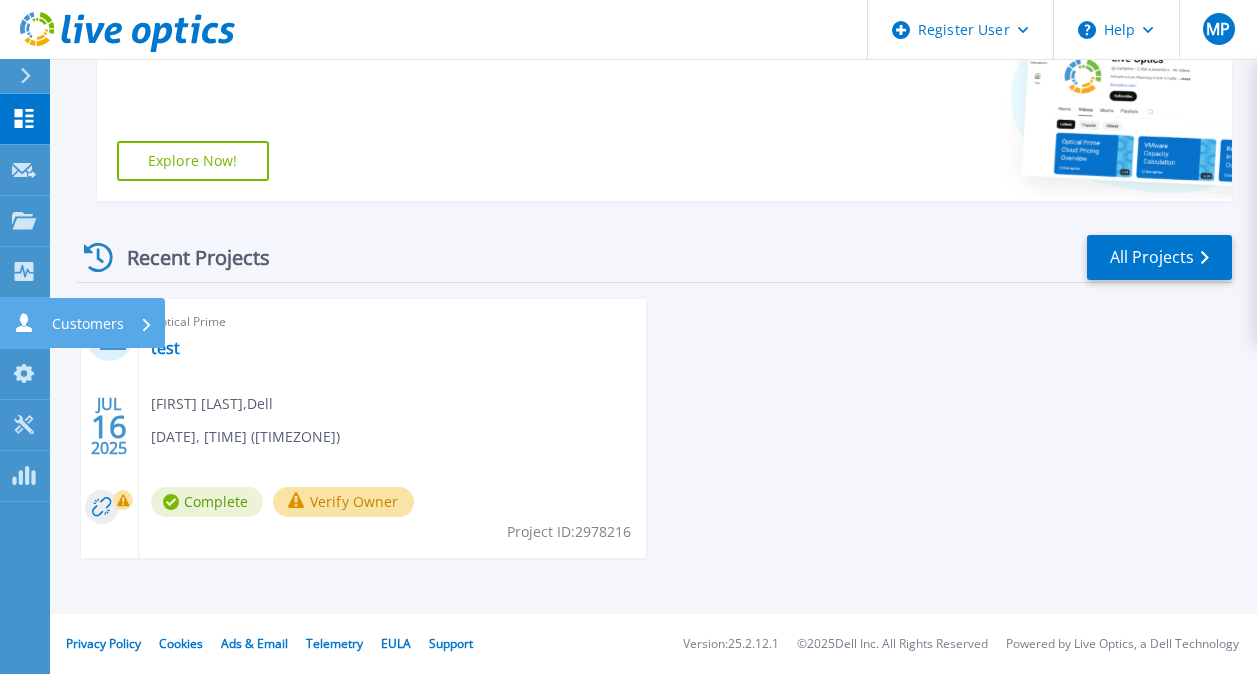click 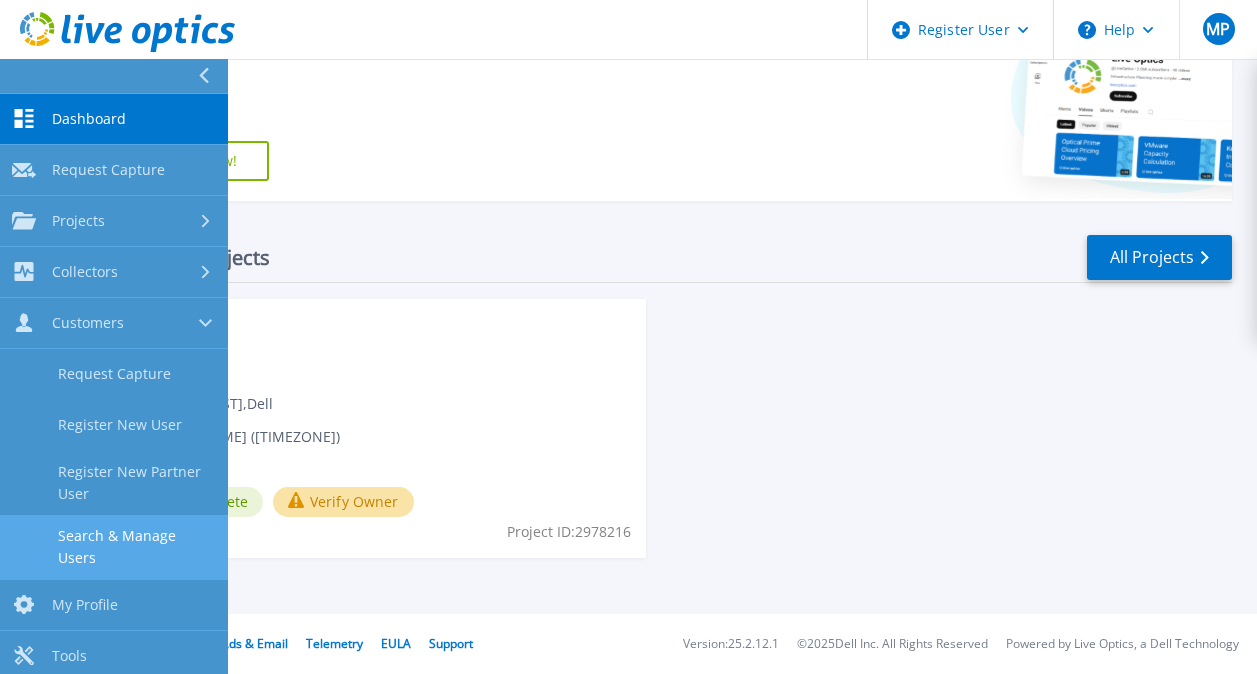 click on "Search & Manage Users" at bounding box center [114, 547] 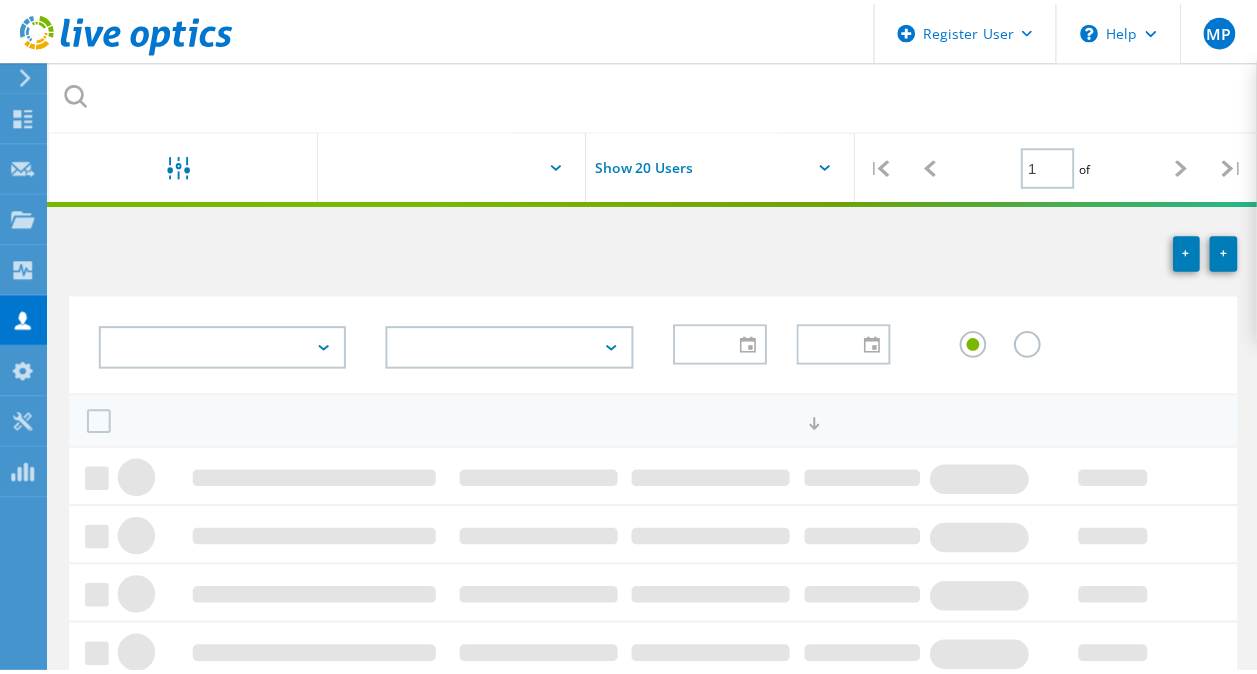 scroll, scrollTop: 0, scrollLeft: 0, axis: both 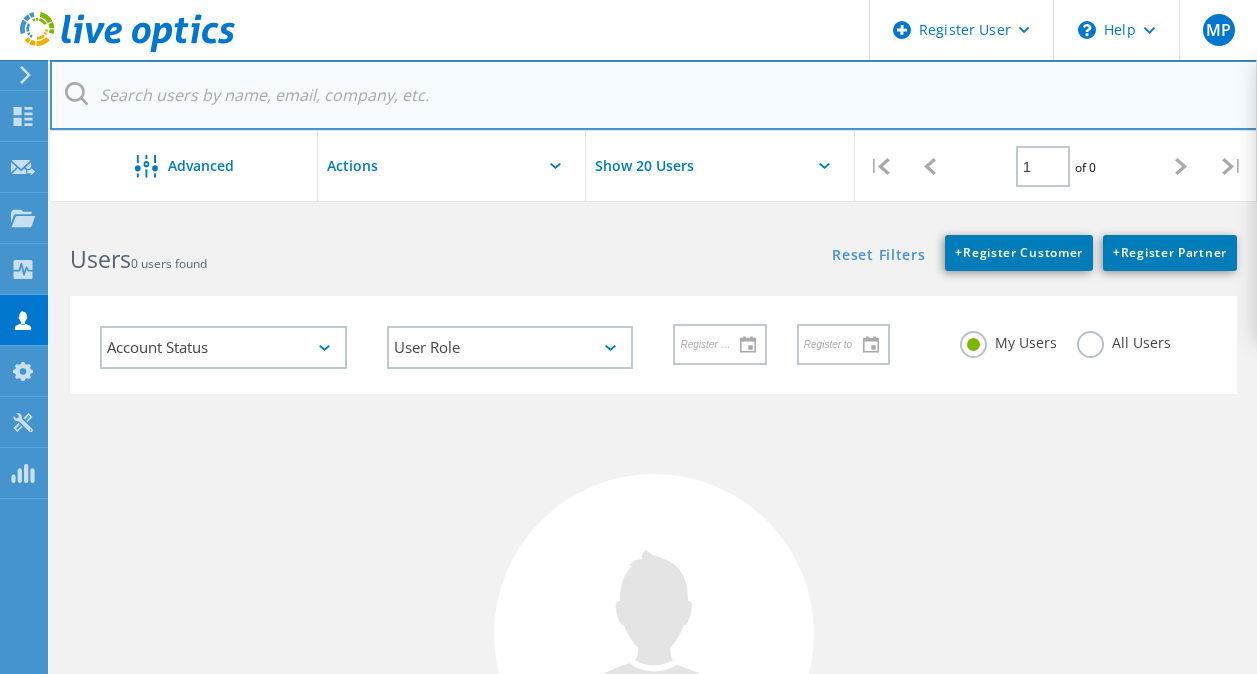 click at bounding box center [654, 95] 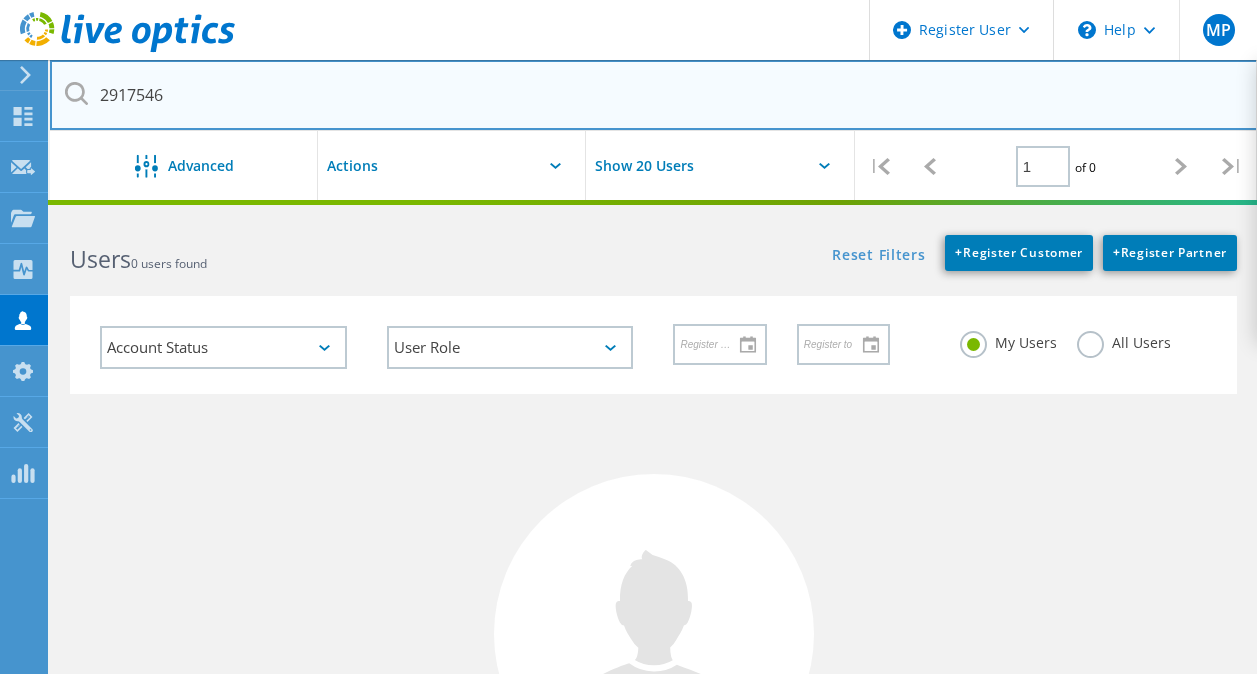 type on "2917546" 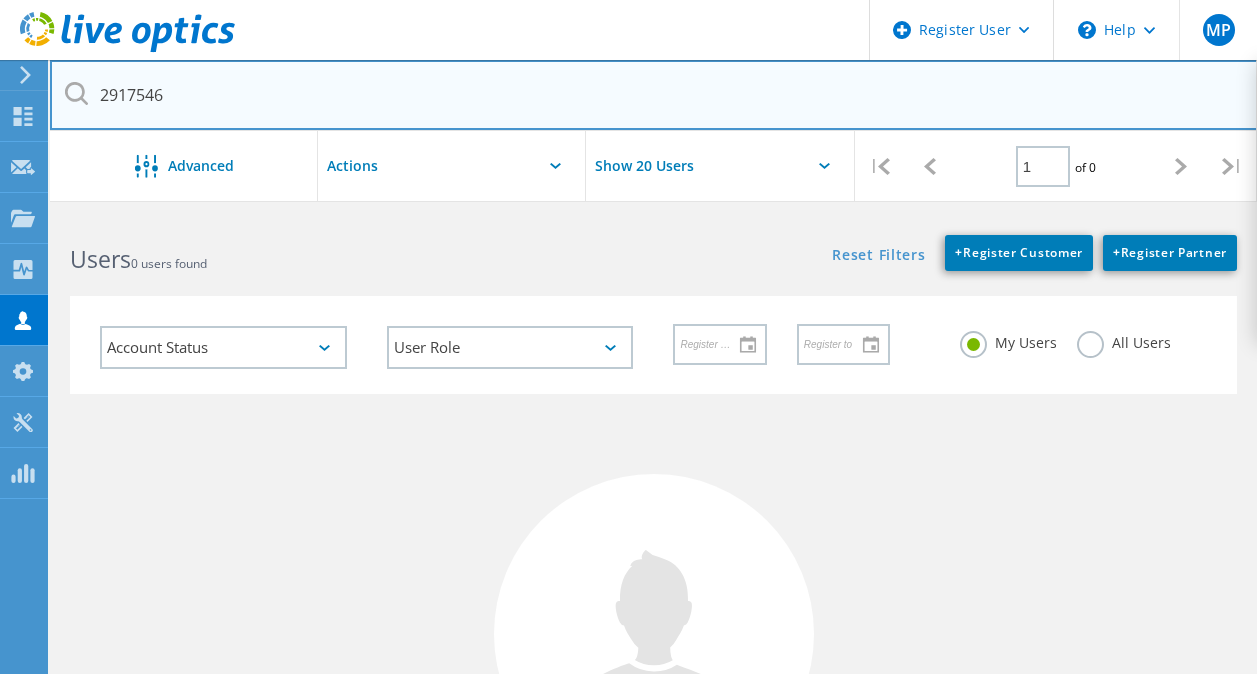 click on "2917546" at bounding box center [654, 95] 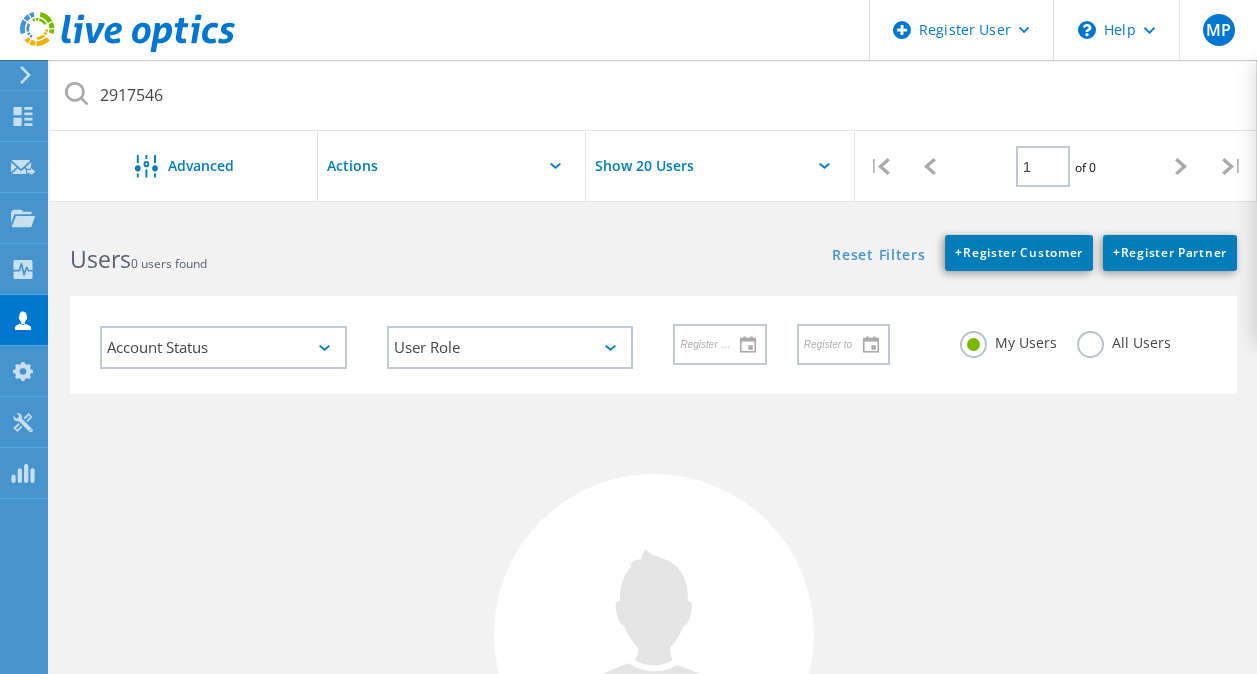 click on "All Users" 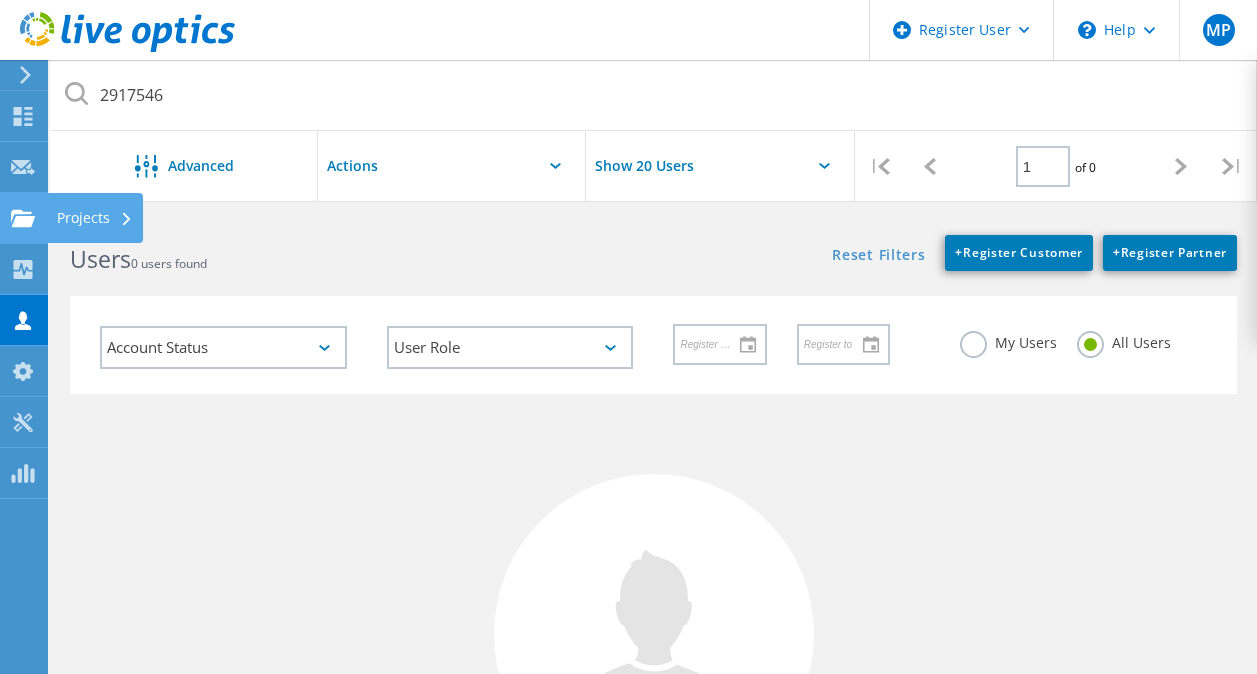 click on "Projects" at bounding box center [-66, 218] 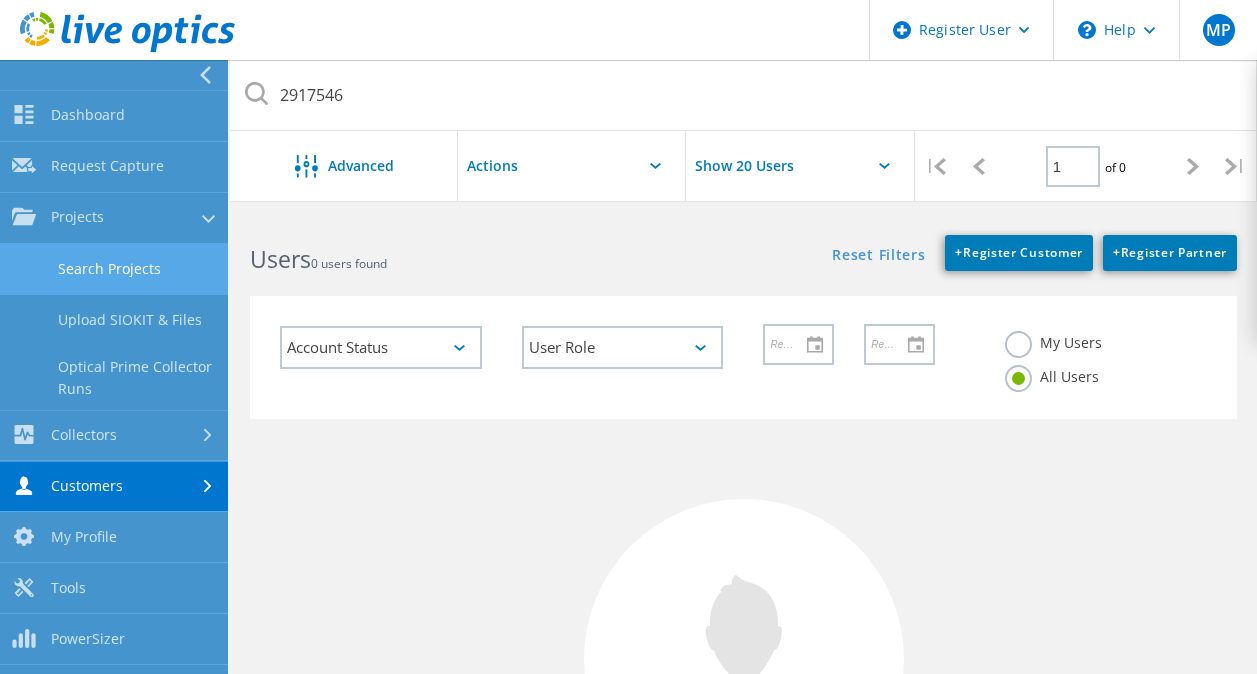 click on "Search Projects" at bounding box center (114, 269) 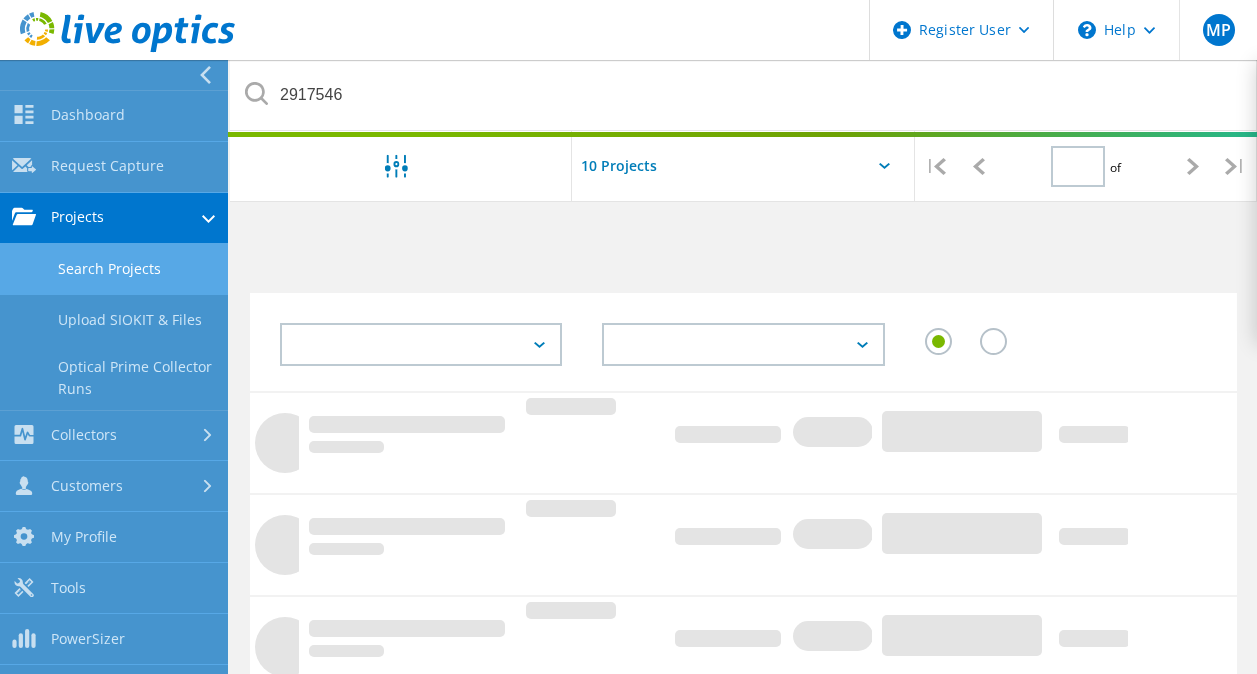type on "1" 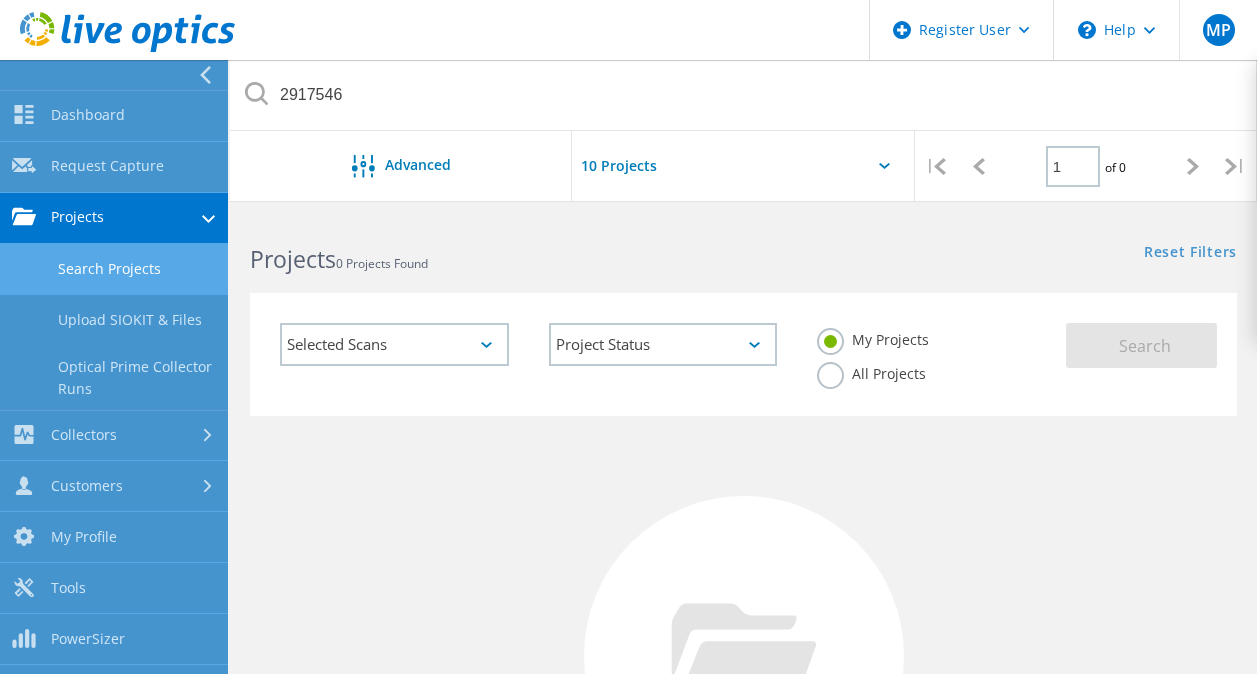 click on "All Projects" 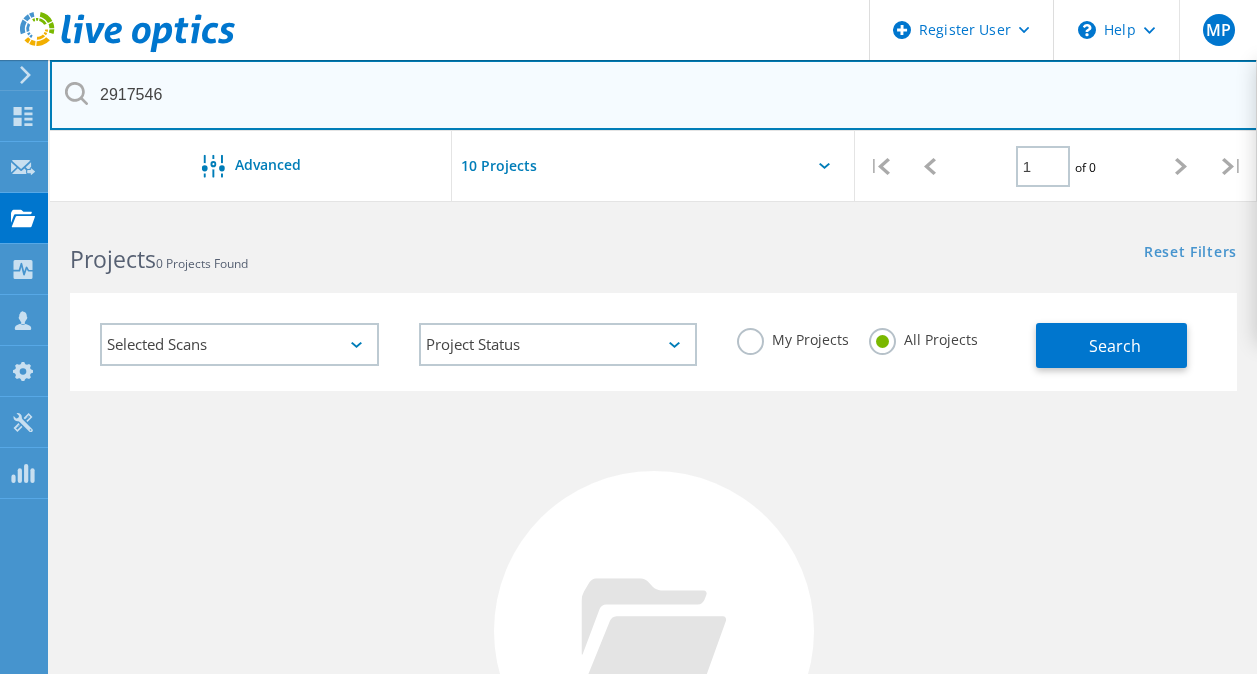 click on "2917546" at bounding box center [654, 95] 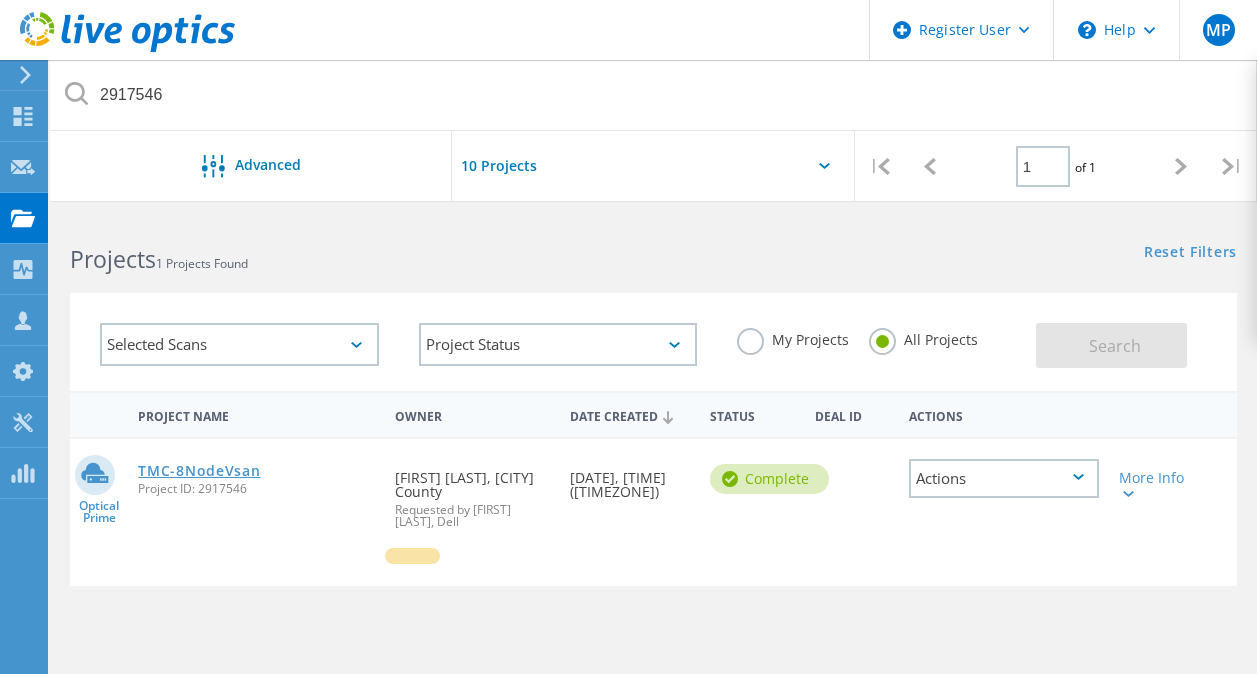 click on "TMC-8NodeVsan" 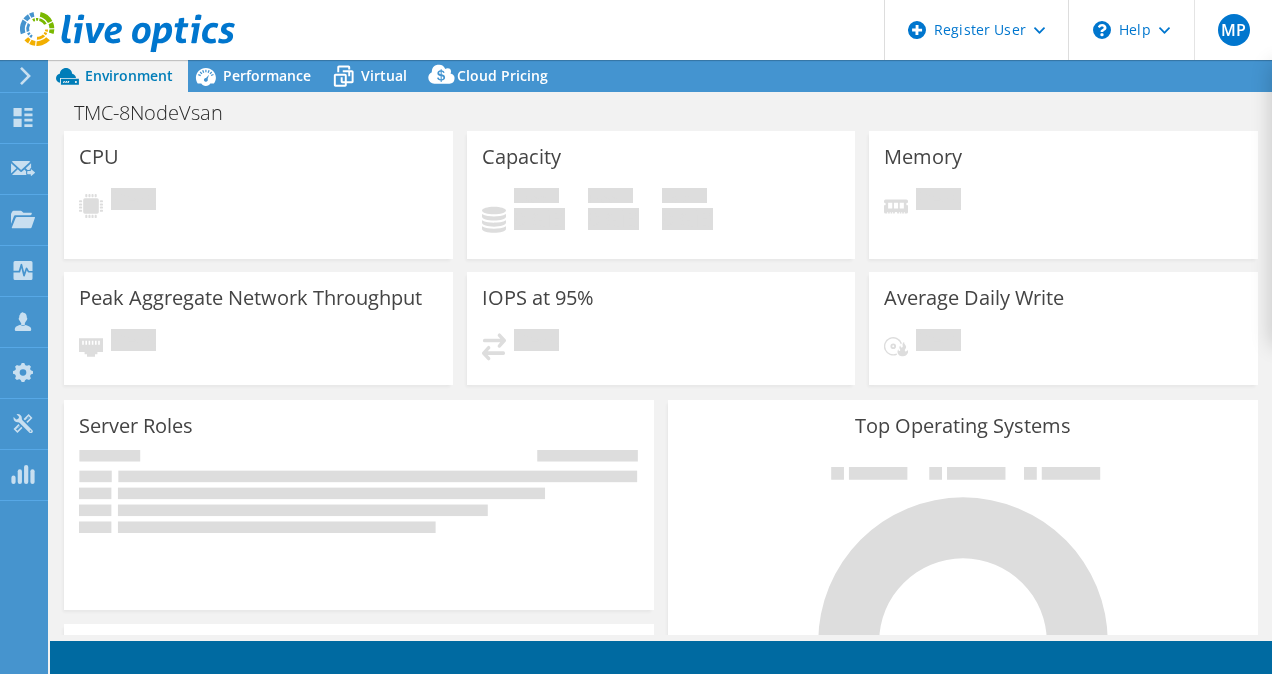 scroll, scrollTop: 0, scrollLeft: 0, axis: both 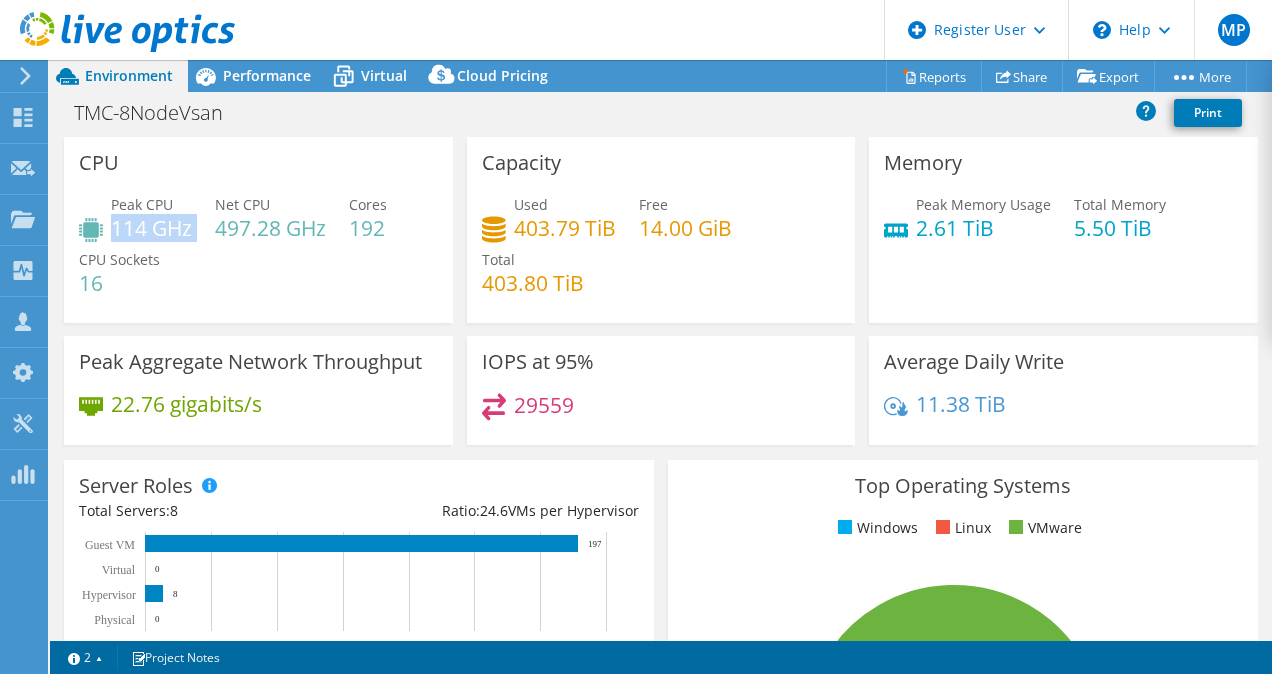 drag, startPoint x: 112, startPoint y: 230, endPoint x: 202, endPoint y: 227, distance: 90.04999 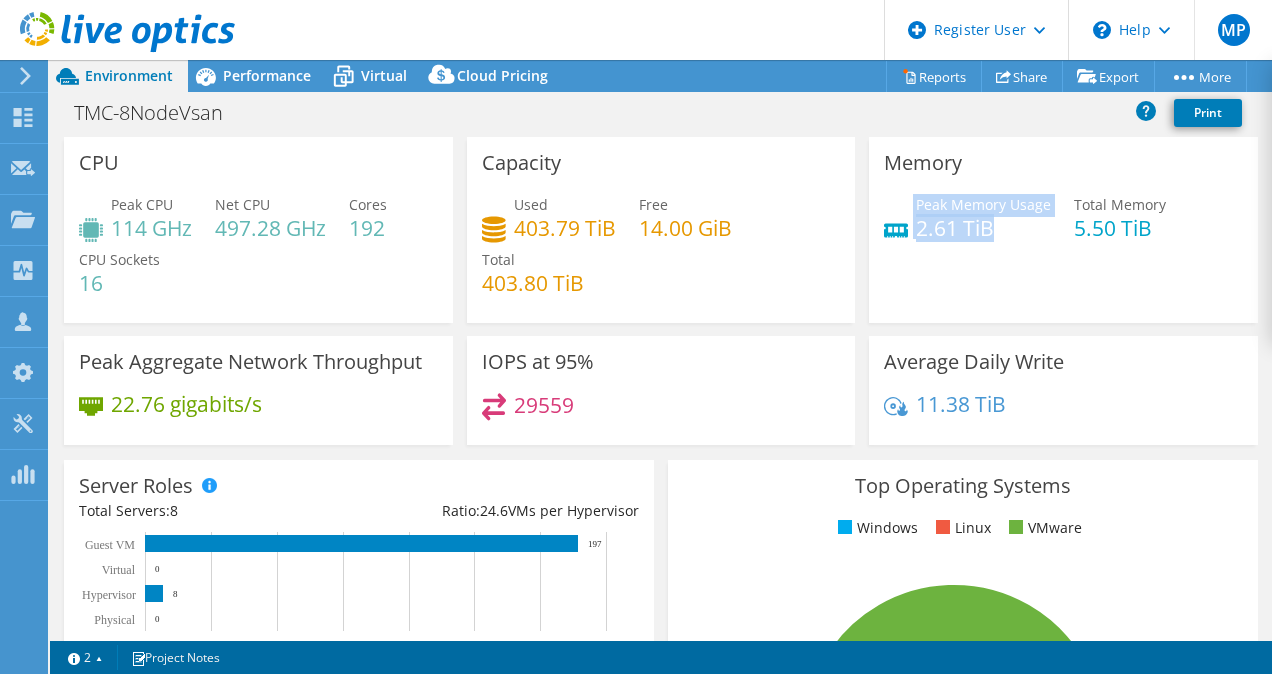 drag, startPoint x: 896, startPoint y: 232, endPoint x: 995, endPoint y: 229, distance: 99.04544 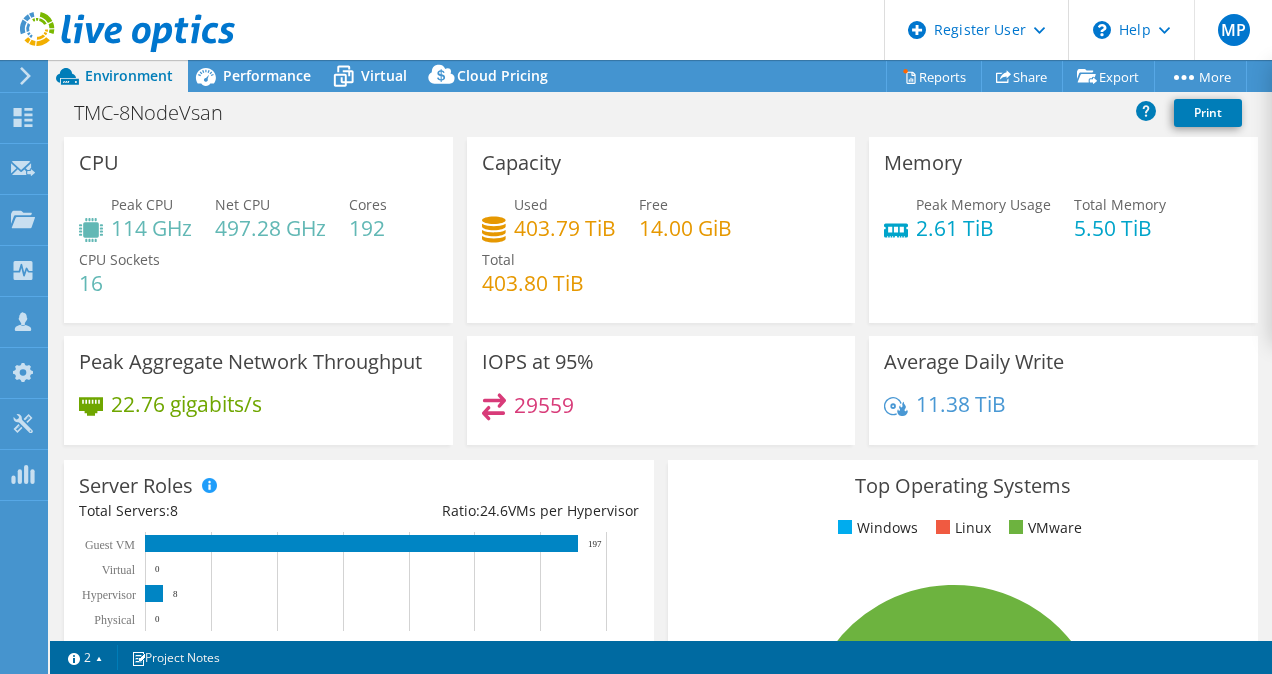 click on "Total Memory
5.50 TiB" at bounding box center (1120, 216) 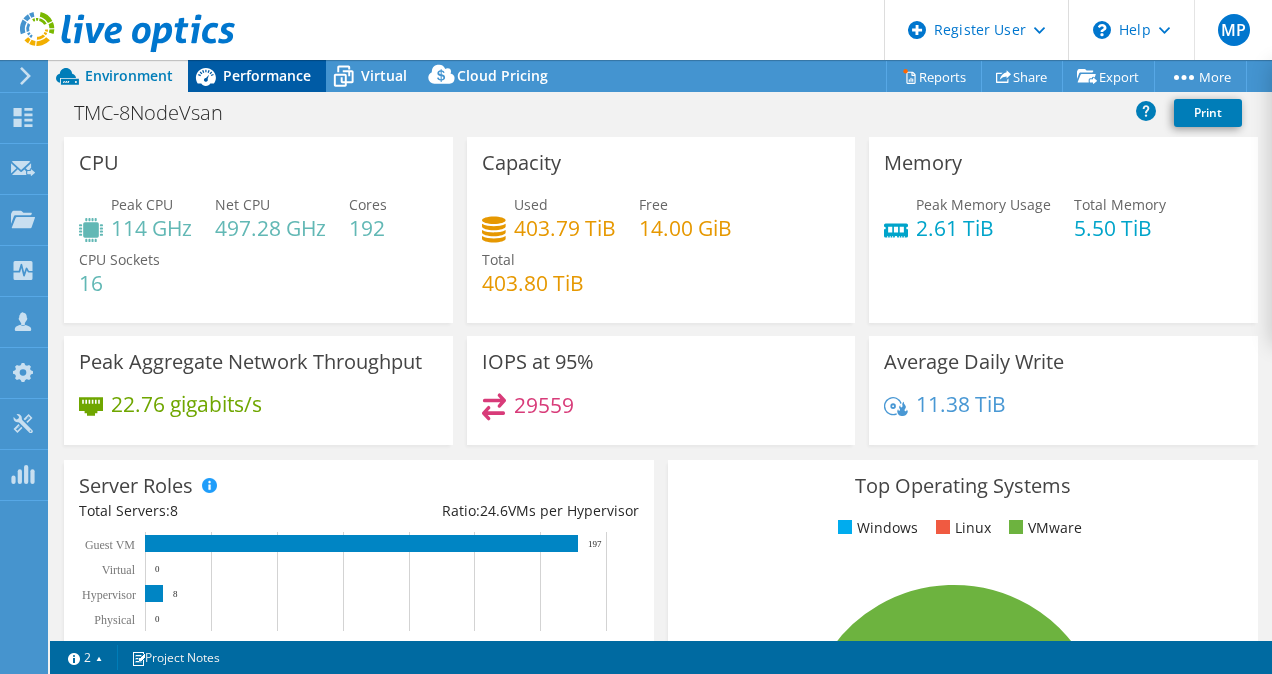 click on "Performance" at bounding box center (267, 75) 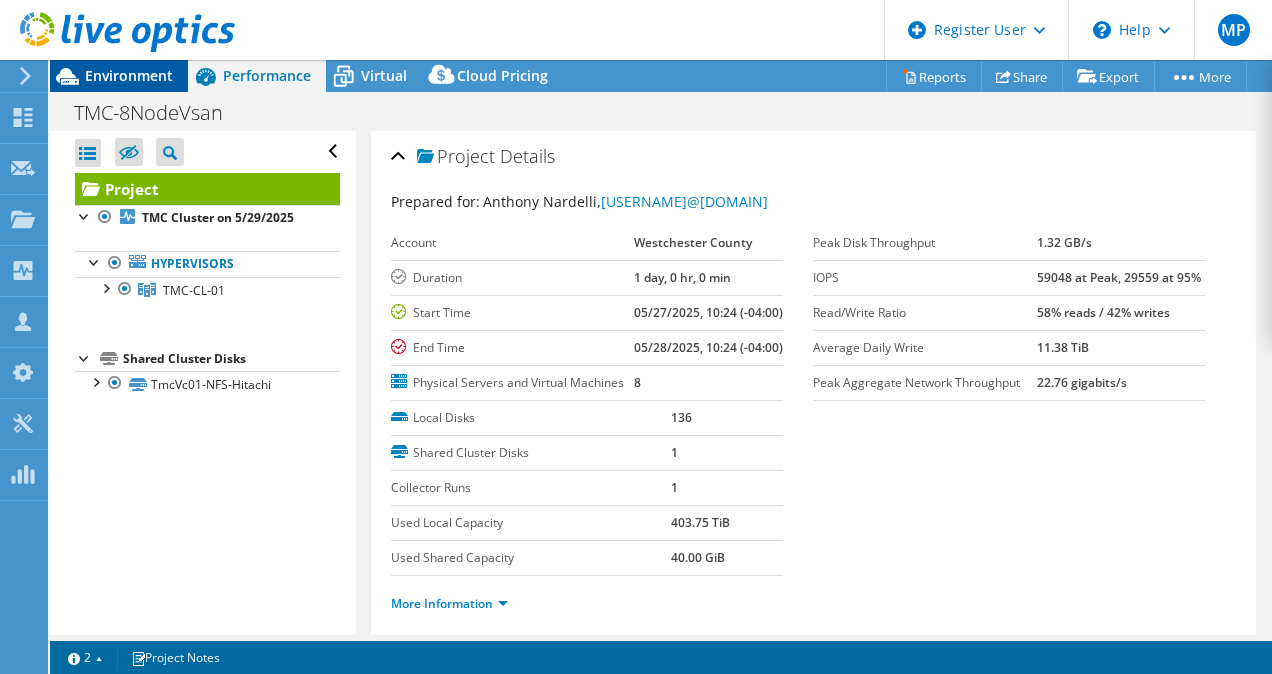 click on "Environment" at bounding box center (129, 75) 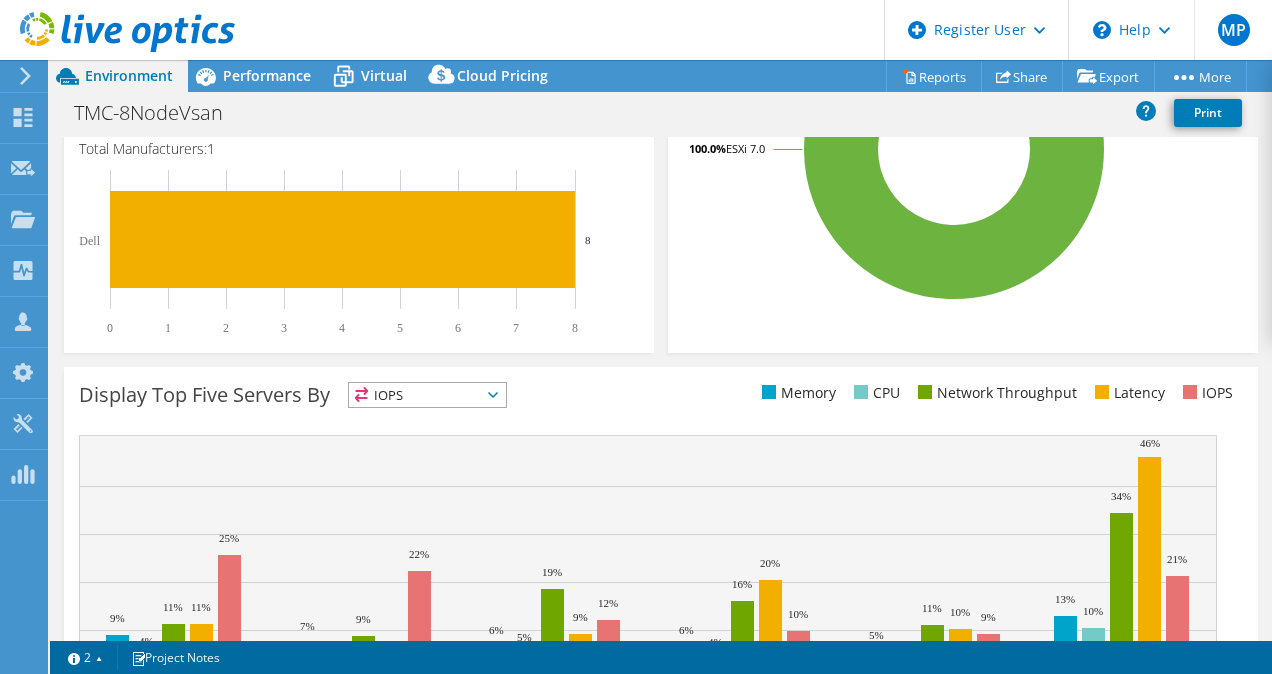 scroll, scrollTop: 715, scrollLeft: 0, axis: vertical 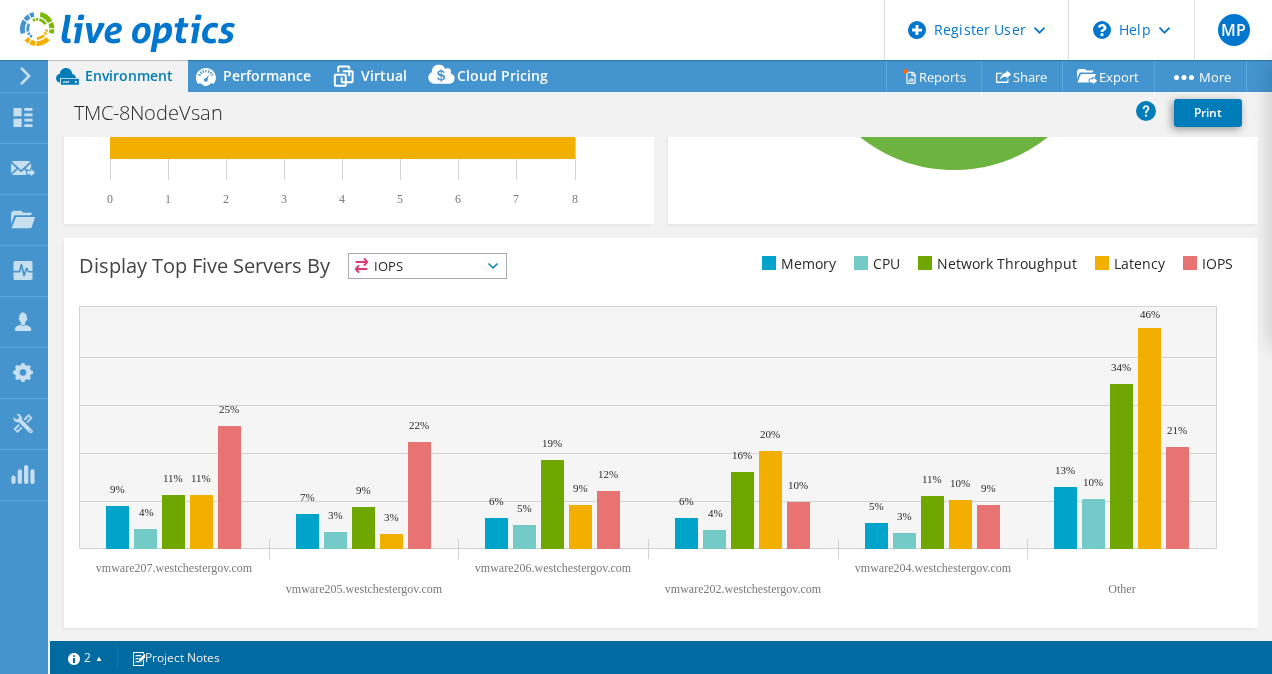 click on "IOPS" at bounding box center [427, 266] 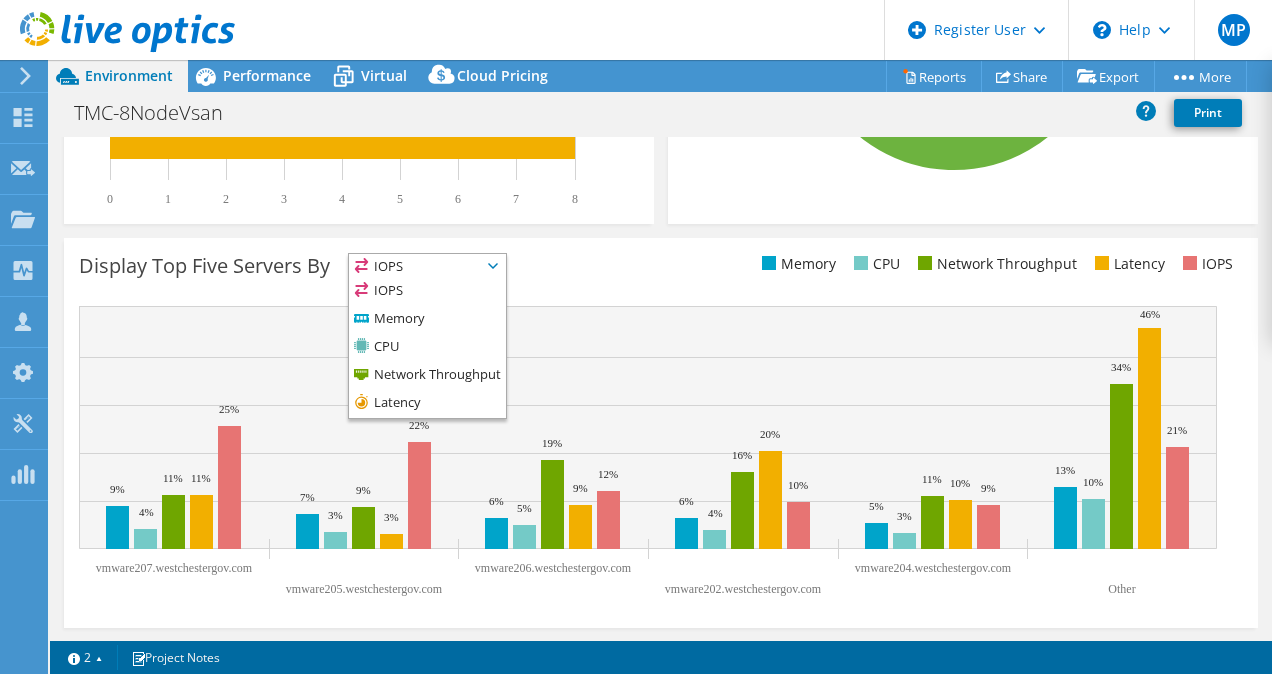 click on "IOPS" at bounding box center (427, 266) 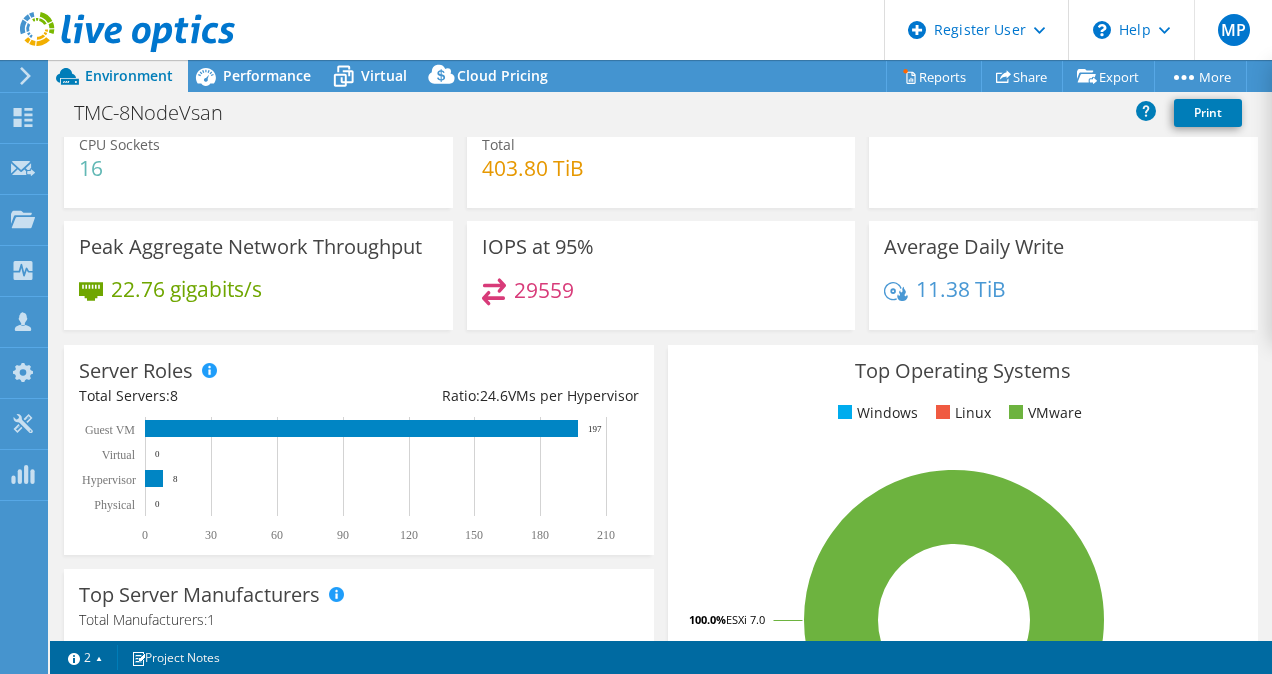scroll, scrollTop: 0, scrollLeft: 0, axis: both 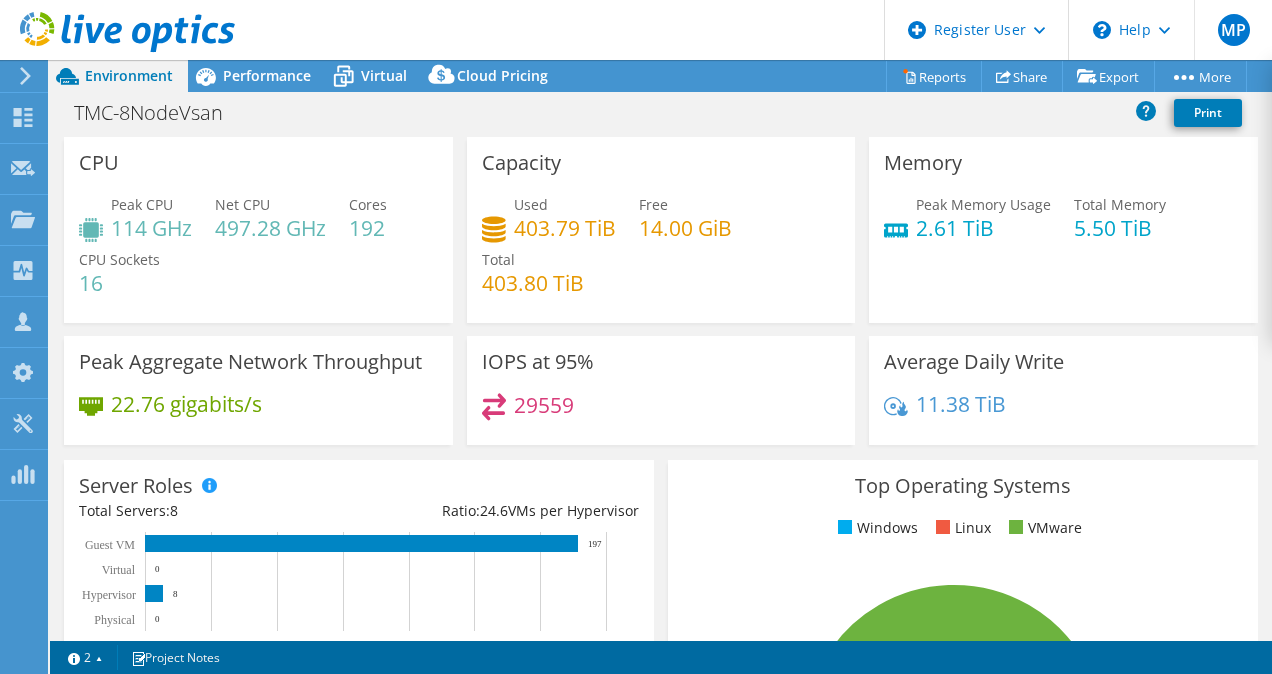 click on "CPU
Peak CPU
114 GHz
Net CPU
497.28 GHz
Cores
192
CPU Sockets
16" at bounding box center [258, 230] 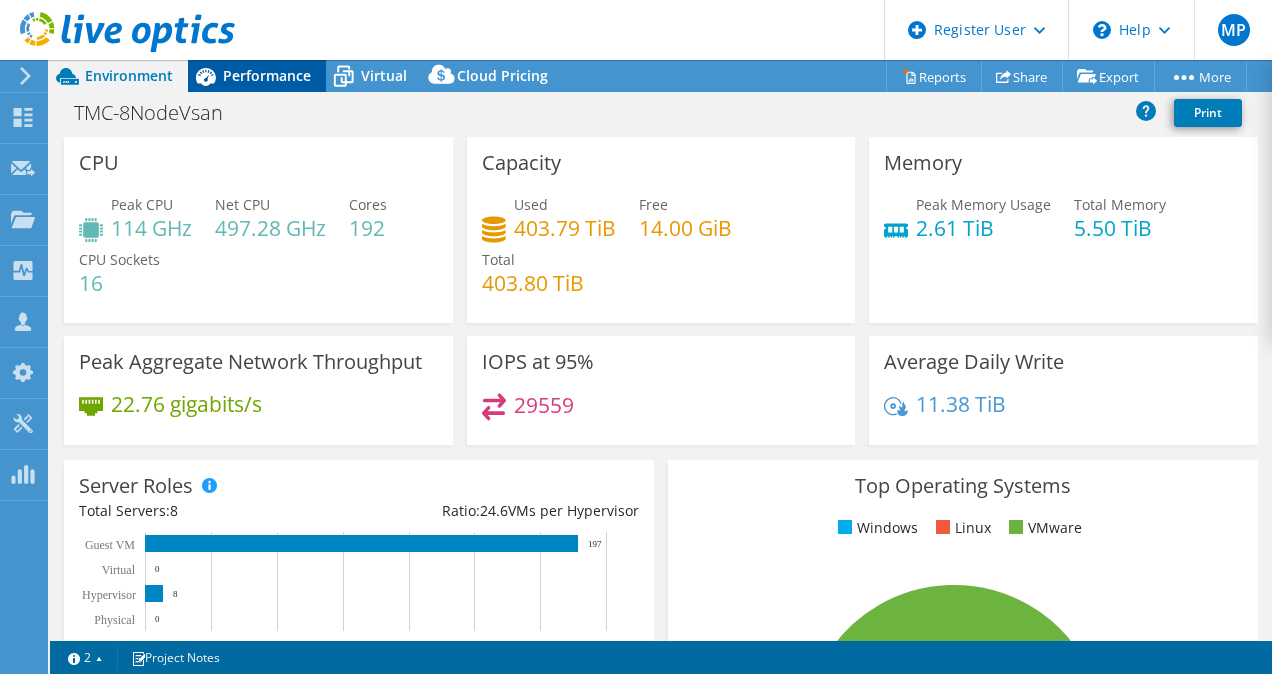 click on "Performance" at bounding box center (267, 75) 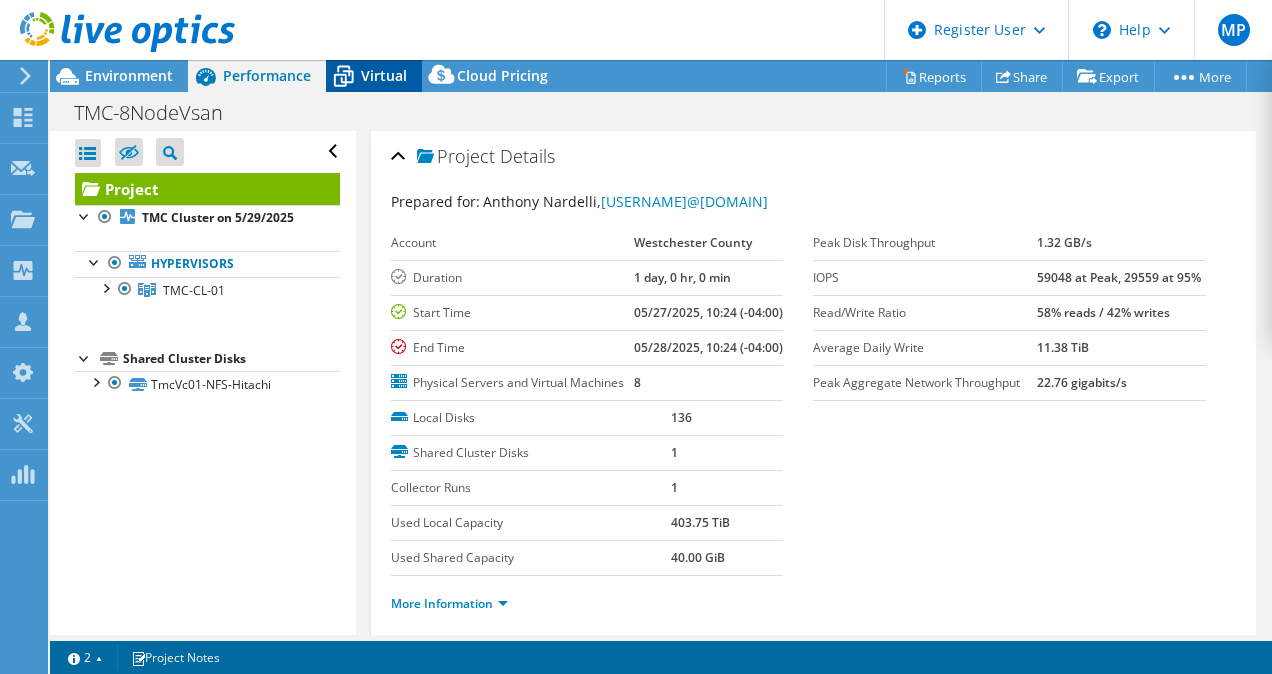 click on "Virtual" at bounding box center (384, 75) 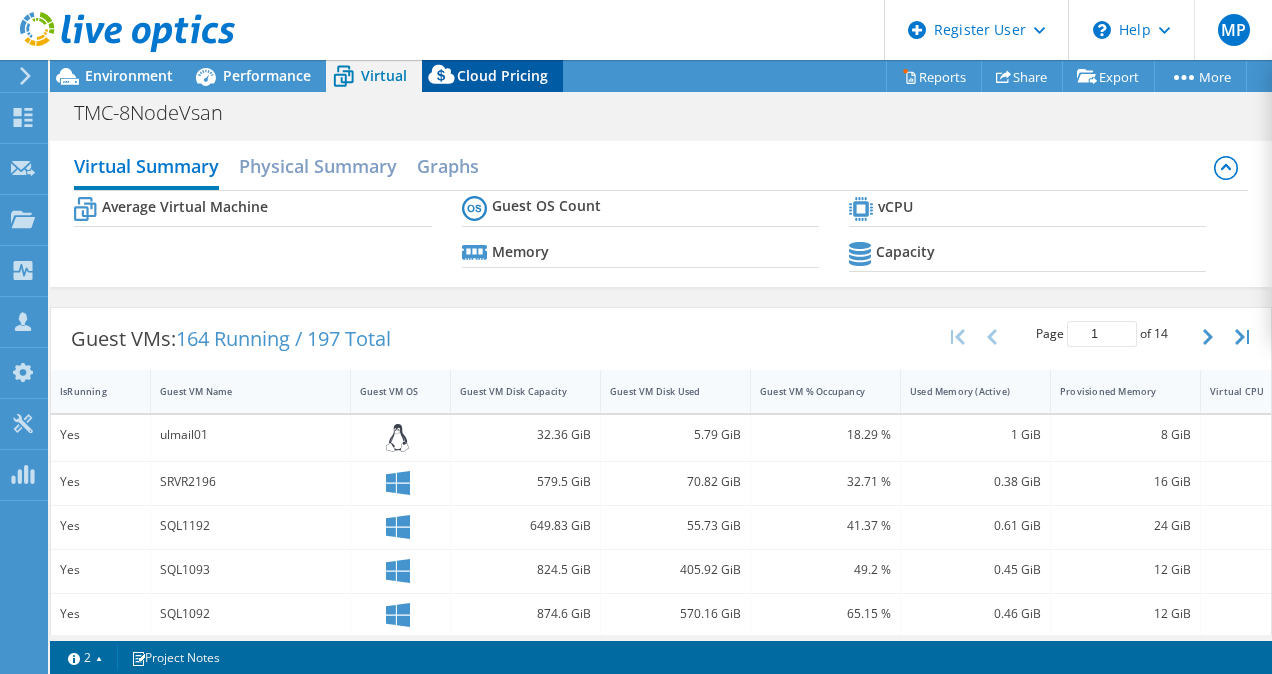 click on "Cloud Pricing" at bounding box center [502, 75] 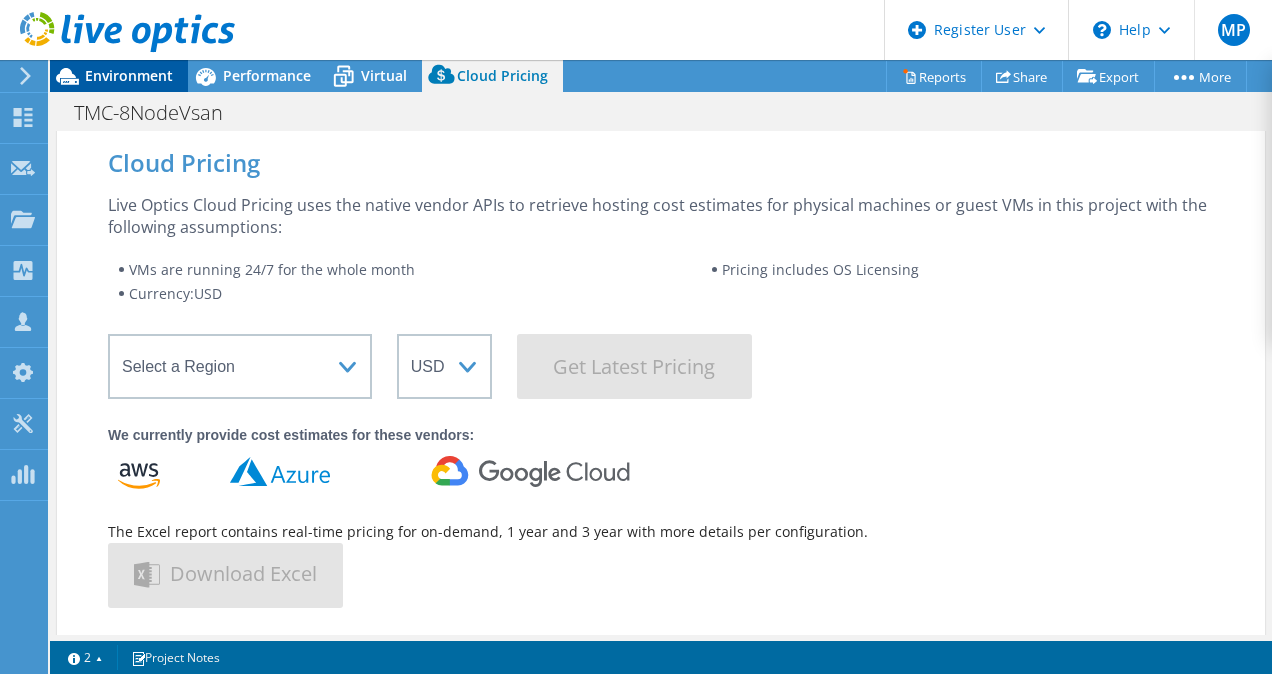 click on "Environment" at bounding box center (129, 75) 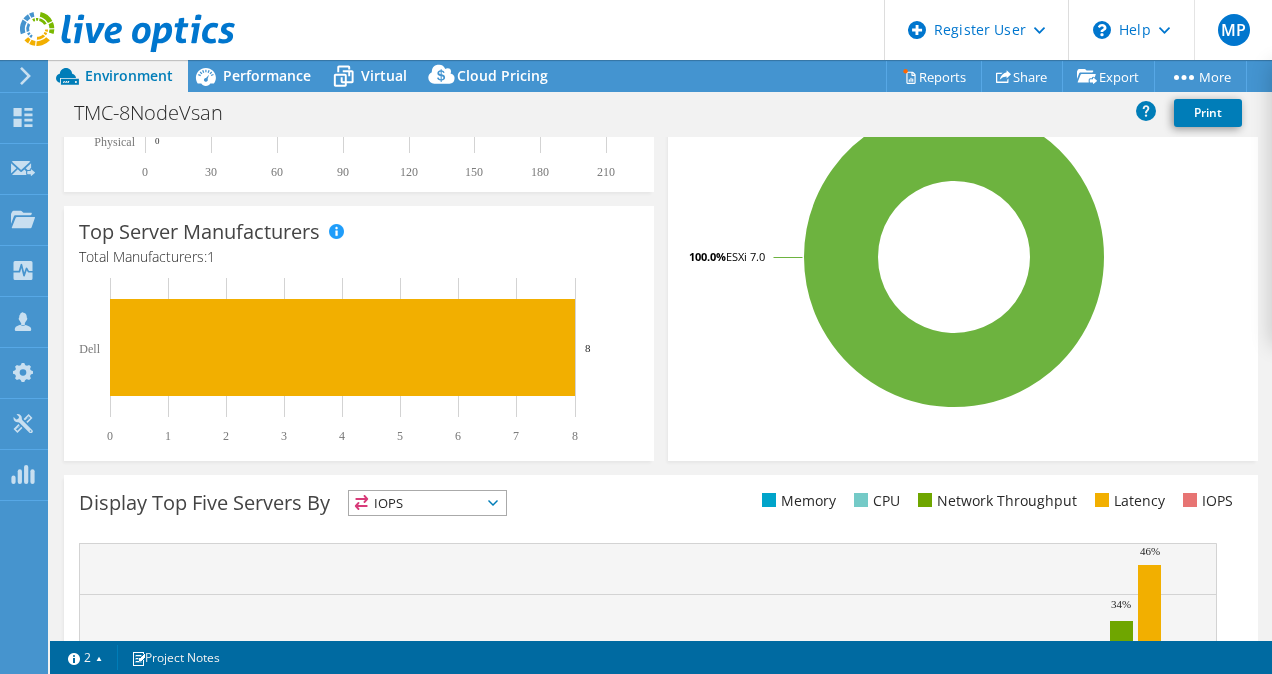 scroll, scrollTop: 500, scrollLeft: 0, axis: vertical 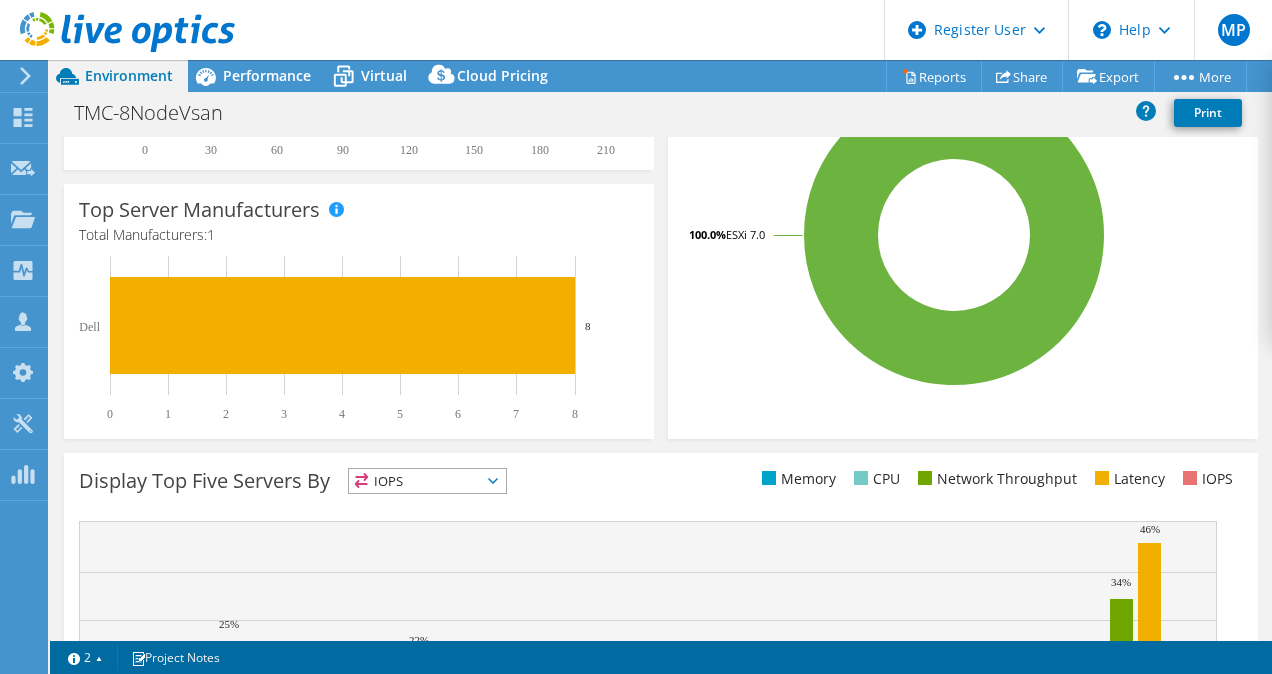 click on "Memory" at bounding box center (796, 479) 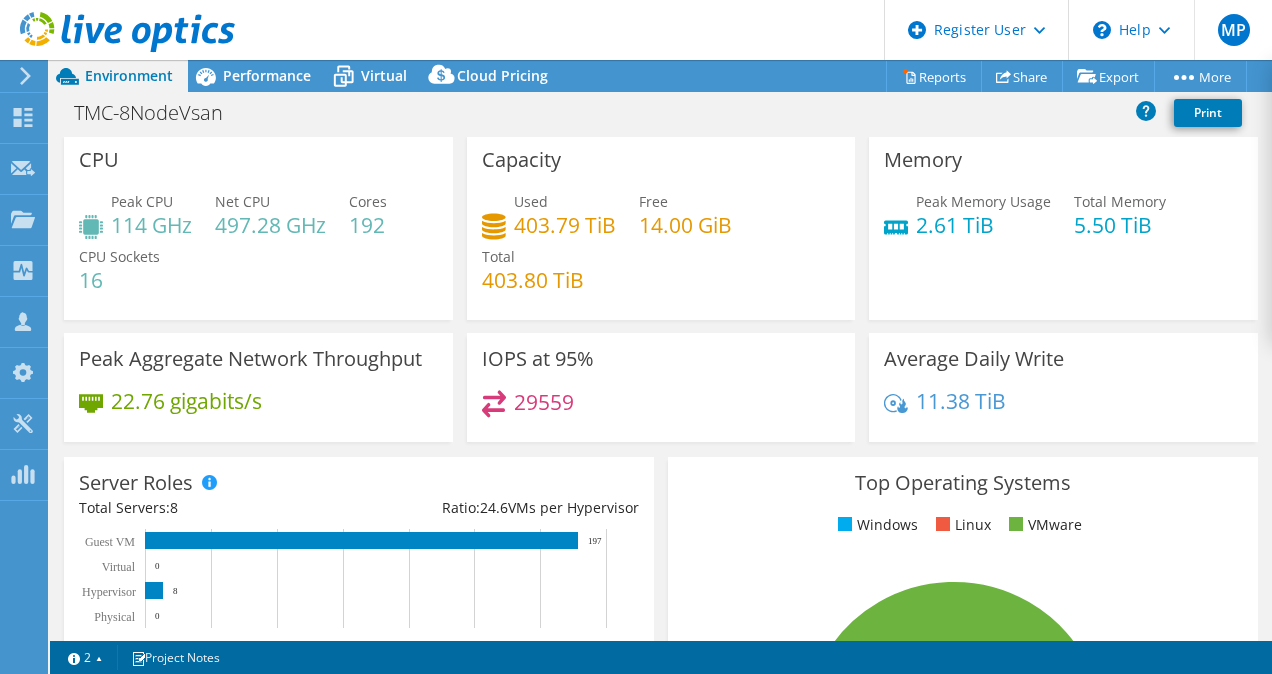 scroll, scrollTop: 0, scrollLeft: 0, axis: both 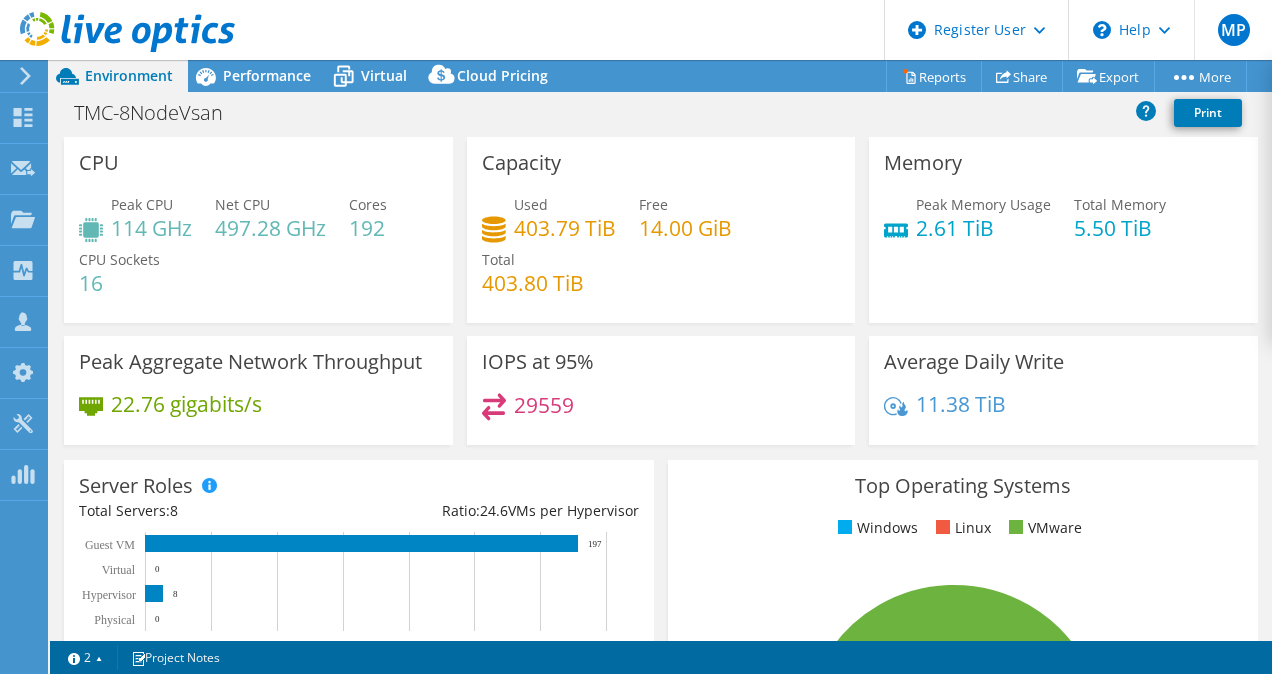 drag, startPoint x: 987, startPoint y: 155, endPoint x: 954, endPoint y: 194, distance: 51.088158 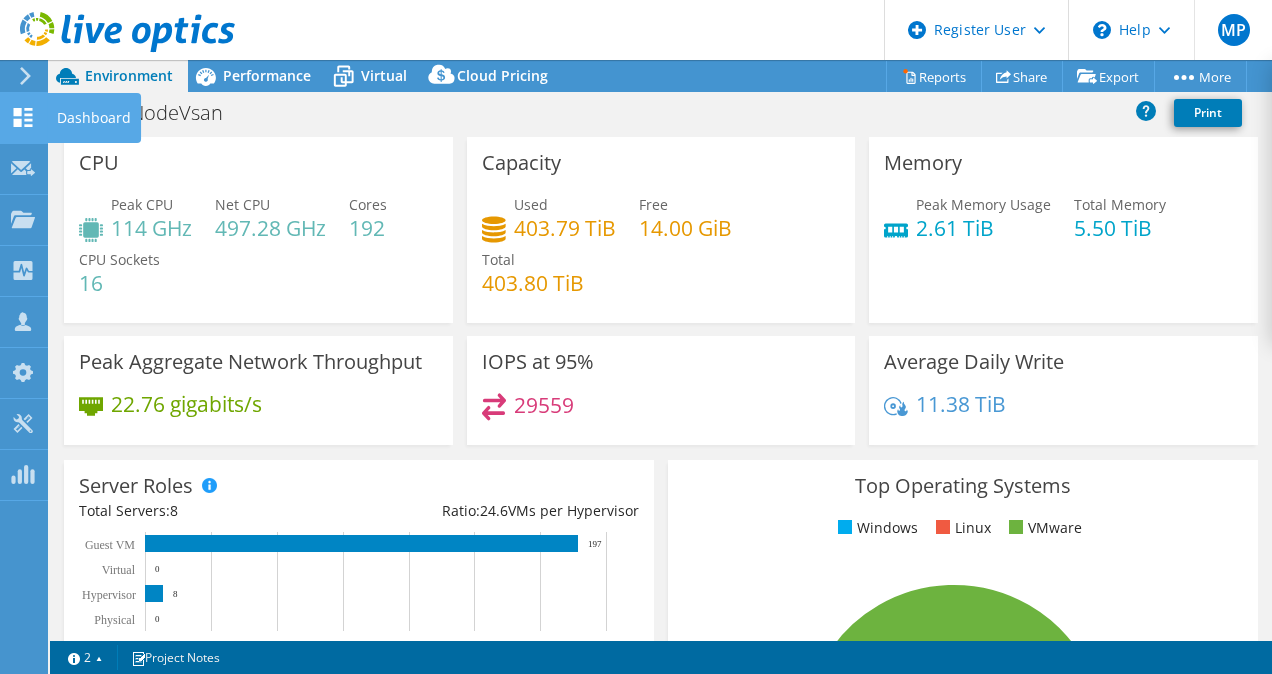 click on "Dashboard" at bounding box center (-66, 118) 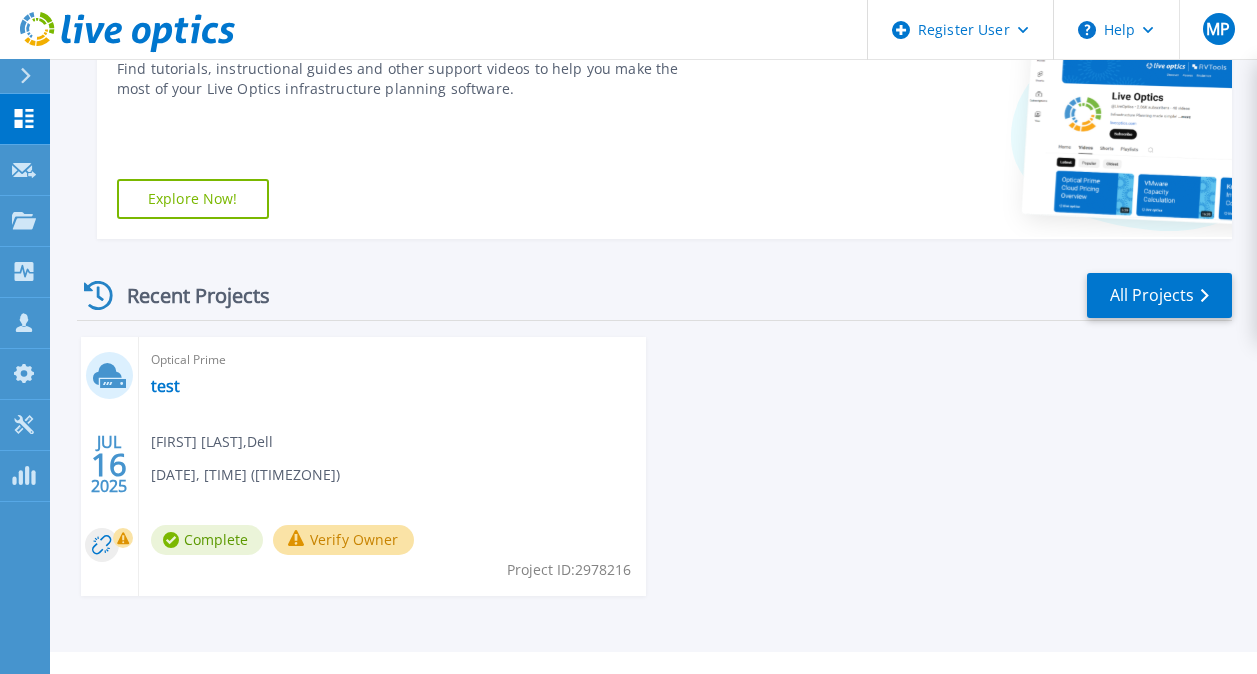 scroll, scrollTop: 403, scrollLeft: 0, axis: vertical 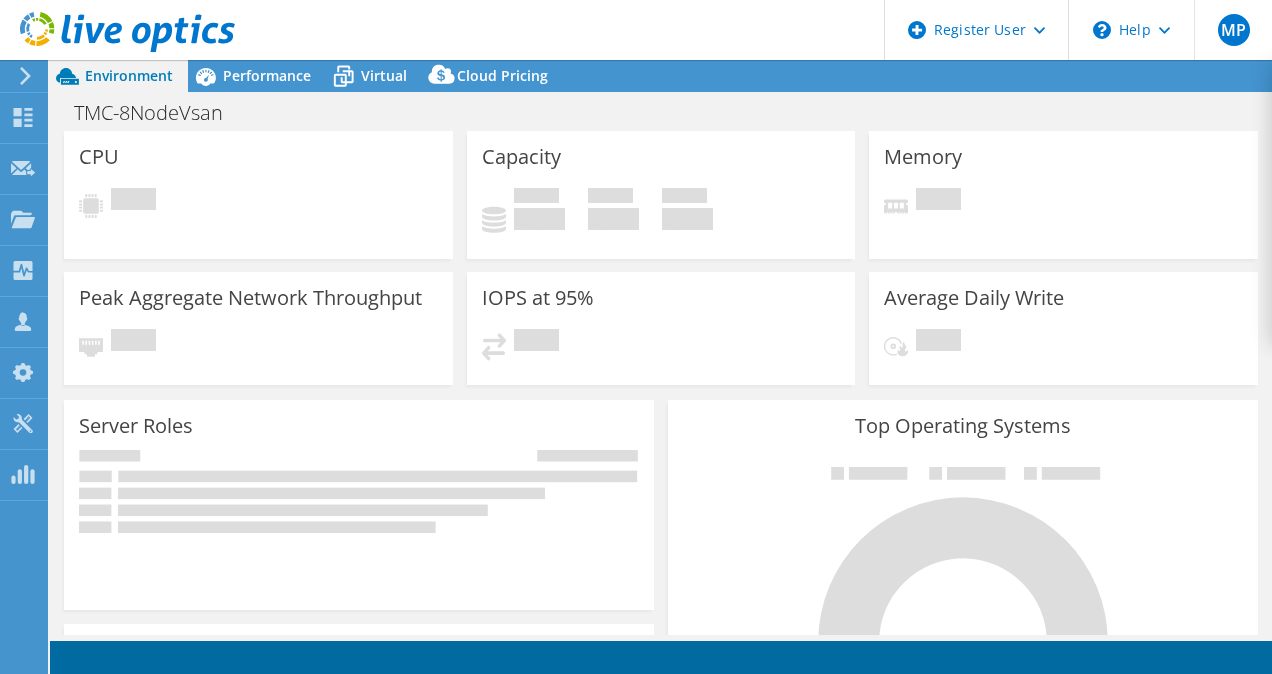 select on "USD" 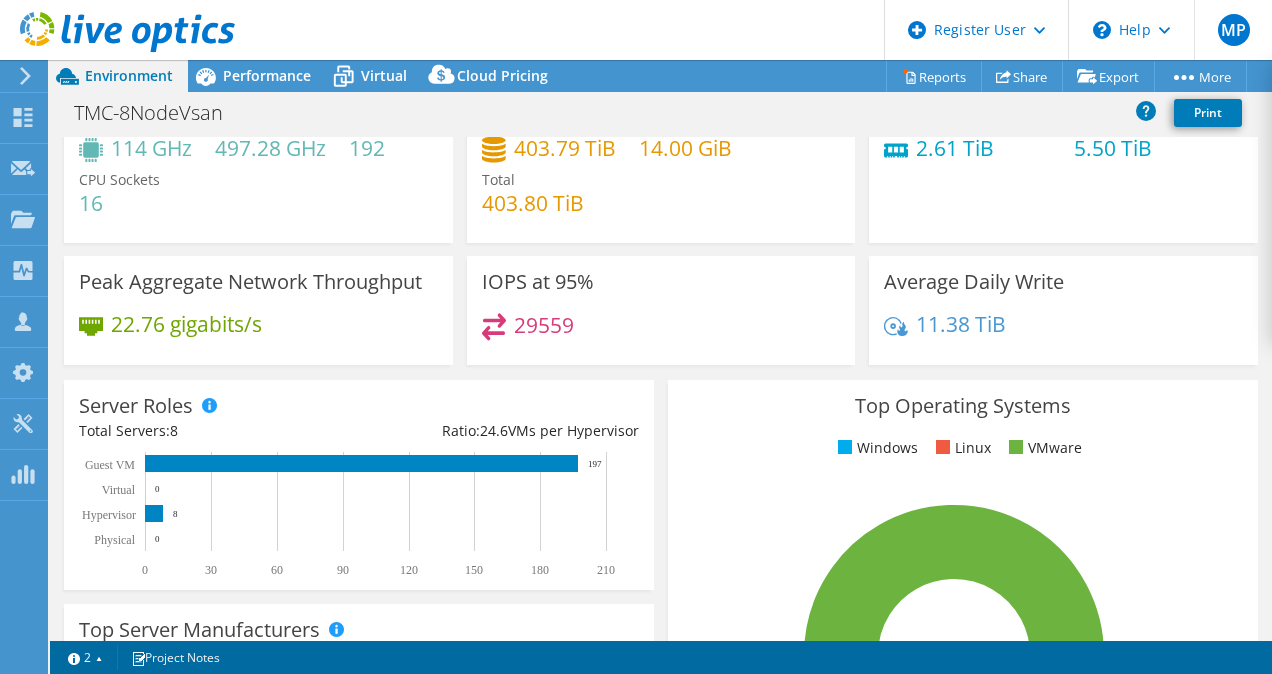 scroll, scrollTop: 100, scrollLeft: 0, axis: vertical 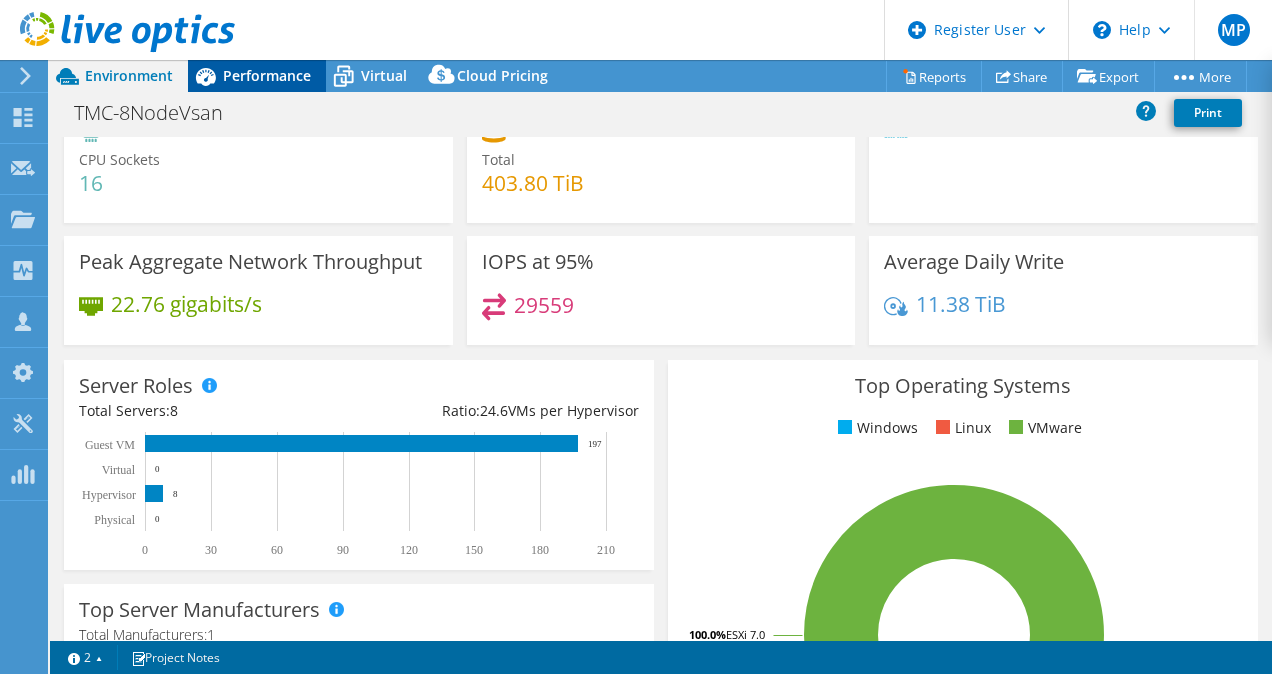 click on "Performance" at bounding box center [267, 75] 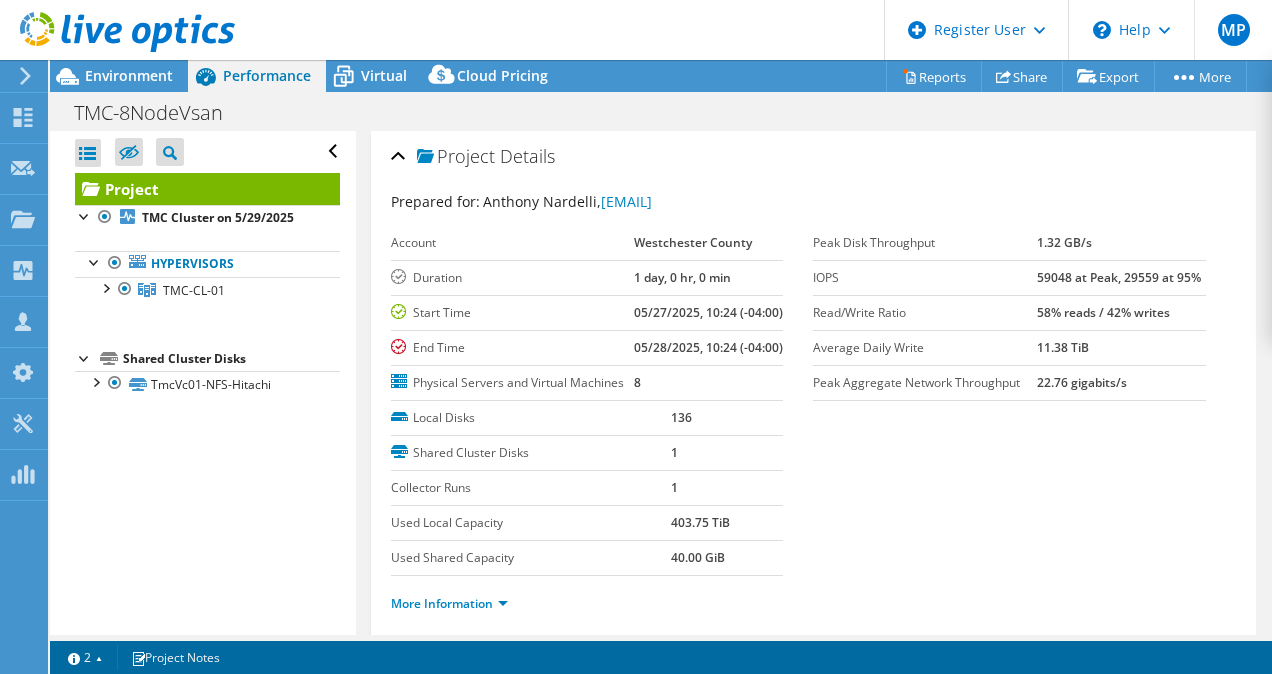 scroll, scrollTop: 0, scrollLeft: 0, axis: both 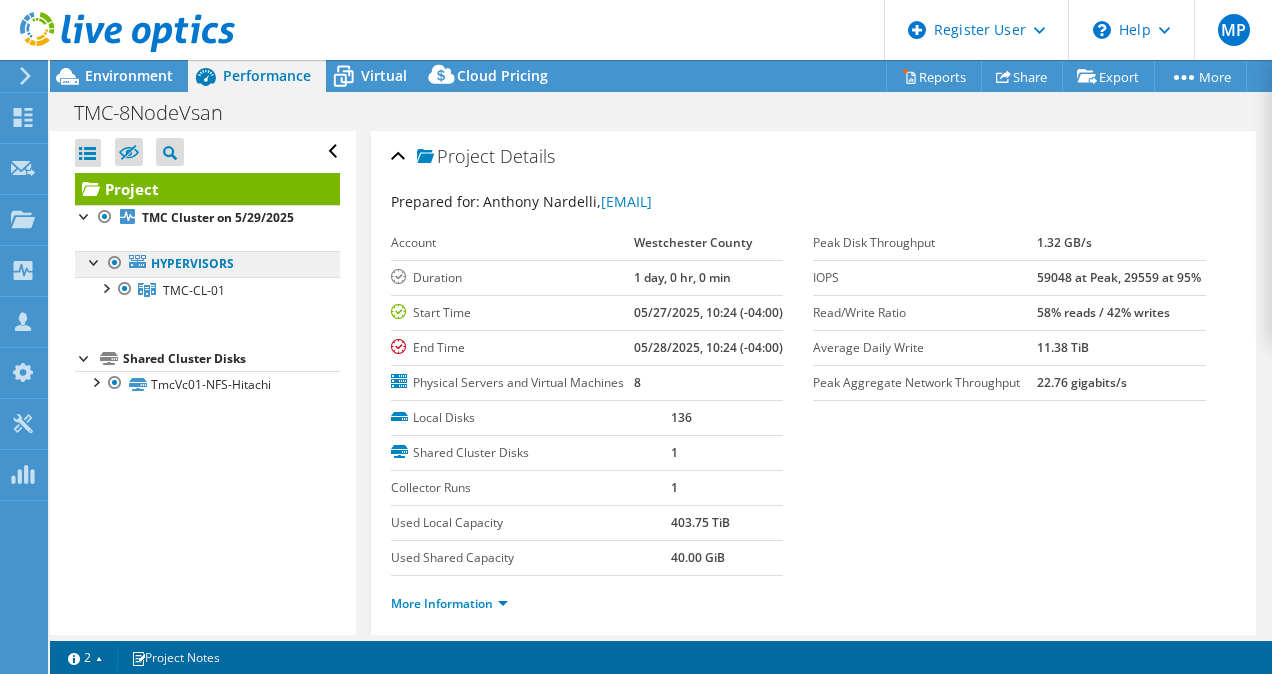 click on "Hypervisors" at bounding box center (207, 264) 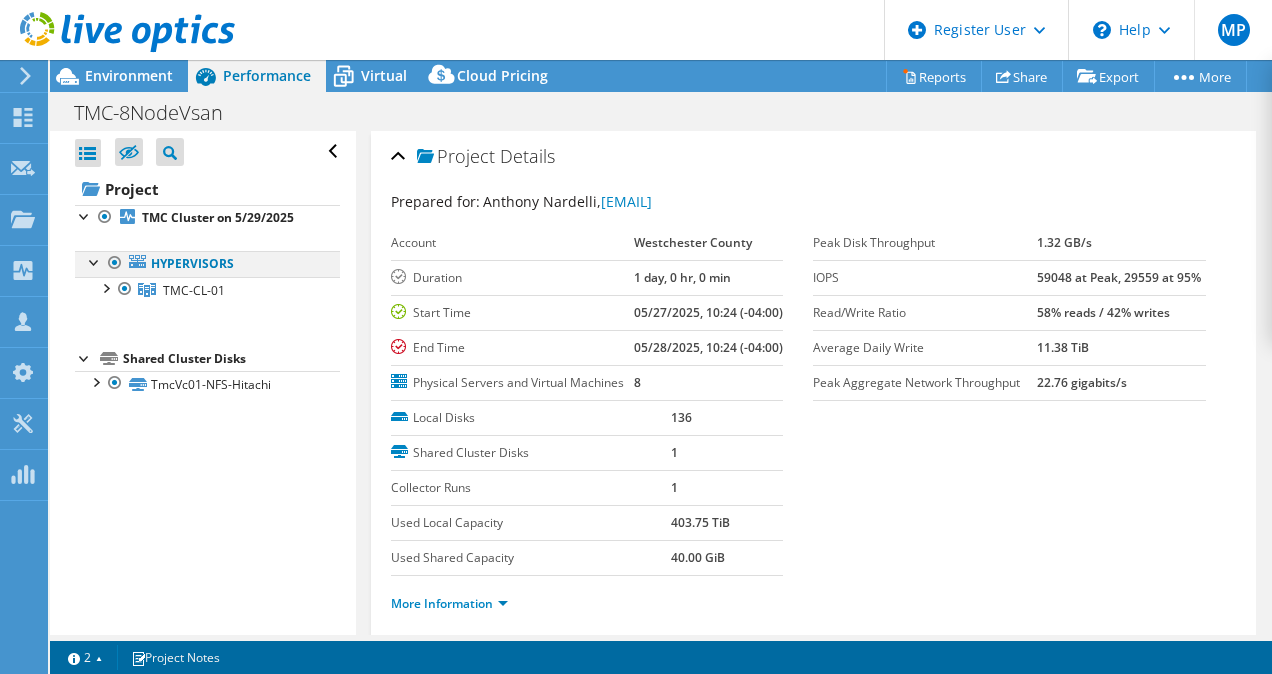 click at bounding box center [95, 261] 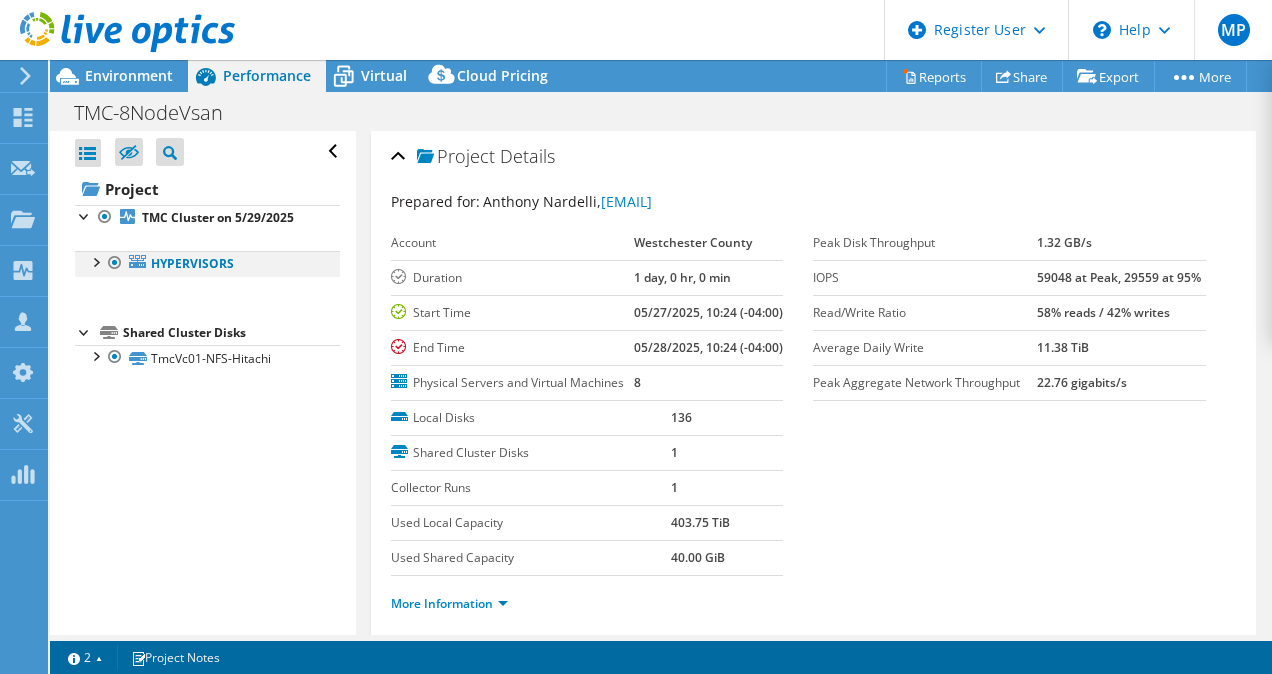 click at bounding box center (95, 261) 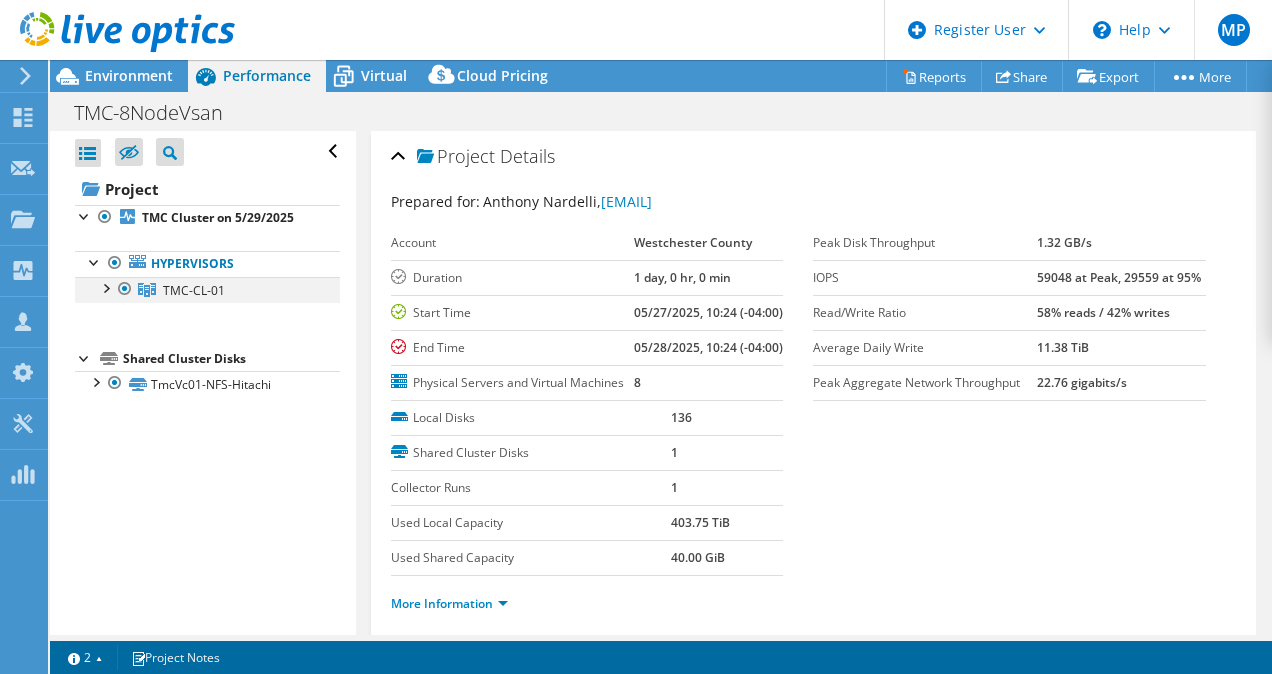 click at bounding box center (105, 287) 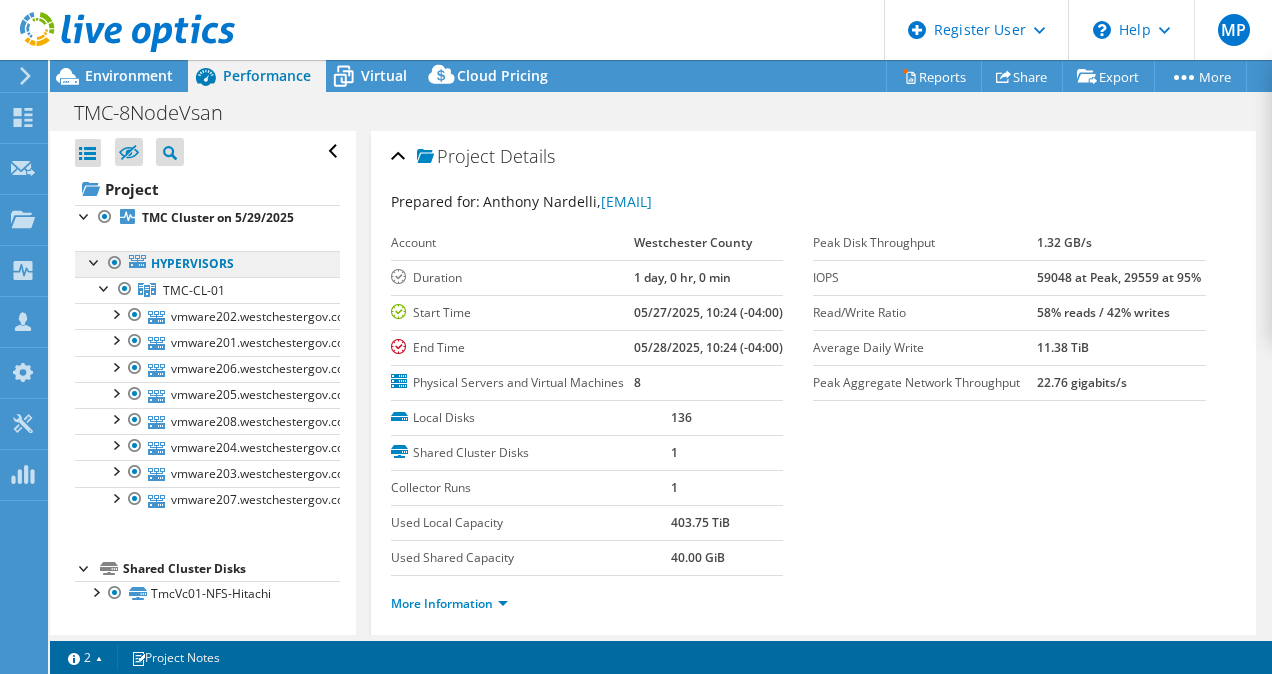click on "Hypervisors" at bounding box center [207, 264] 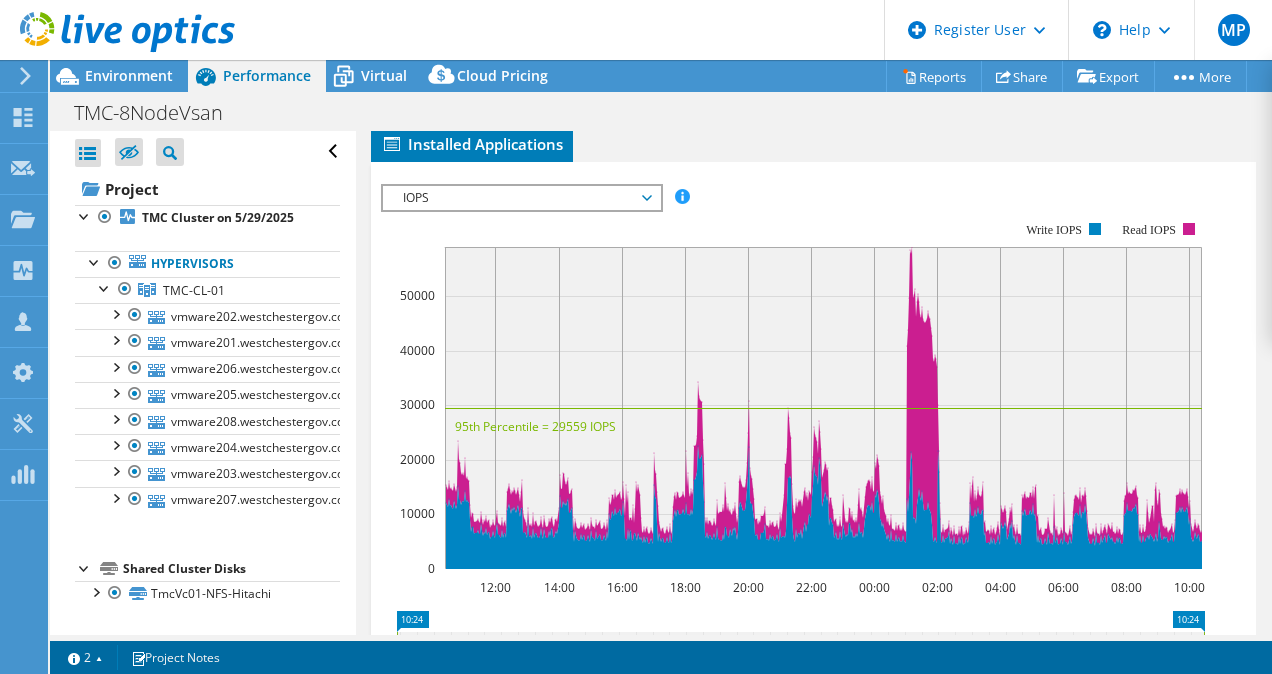 scroll, scrollTop: 500, scrollLeft: 0, axis: vertical 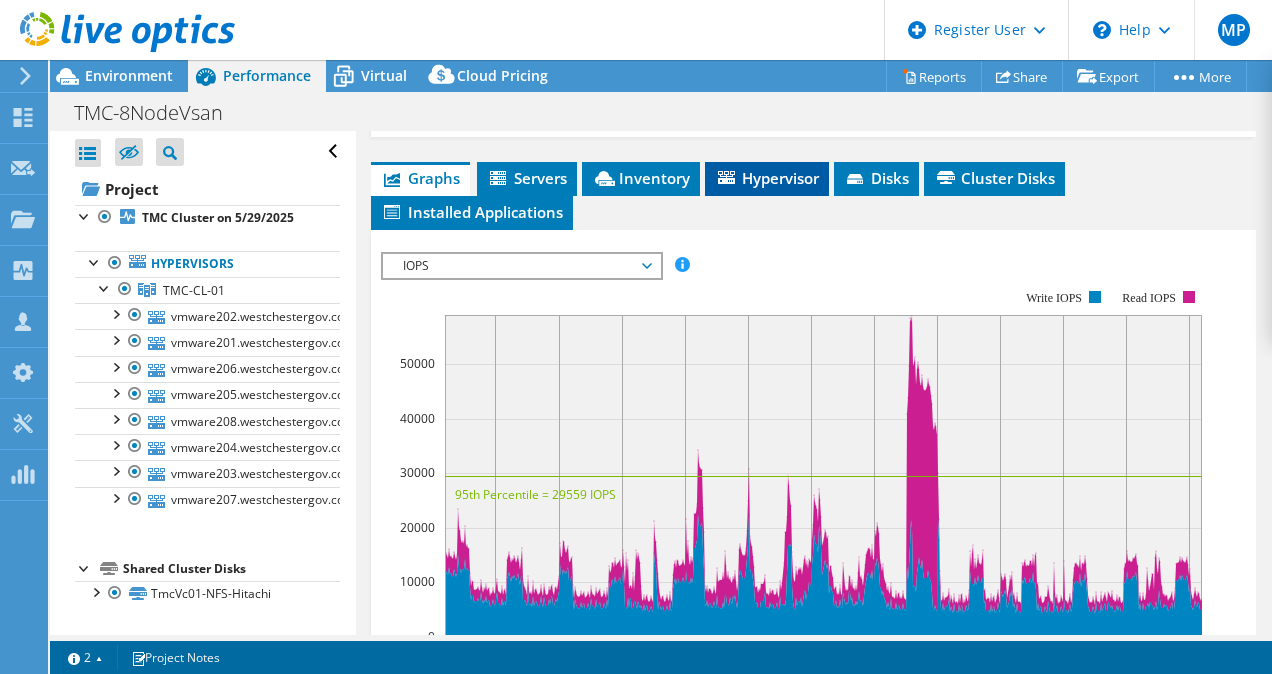 click on "Hypervisor" at bounding box center [767, 178] 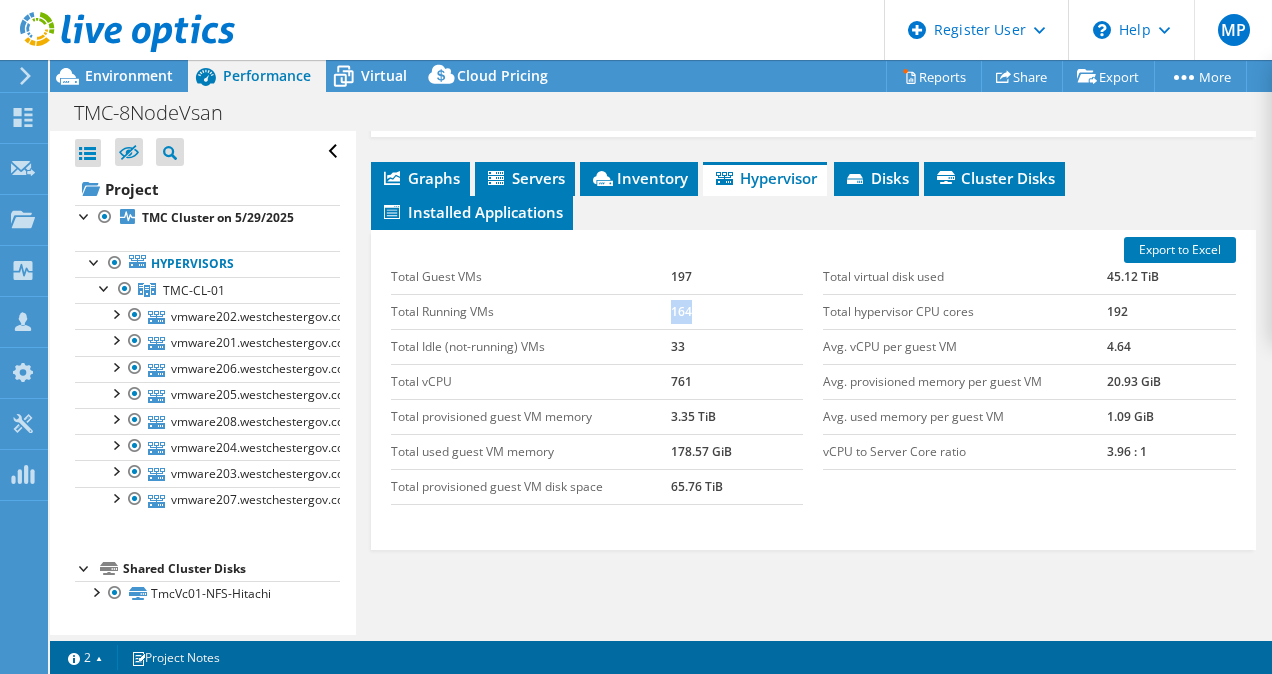 drag, startPoint x: 647, startPoint y: 370, endPoint x: 698, endPoint y: 368, distance: 51.0392 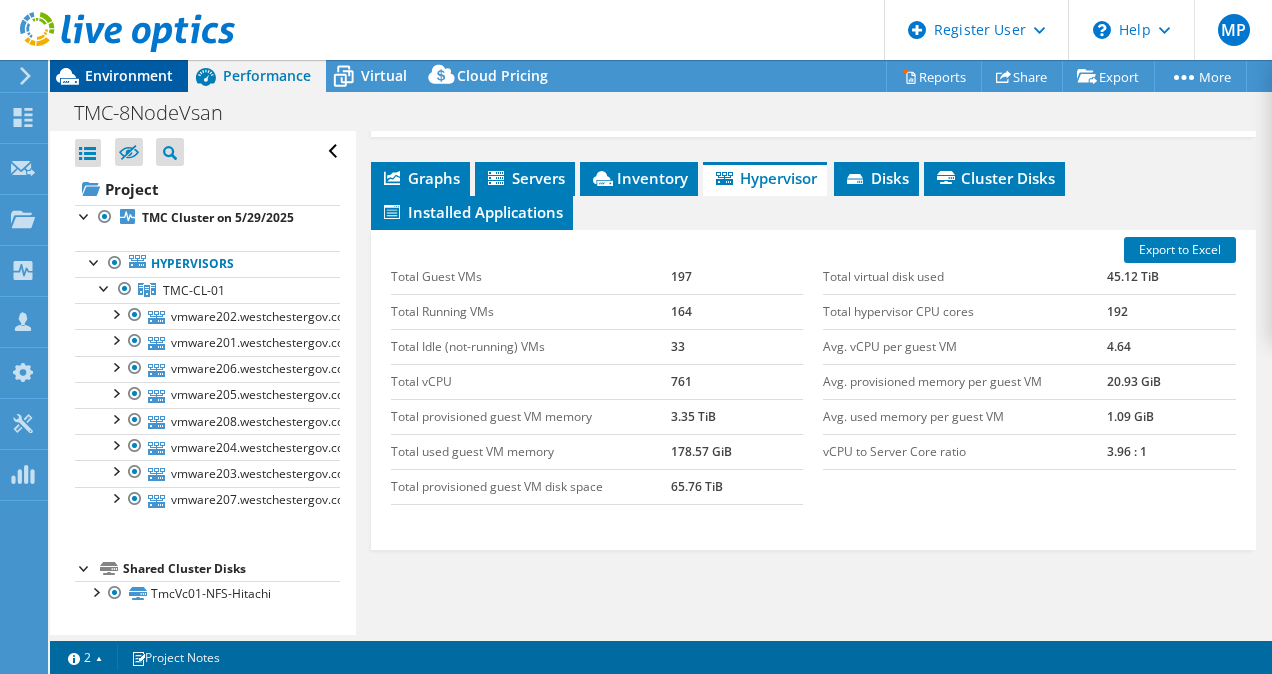 click on "Environment" at bounding box center [129, 75] 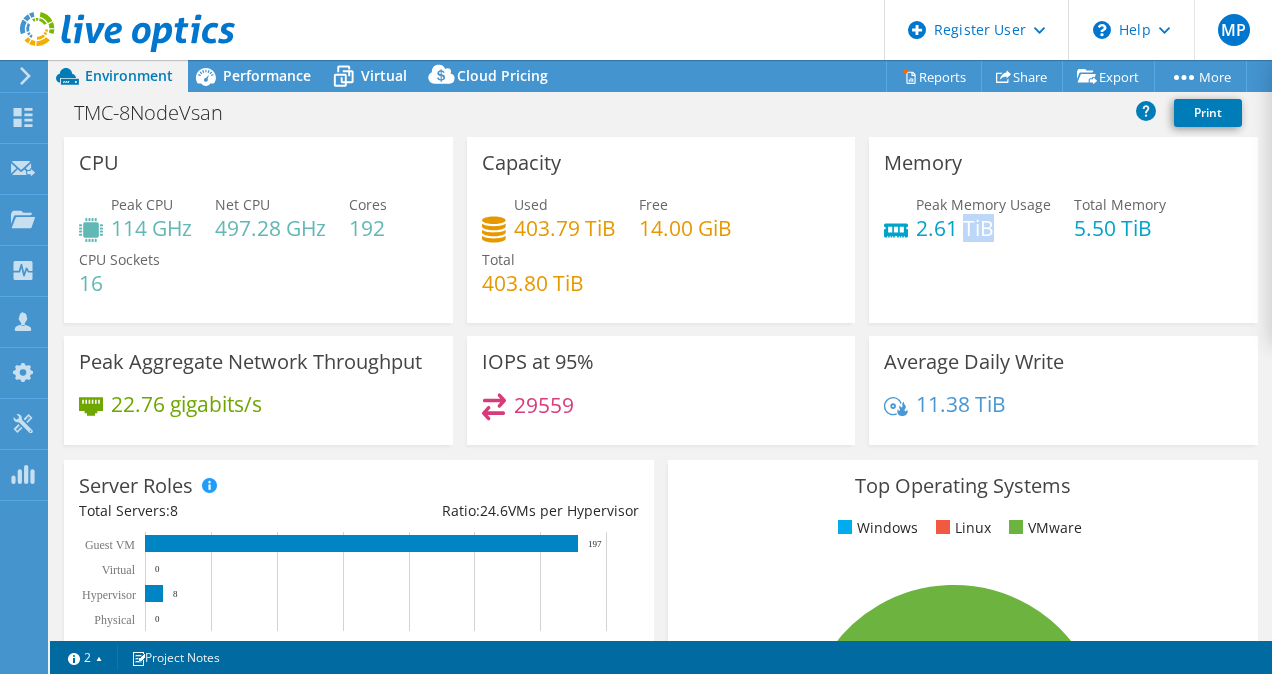 drag, startPoint x: 956, startPoint y: 237, endPoint x: 1007, endPoint y: 234, distance: 51.088158 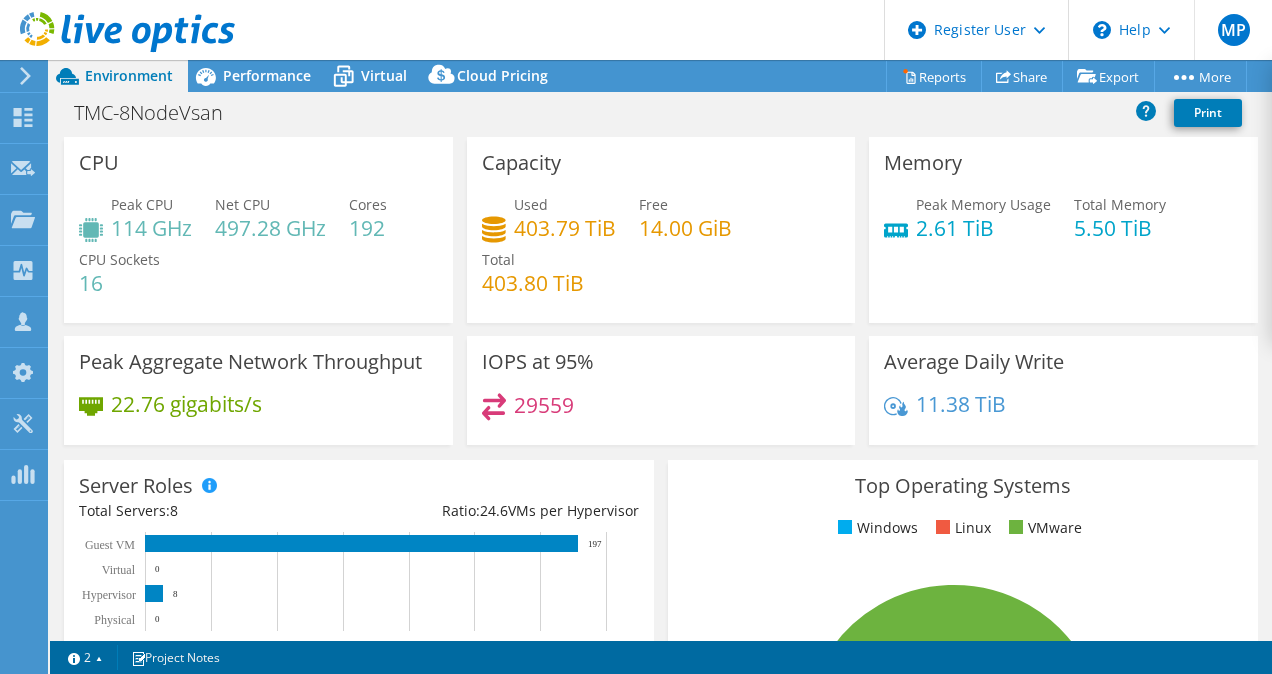drag, startPoint x: 1007, startPoint y: 234, endPoint x: 949, endPoint y: 258, distance: 62.76942 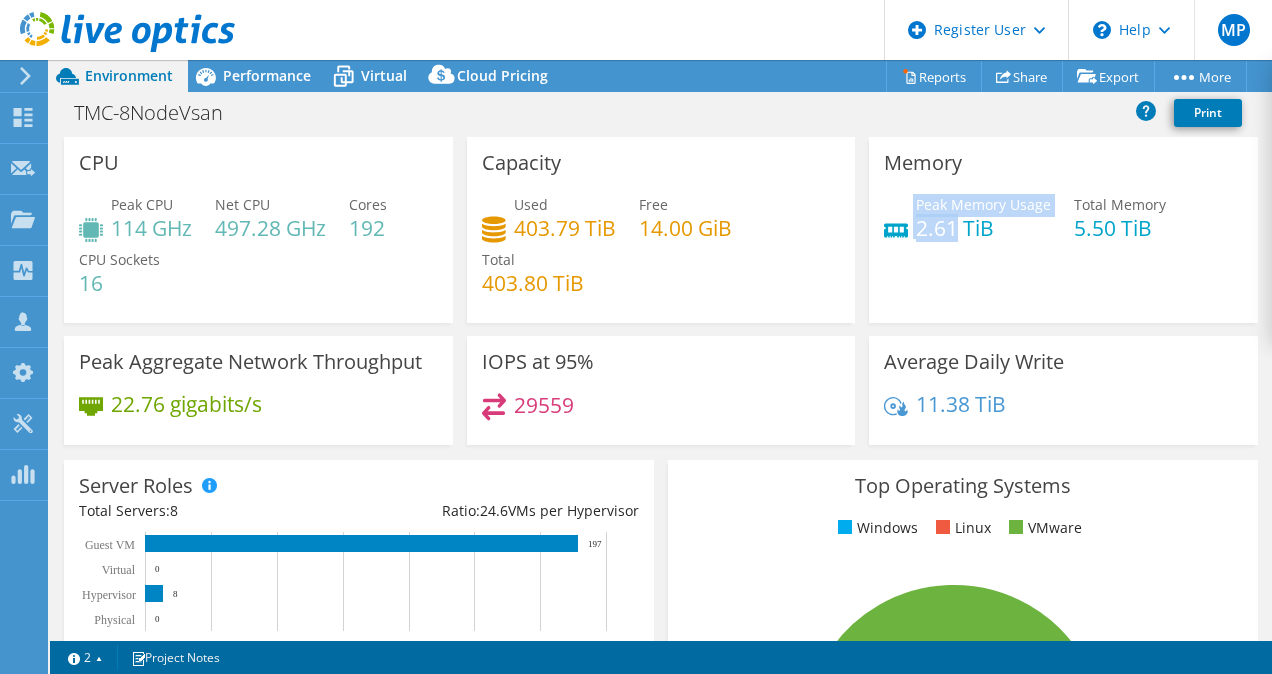 drag, startPoint x: 904, startPoint y: 223, endPoint x: 947, endPoint y: 217, distance: 43.416588 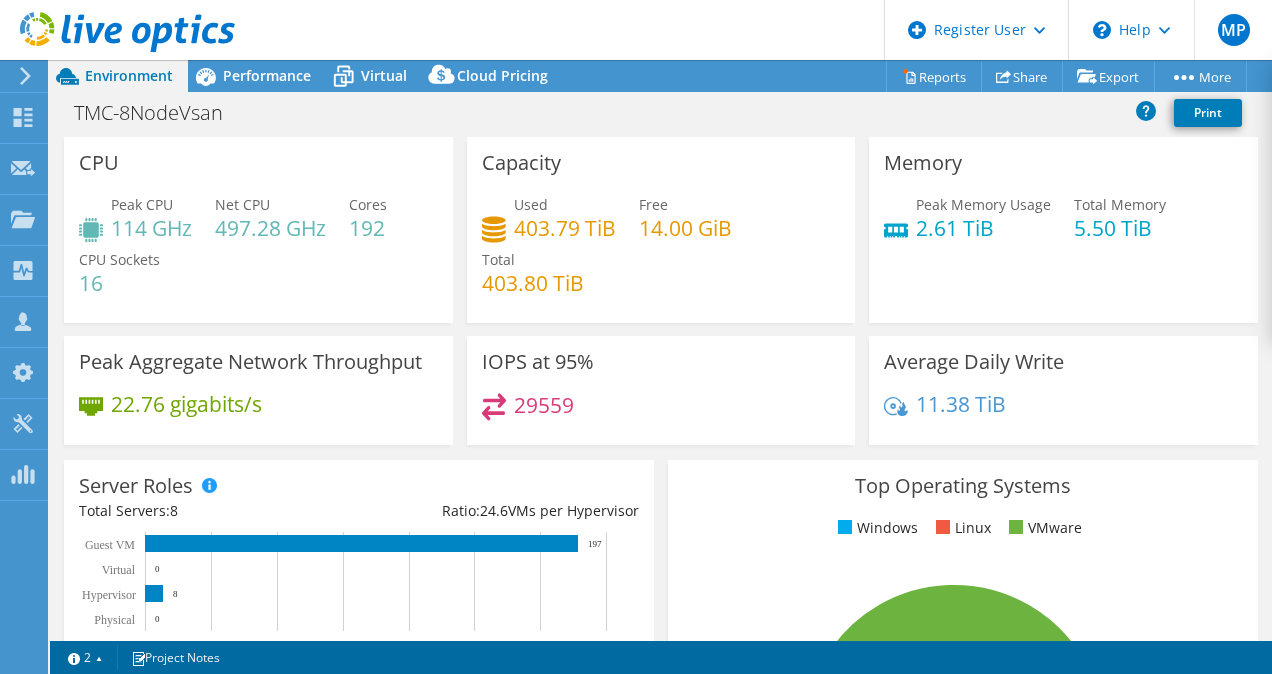 drag, startPoint x: 947, startPoint y: 221, endPoint x: 936, endPoint y: 272, distance: 52.17279 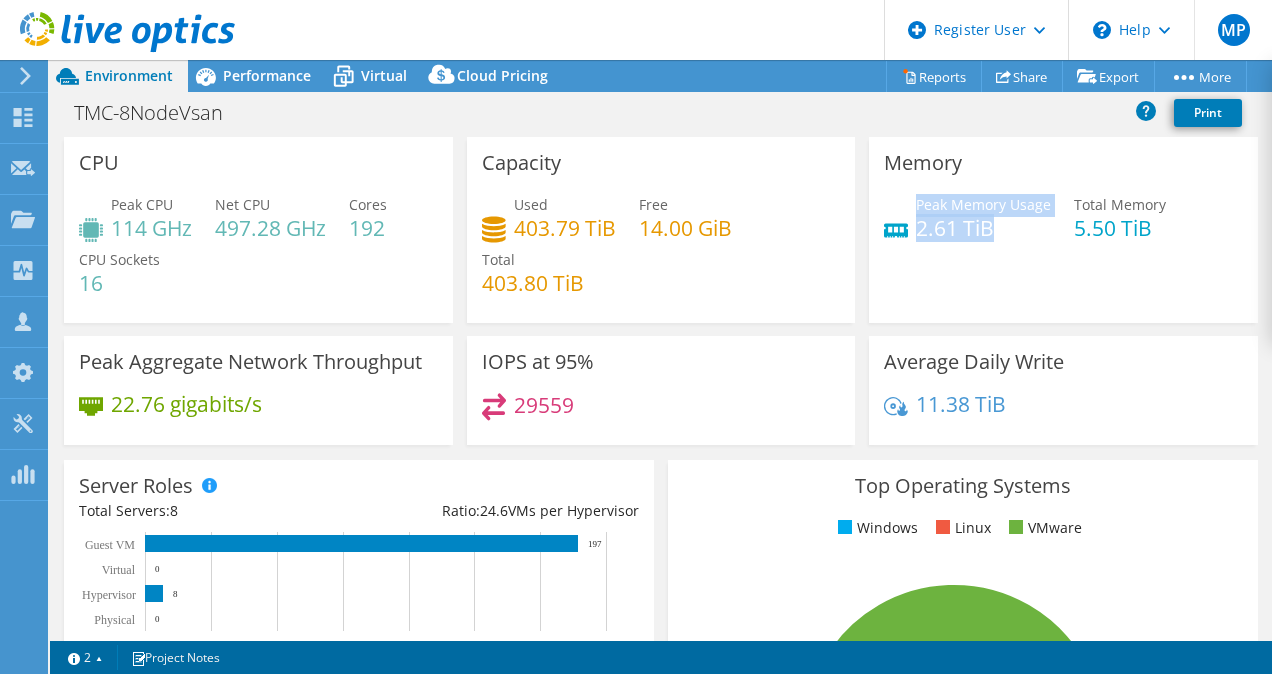 drag, startPoint x: 905, startPoint y: 233, endPoint x: 992, endPoint y: 231, distance: 87.02299 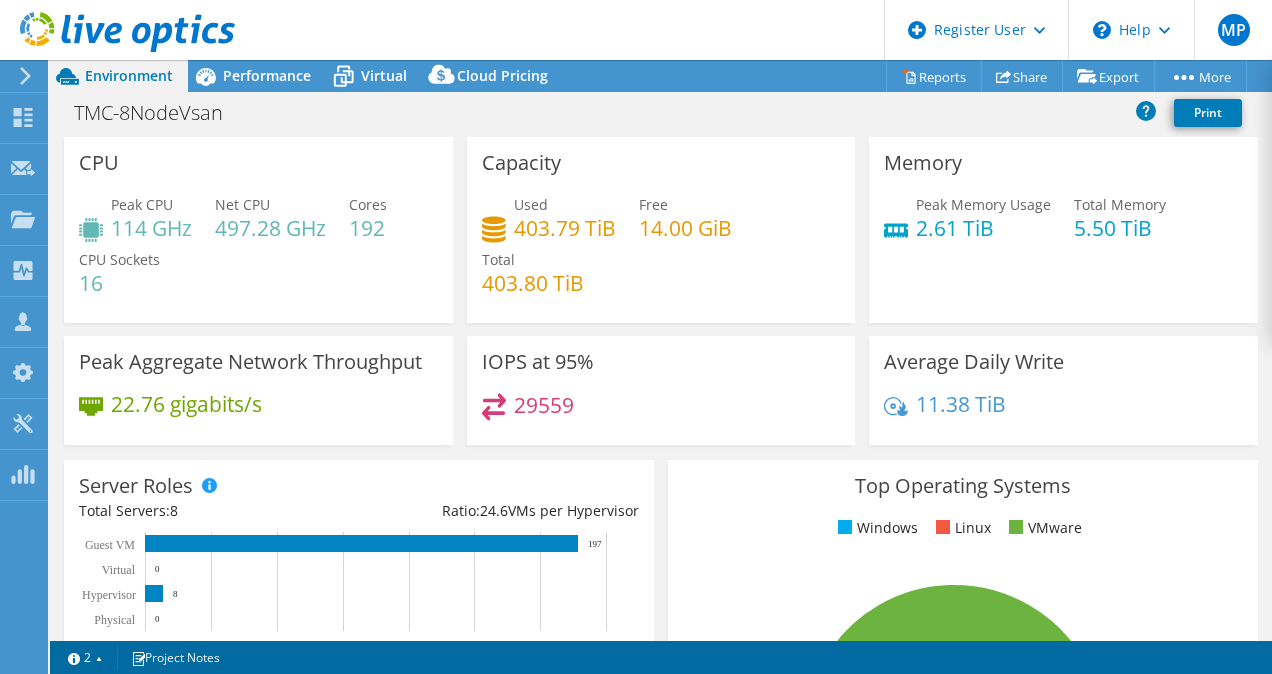 click on "2.61 TiB" at bounding box center (983, 228) 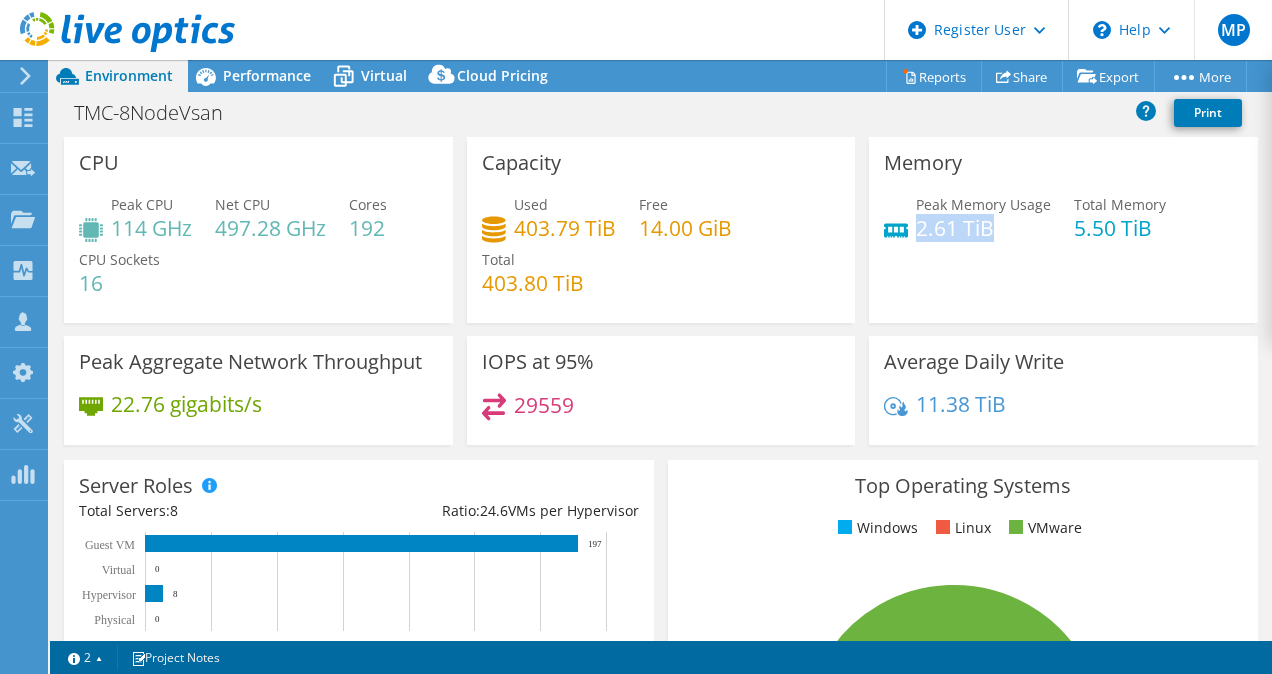 drag, startPoint x: 917, startPoint y: 235, endPoint x: 994, endPoint y: 235, distance: 77 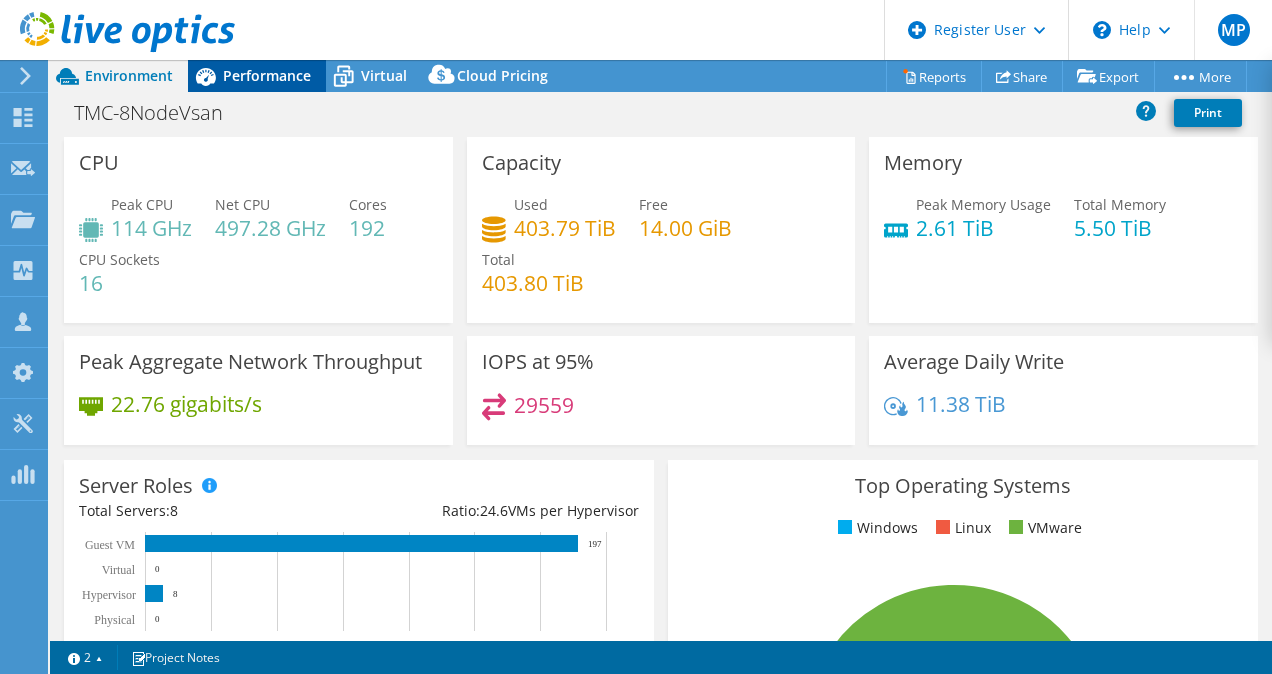 click on "Performance" at bounding box center [257, 76] 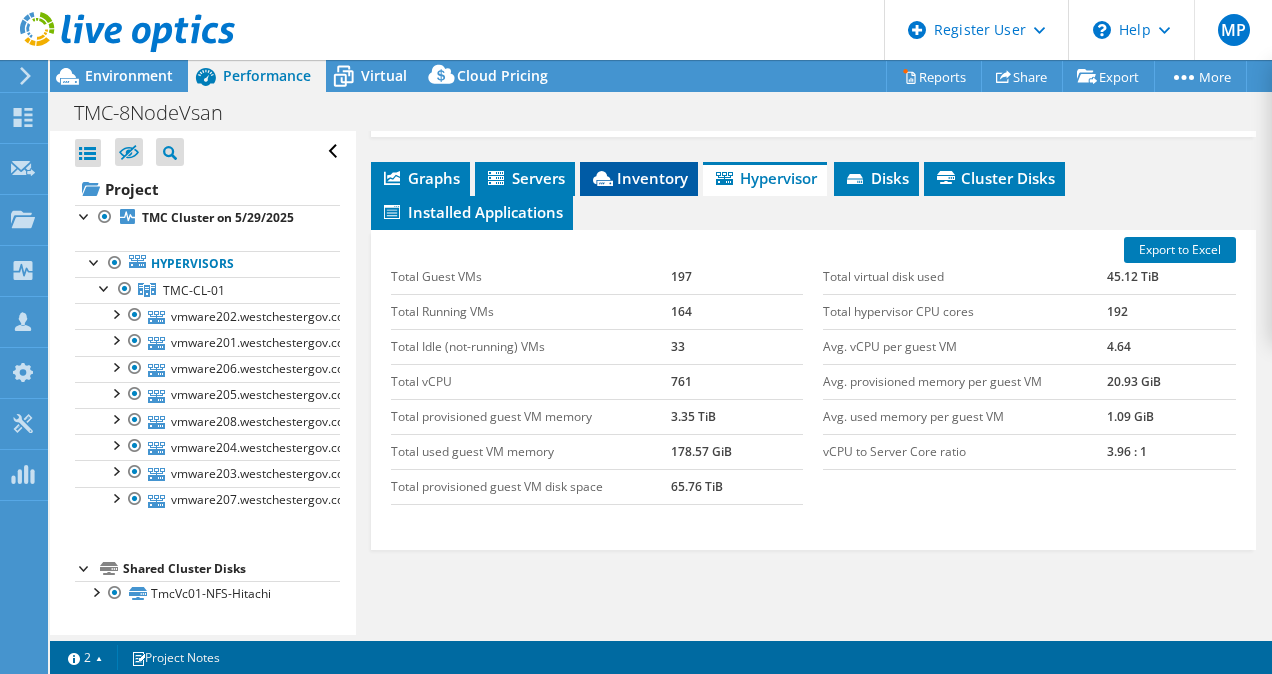 click on "Inventory" at bounding box center (639, 178) 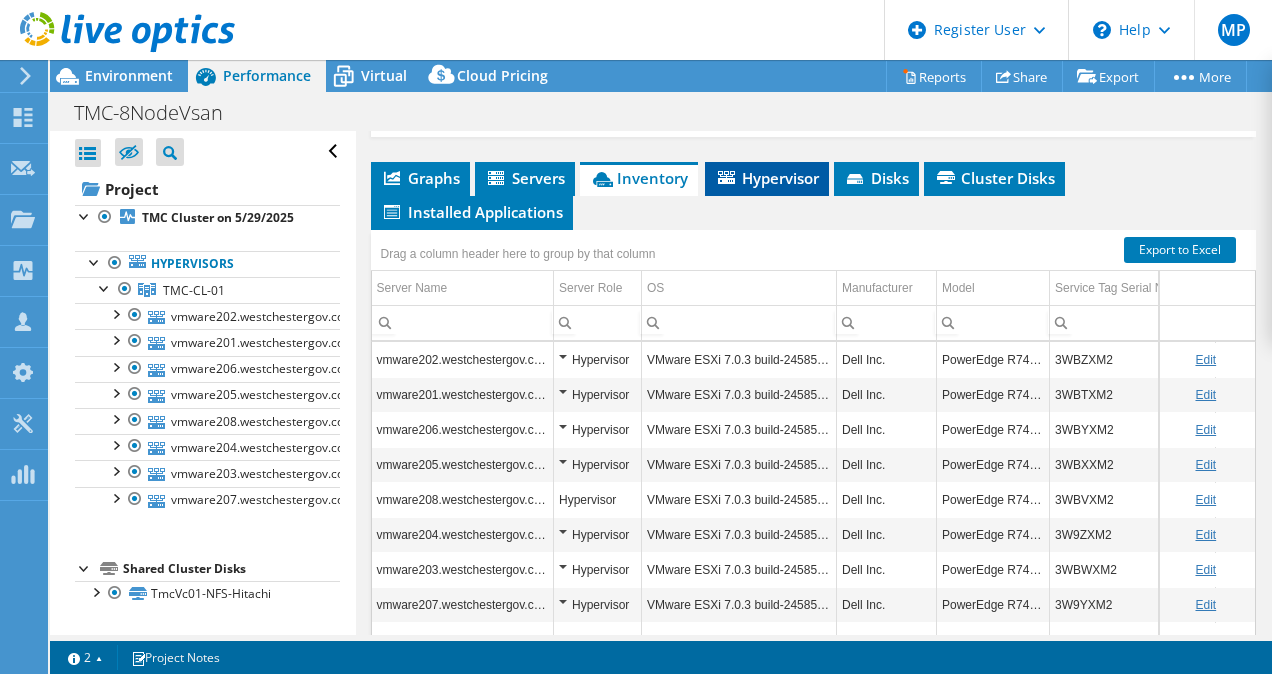 click on "Hypervisor" at bounding box center (767, 178) 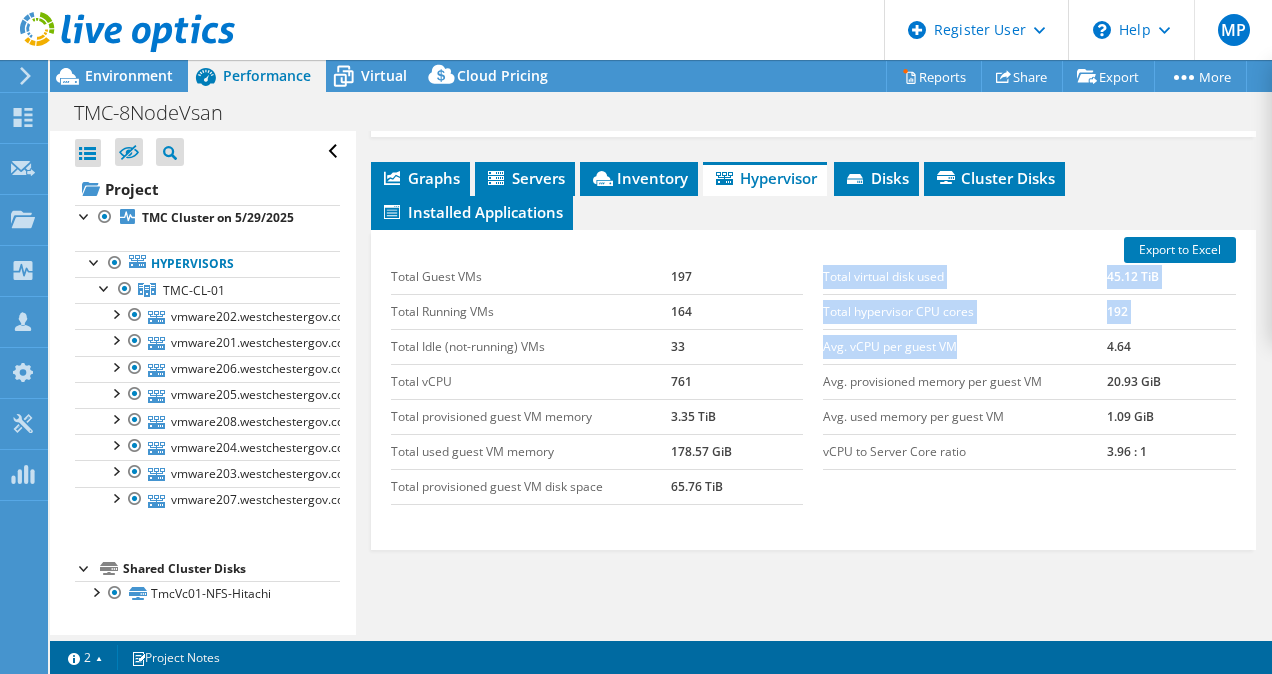 drag, startPoint x: 814, startPoint y: 402, endPoint x: 972, endPoint y: 410, distance: 158.20241 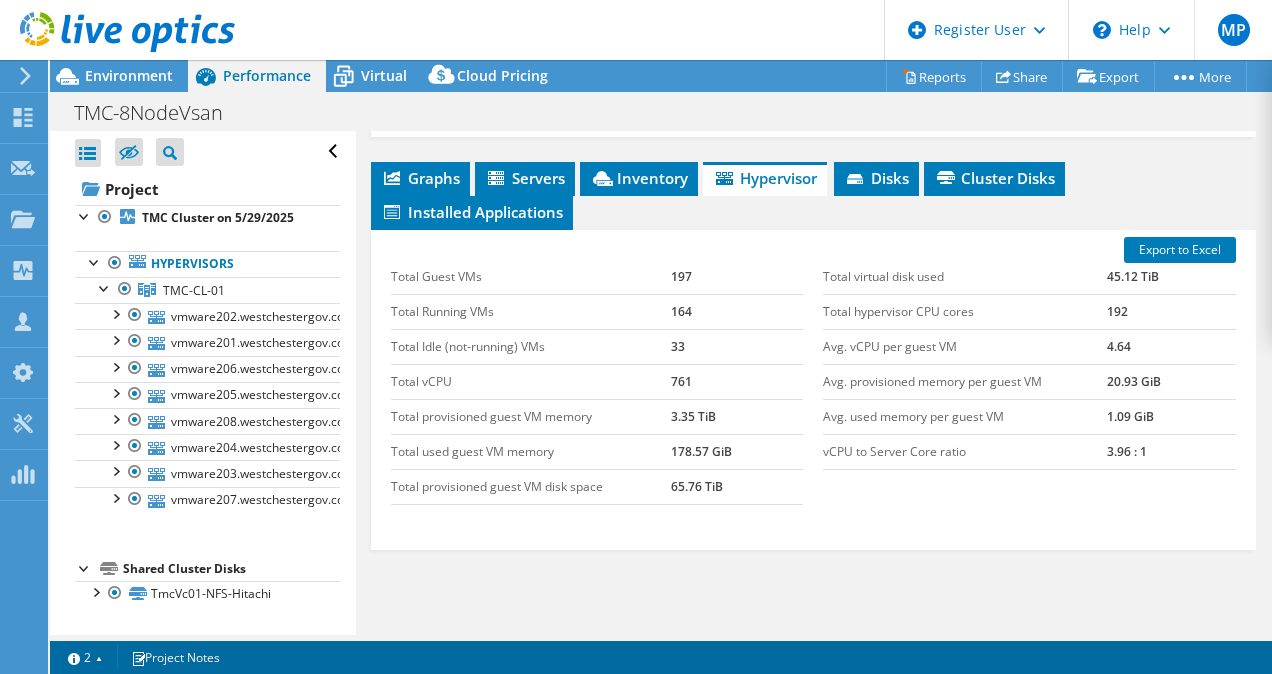 click on "20.93 GiB" at bounding box center [1171, 381] 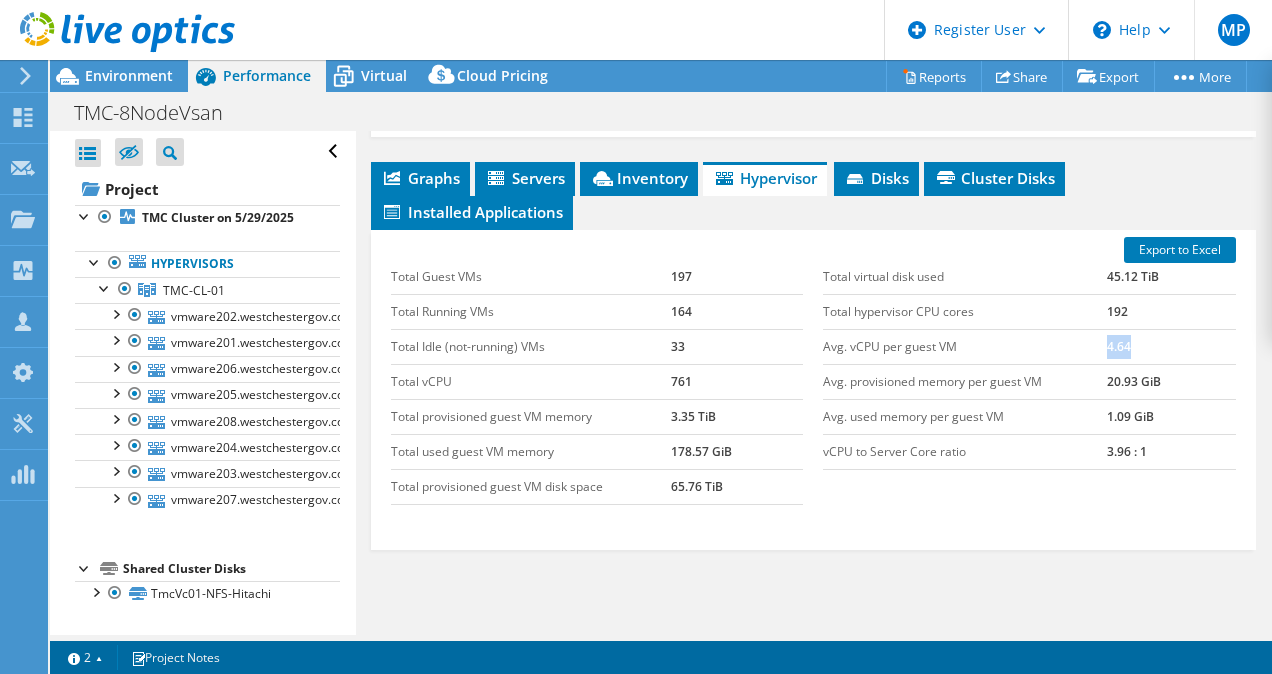 drag, startPoint x: 1090, startPoint y: 405, endPoint x: 1129, endPoint y: 405, distance: 39 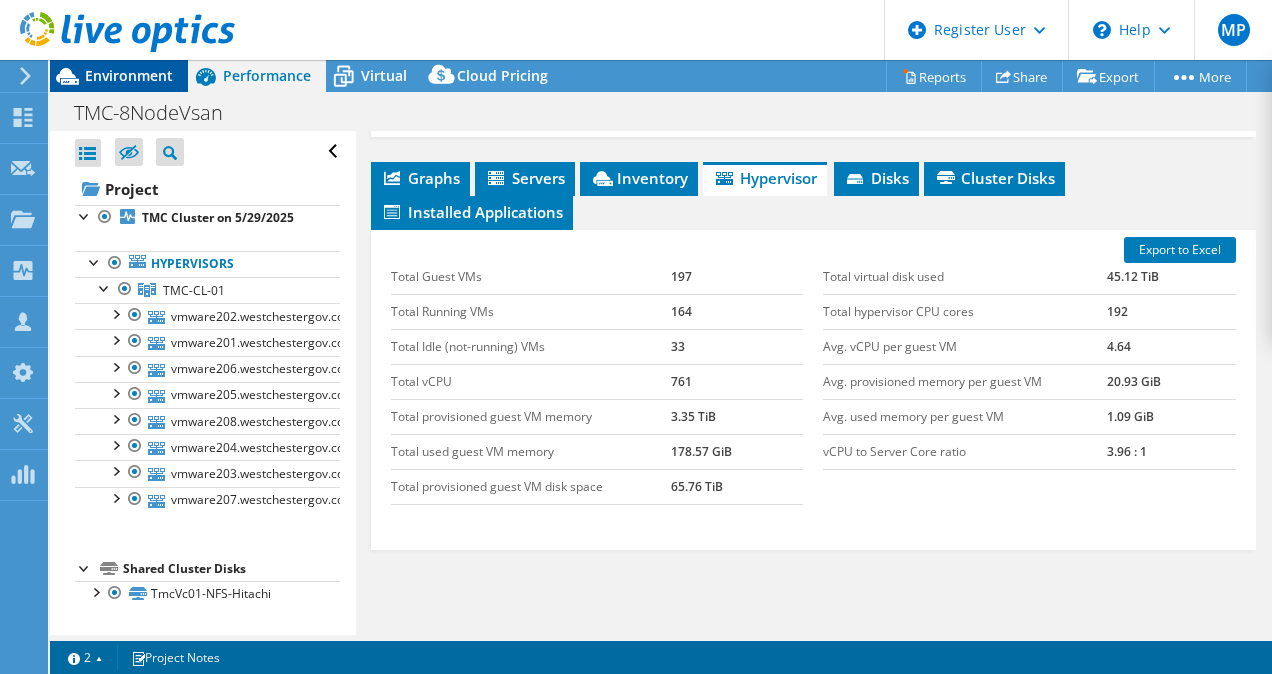 click on "Environment" at bounding box center [129, 75] 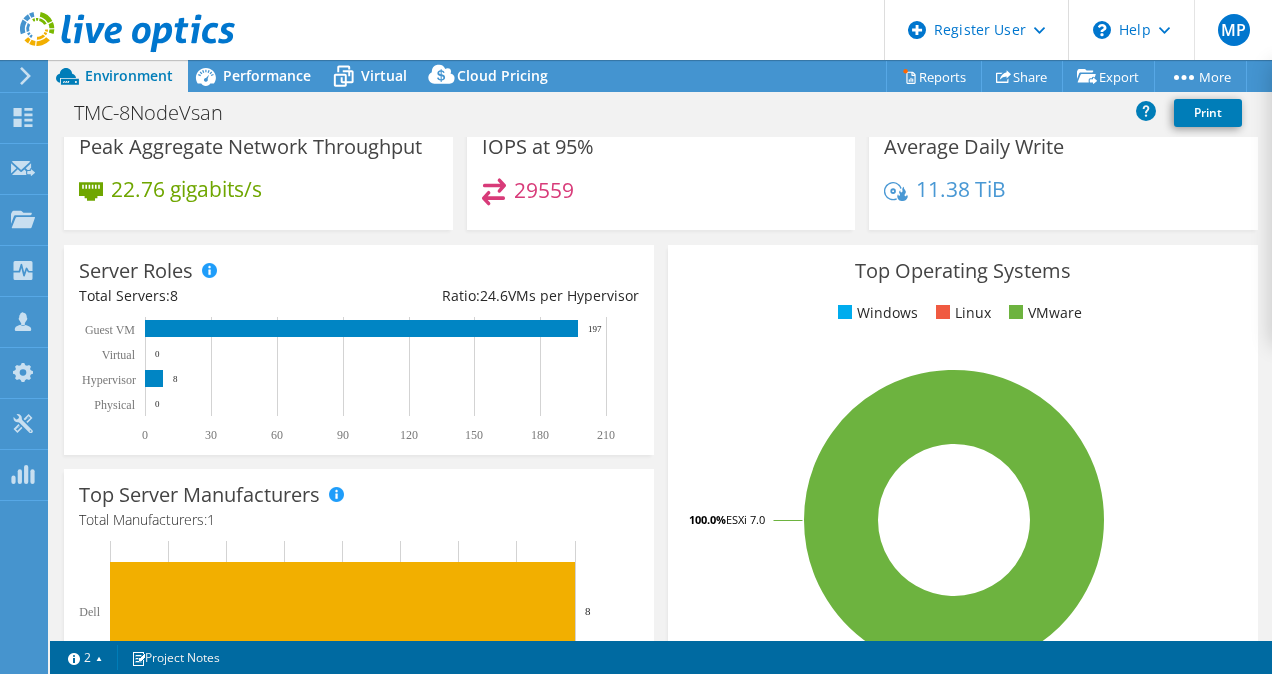 scroll, scrollTop: 0, scrollLeft: 0, axis: both 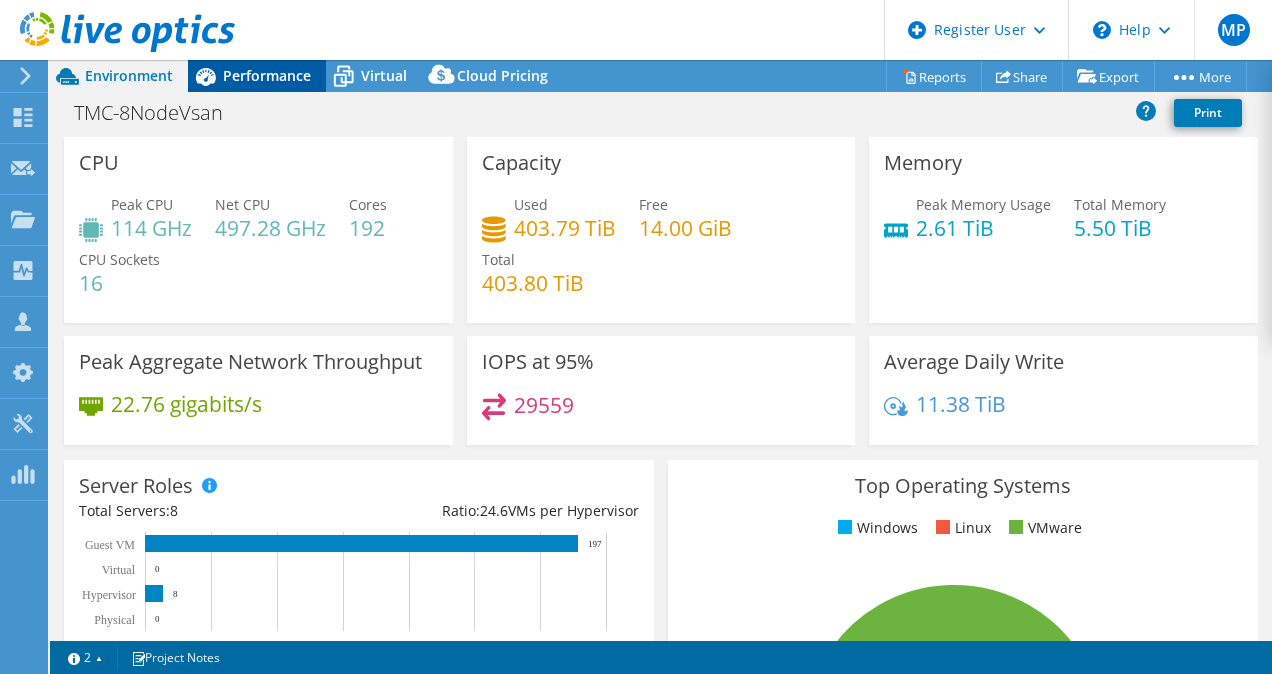 click on "Performance" at bounding box center [267, 75] 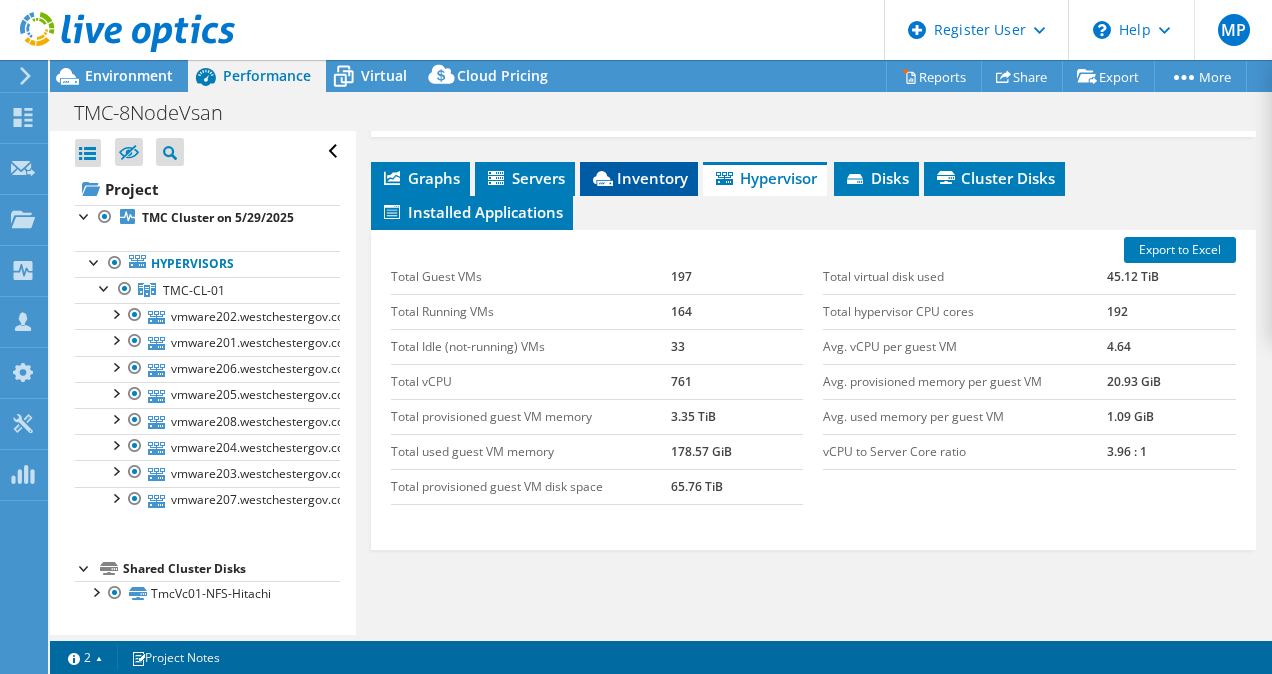 click on "Inventory" at bounding box center [639, 178] 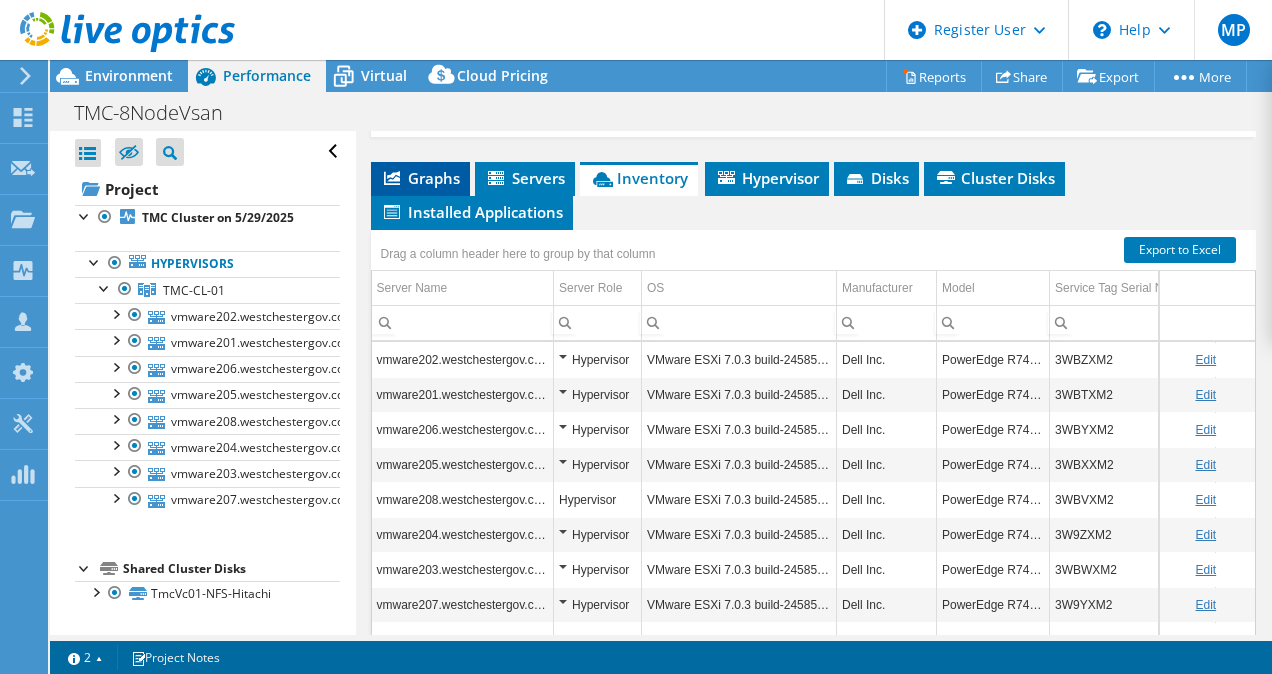 click on "Graphs" at bounding box center (420, 178) 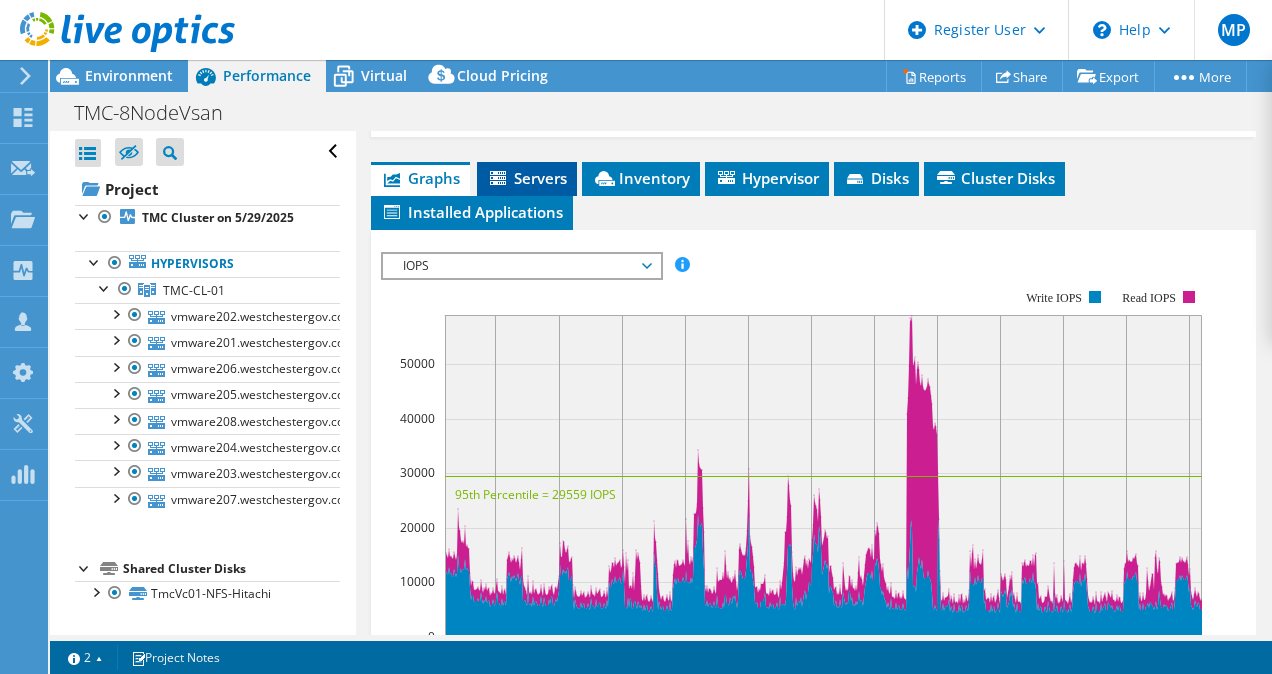 click 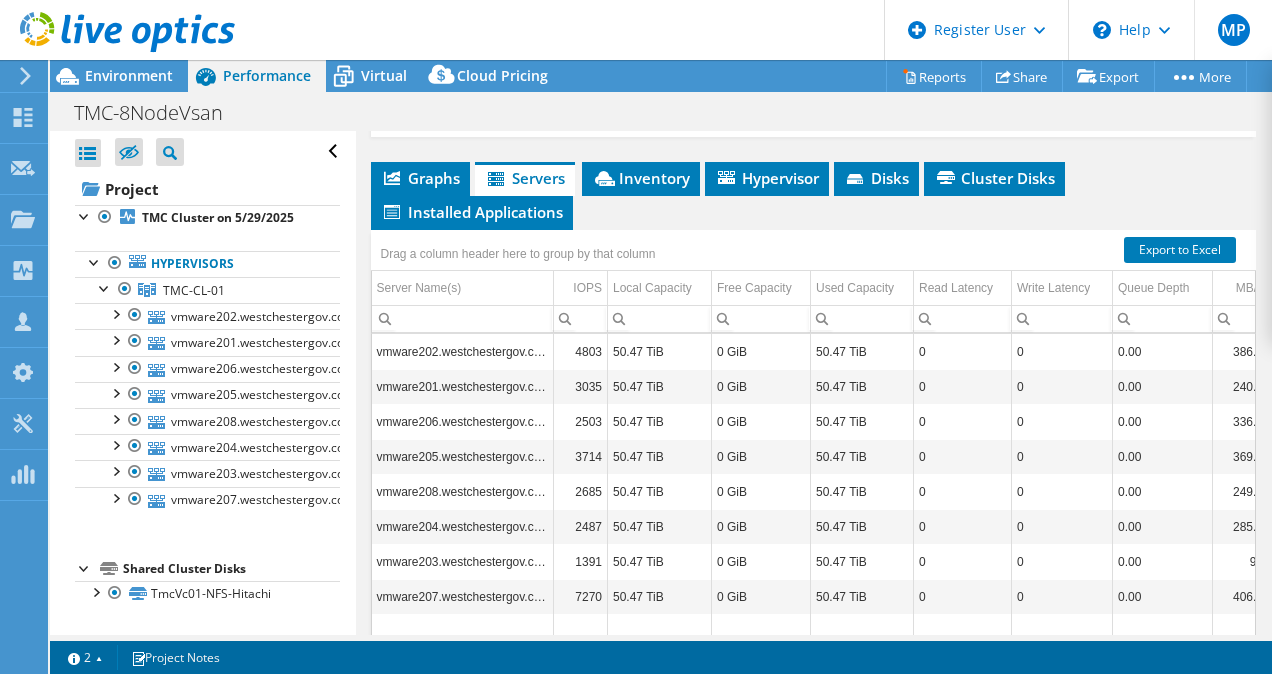 scroll, scrollTop: 604, scrollLeft: 0, axis: vertical 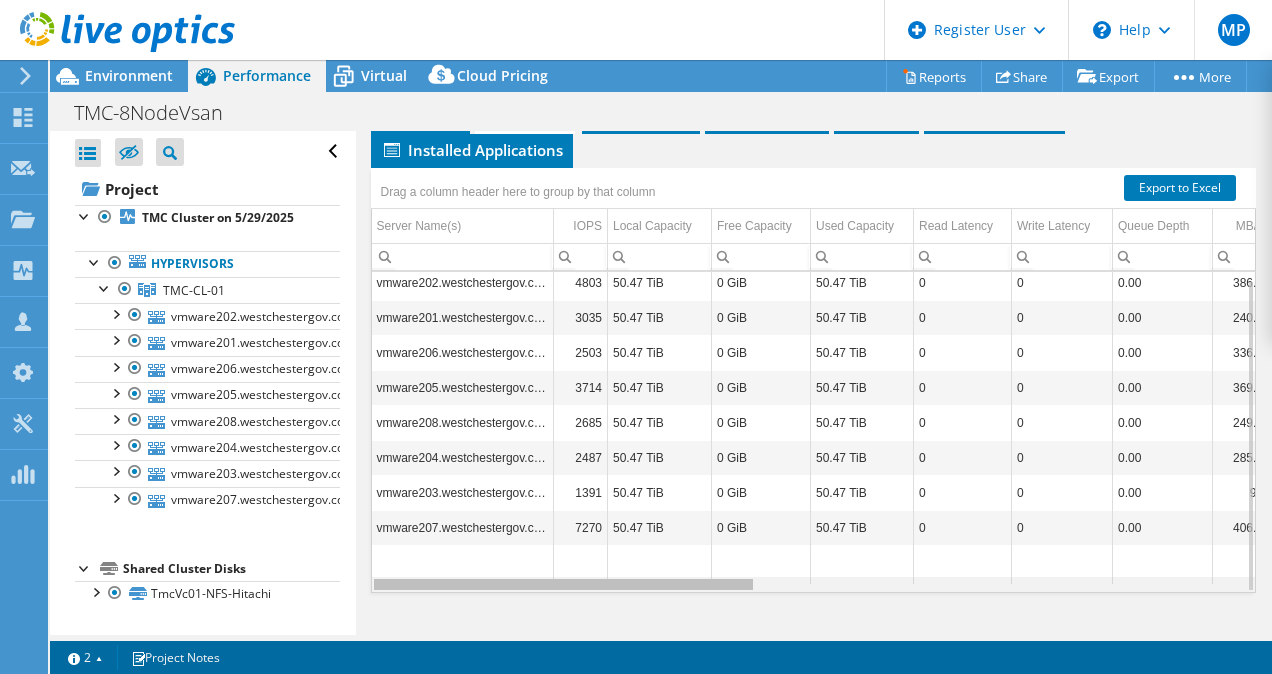 drag, startPoint x: 669, startPoint y: 584, endPoint x: 348, endPoint y: 522, distance: 326.9327 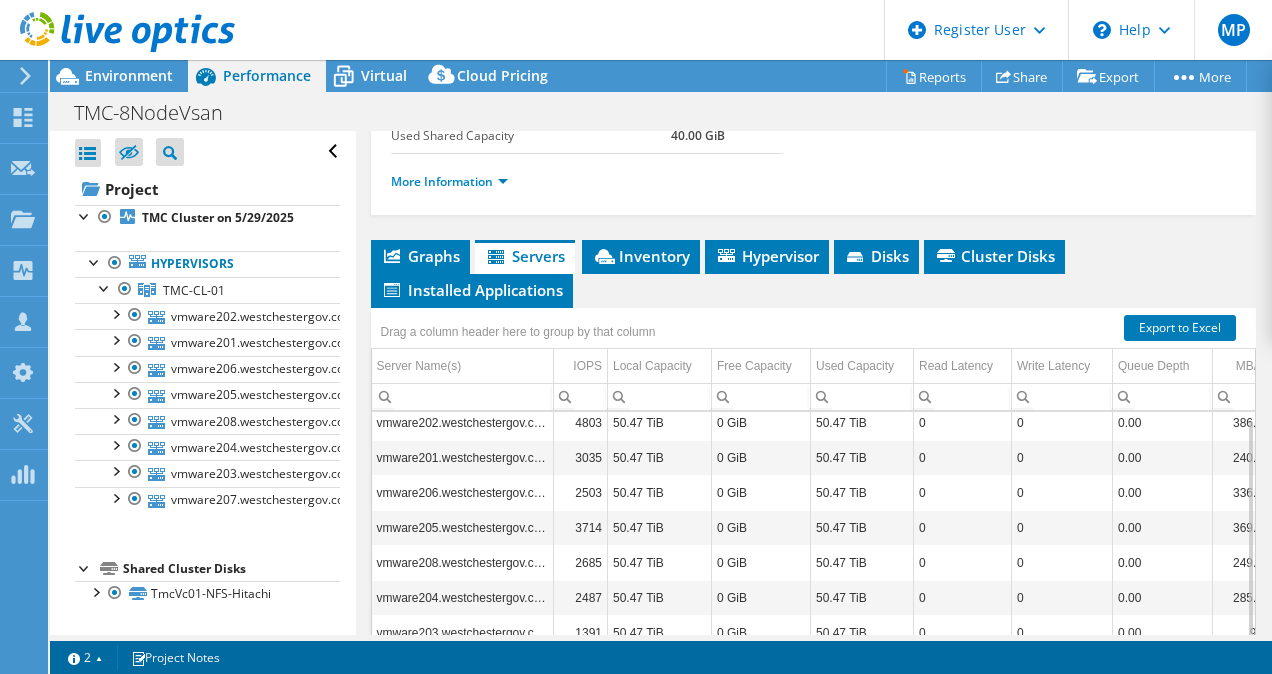 scroll, scrollTop: 325, scrollLeft: 0, axis: vertical 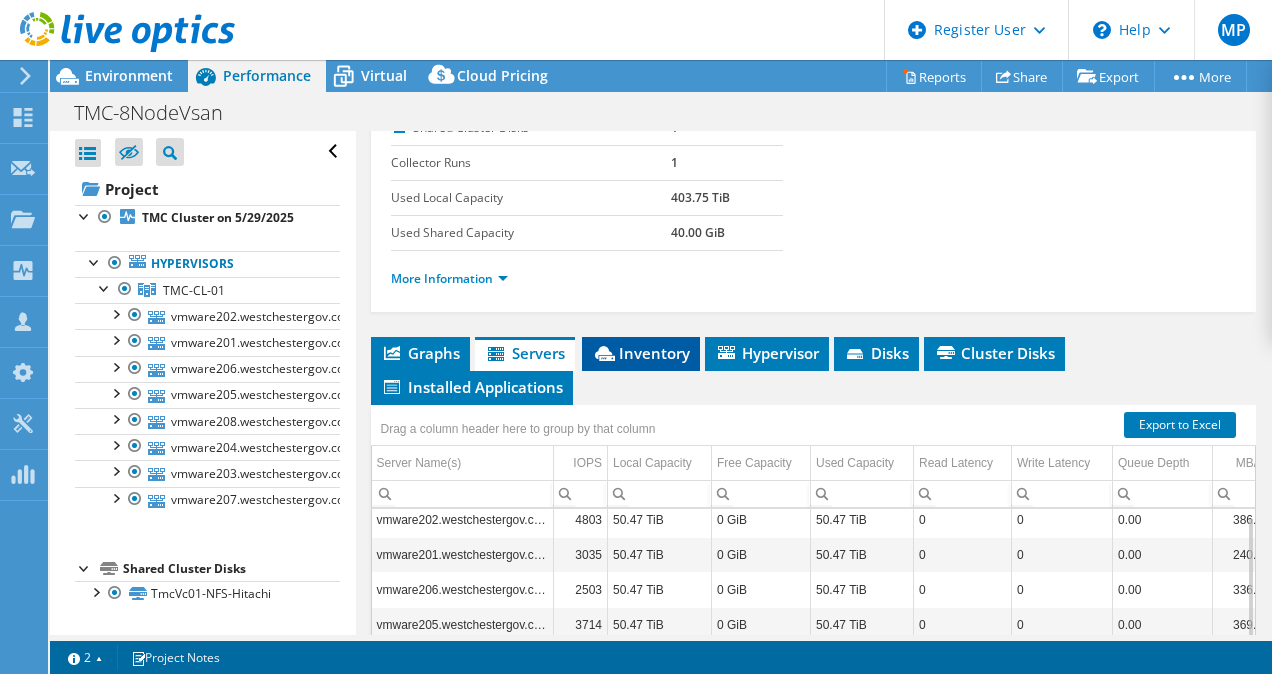 click on "Inventory" at bounding box center [641, 353] 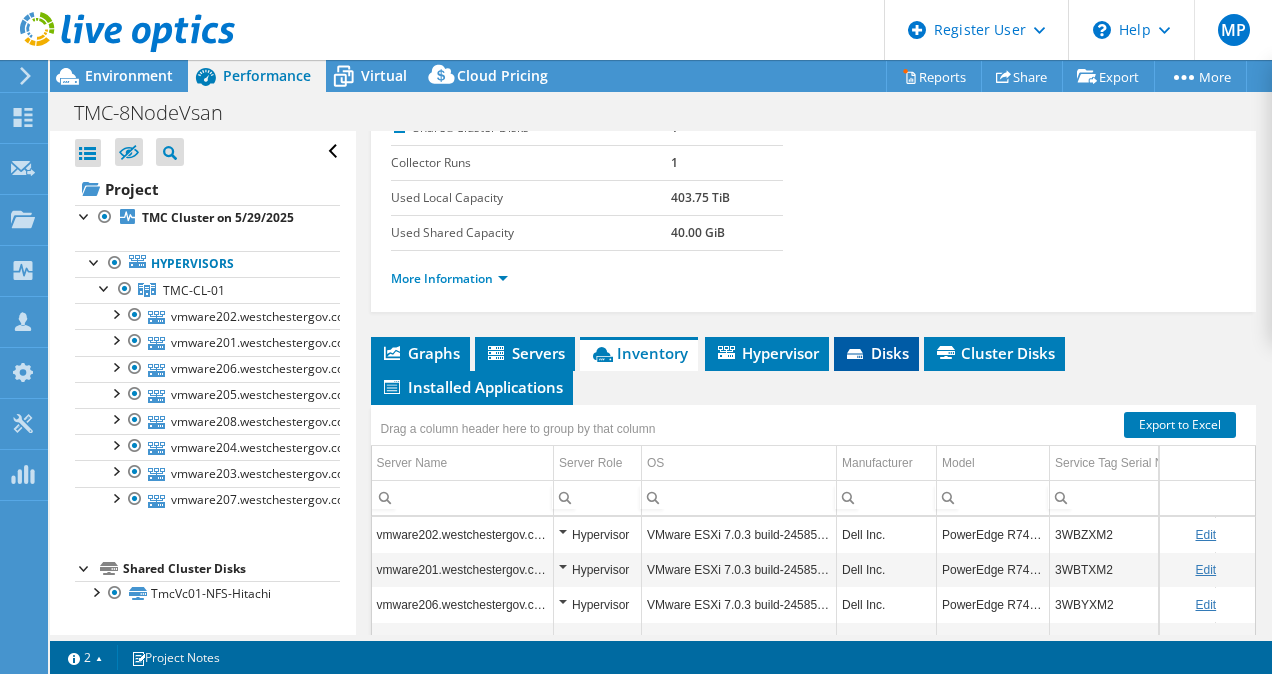 click on "Disks" at bounding box center [876, 354] 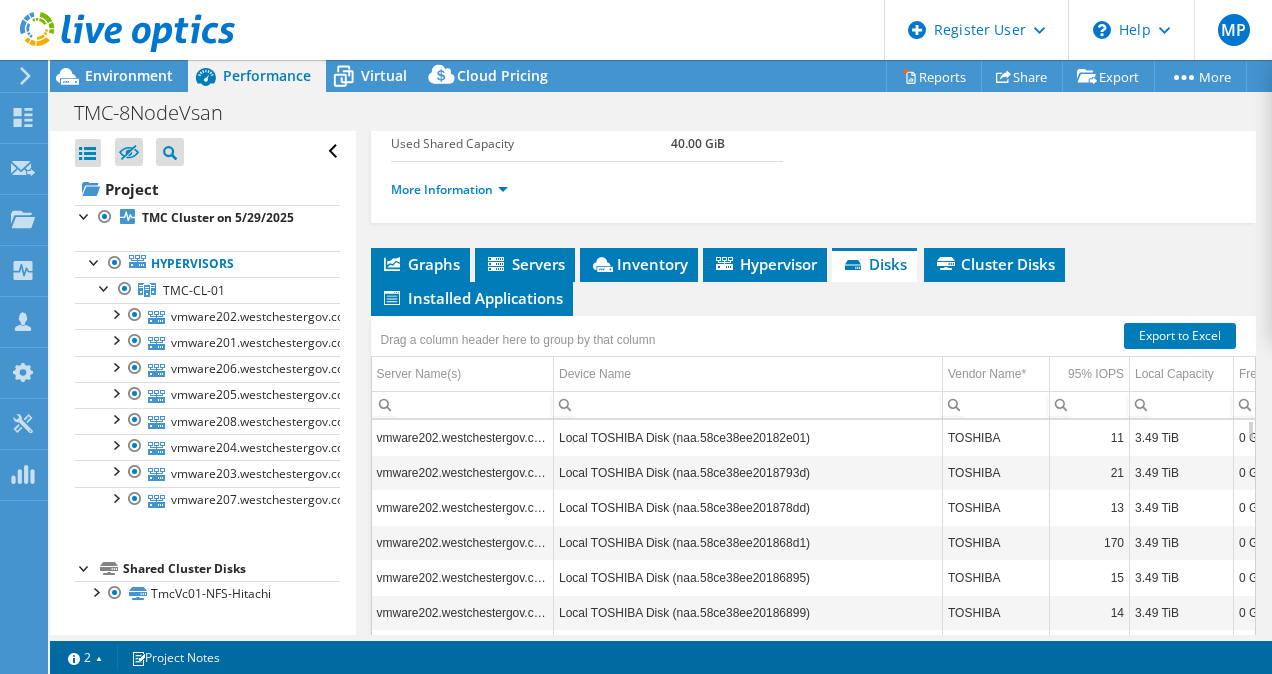scroll, scrollTop: 525, scrollLeft: 0, axis: vertical 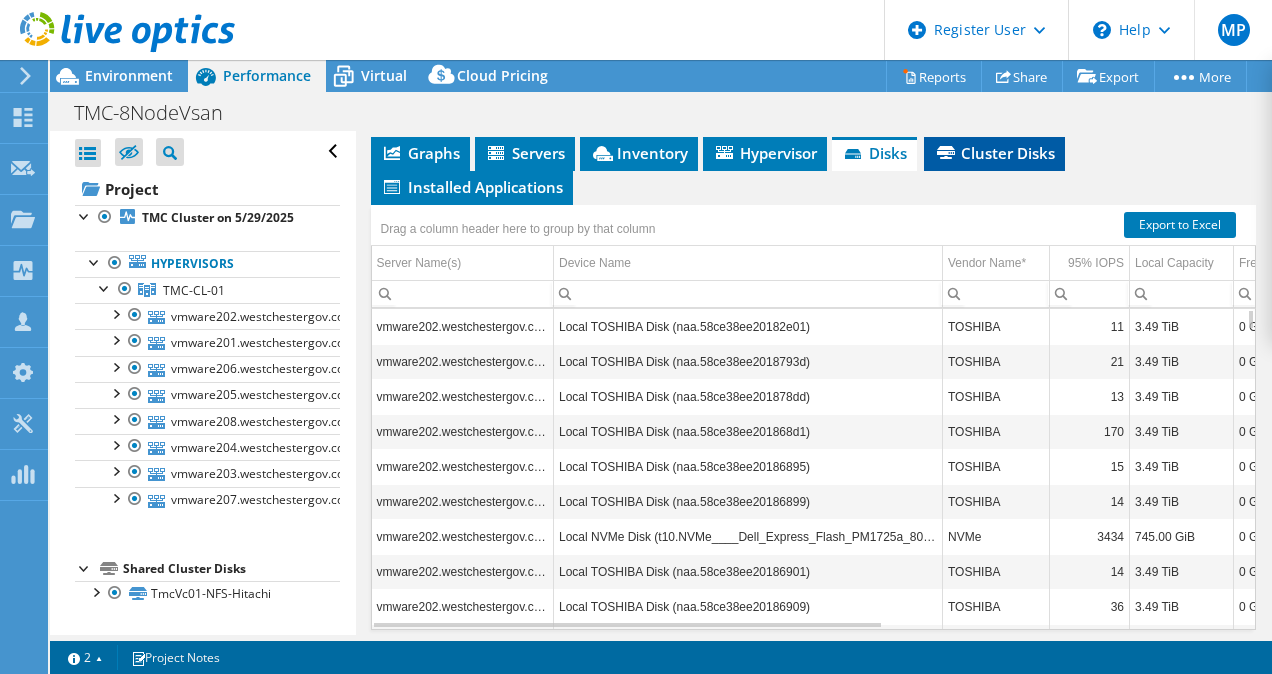 click on "Cluster Disks" at bounding box center [994, 154] 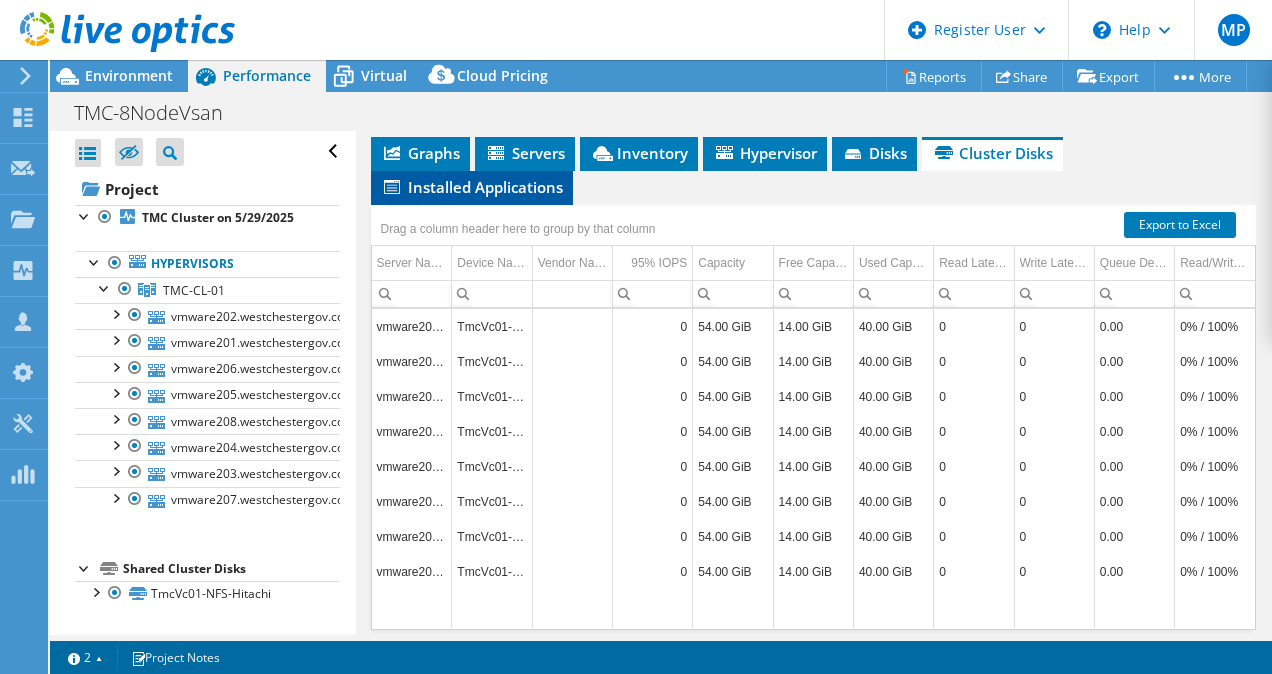 click on "Installed Applications" at bounding box center (472, 187) 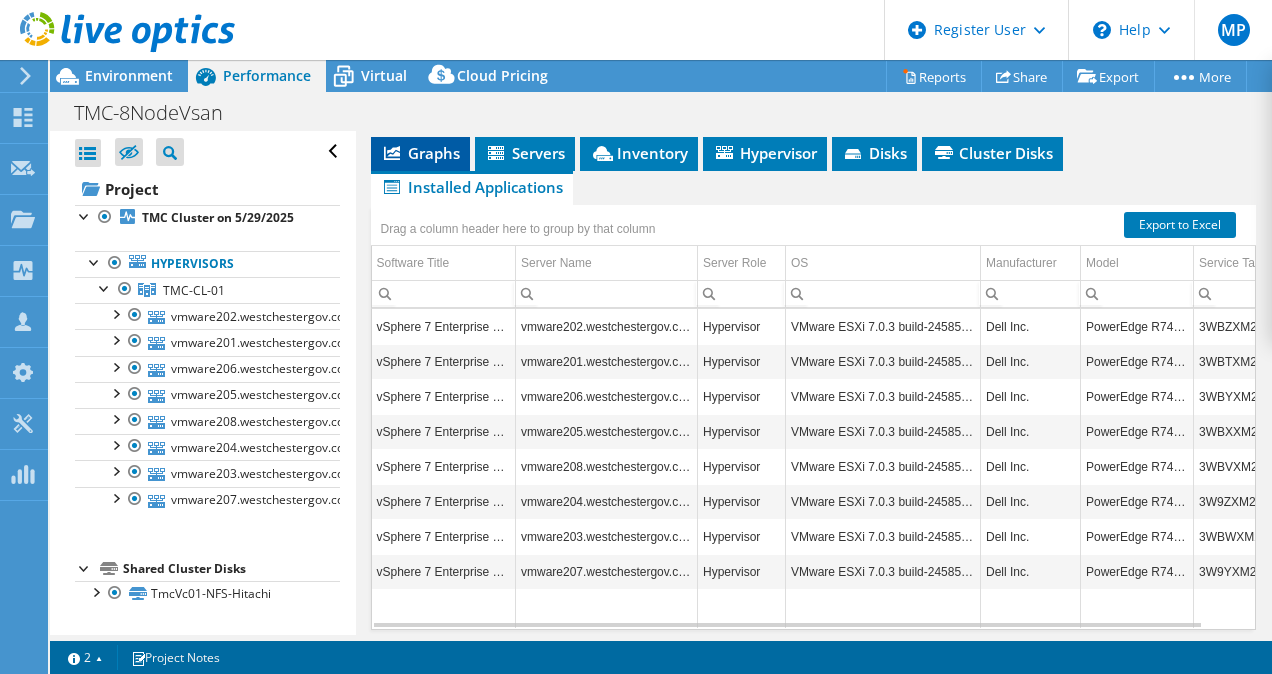 click on "Graphs" at bounding box center (420, 153) 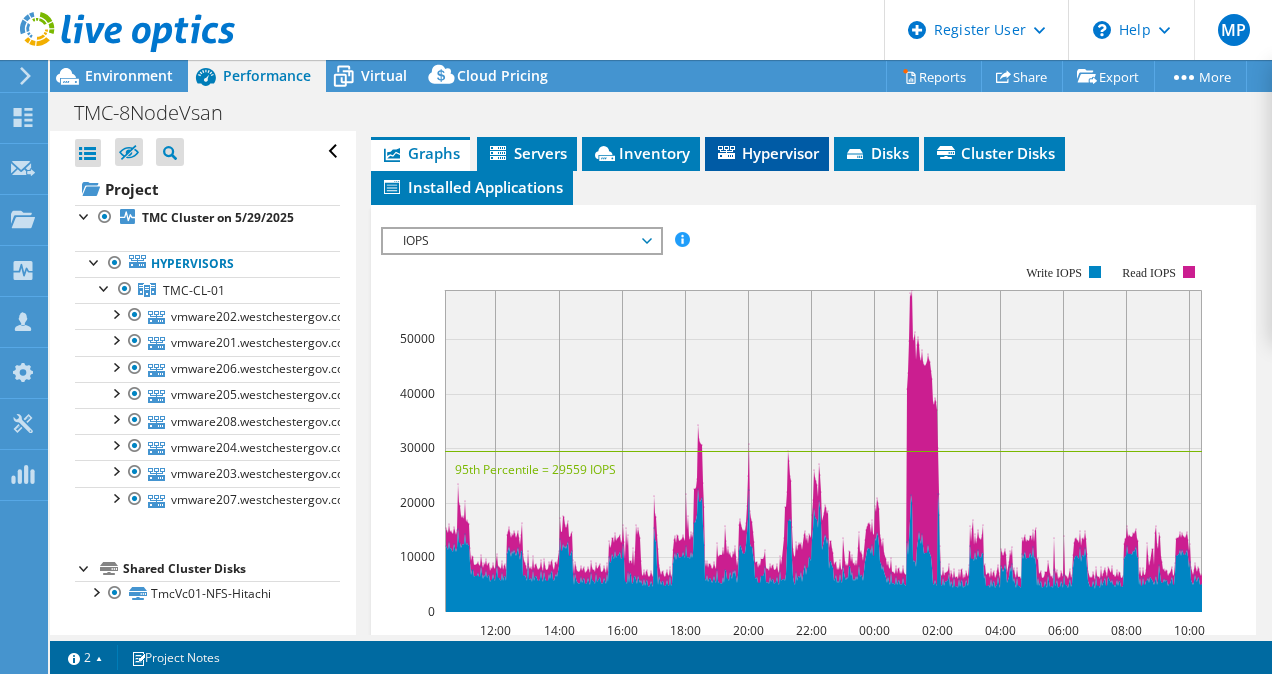 click on "Hypervisor" at bounding box center [767, 153] 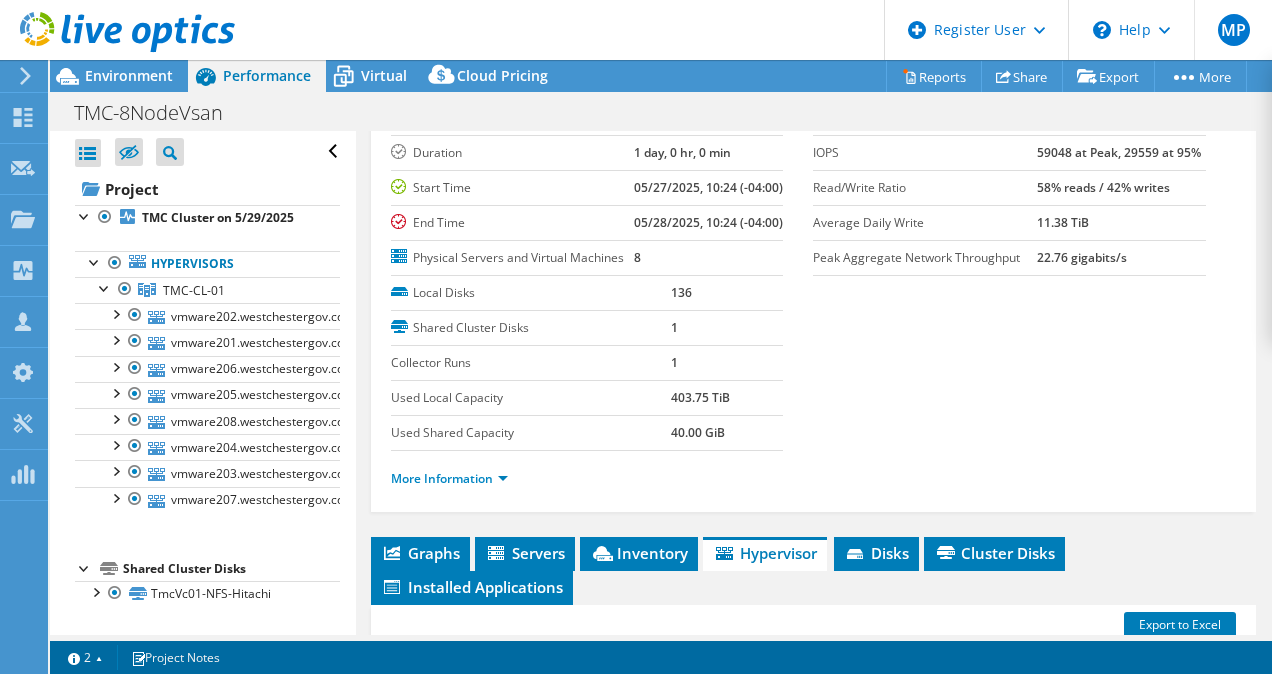 scroll, scrollTop: 0, scrollLeft: 0, axis: both 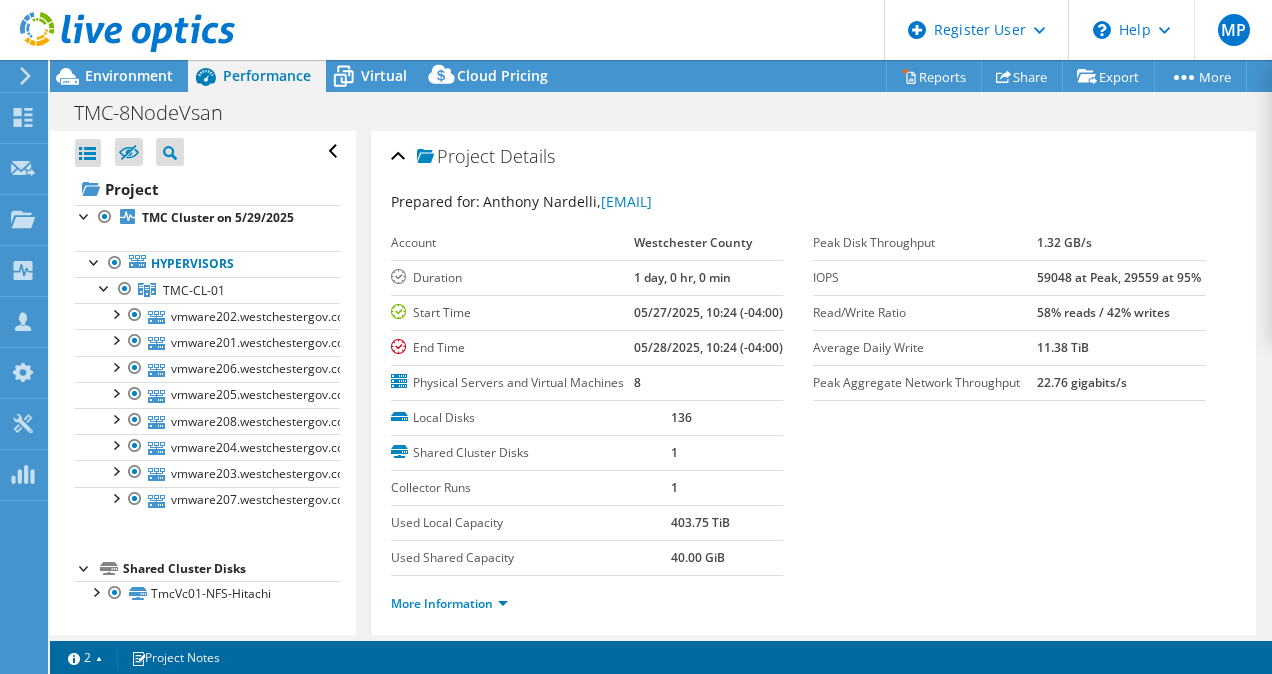 click on "58% reads / 42% writes" at bounding box center (1121, 312) 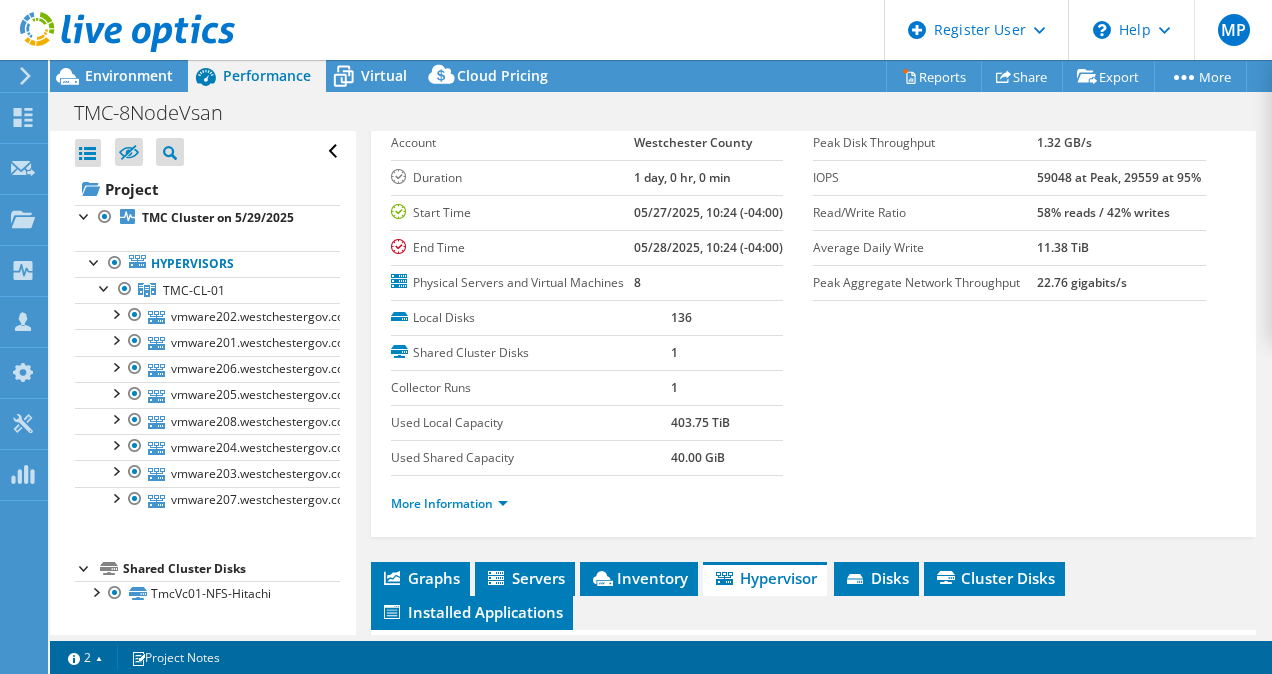scroll, scrollTop: 300, scrollLeft: 0, axis: vertical 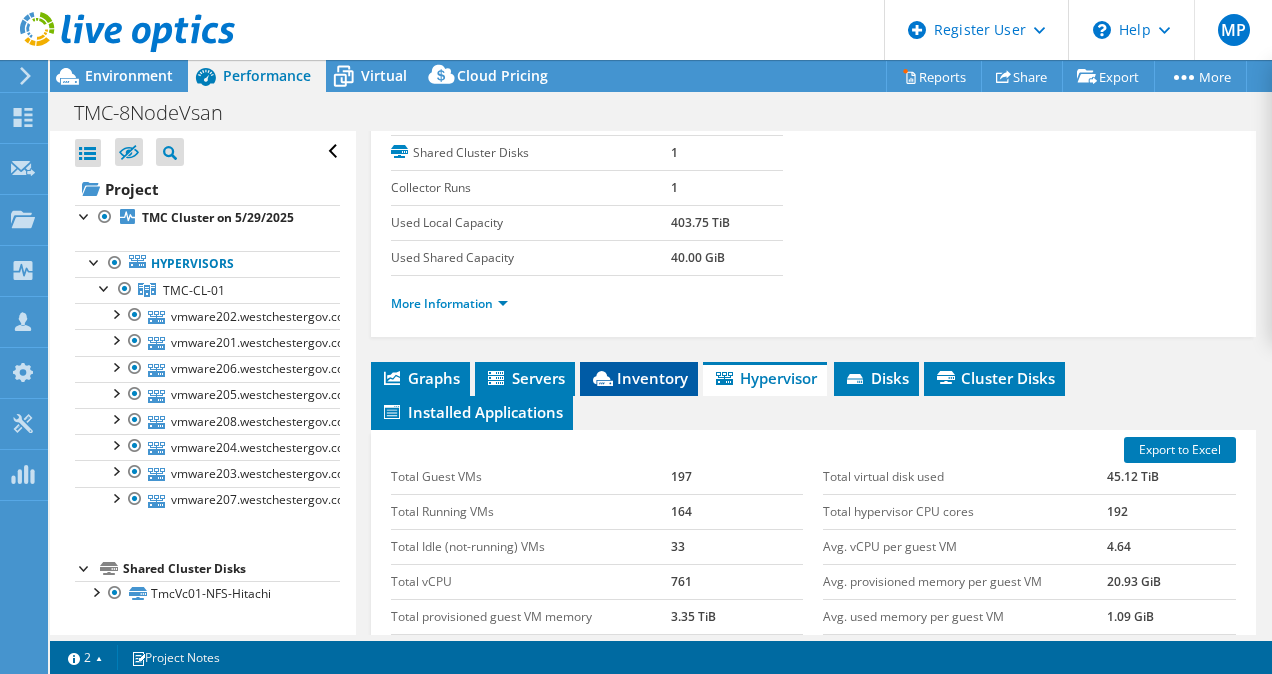 click on "Inventory" at bounding box center (639, 378) 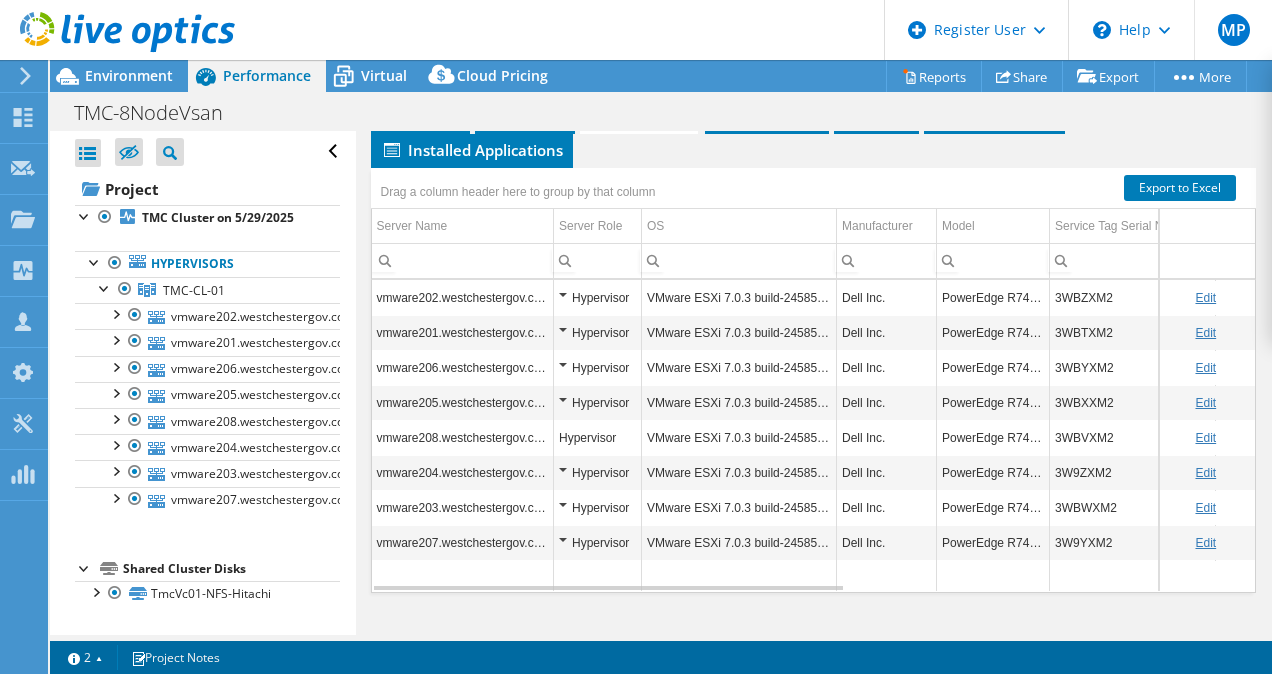 scroll, scrollTop: 625, scrollLeft: 0, axis: vertical 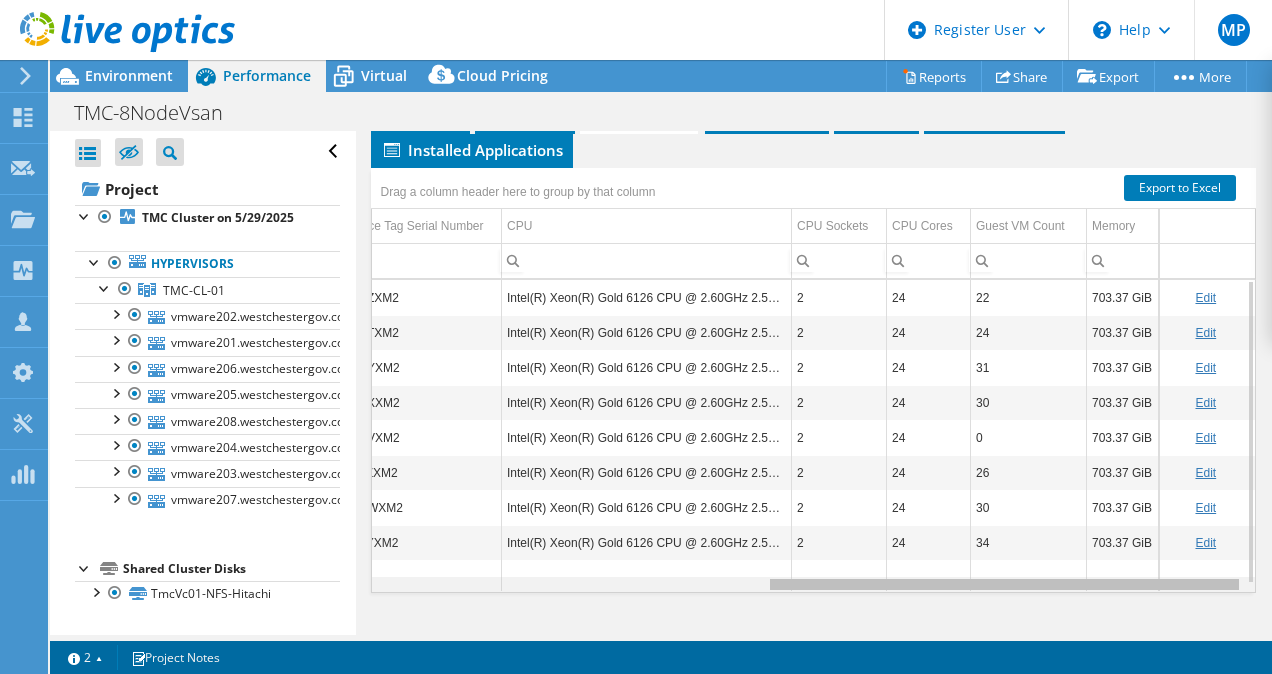 drag, startPoint x: 779, startPoint y: 584, endPoint x: 1219, endPoint y: 640, distance: 443.54932 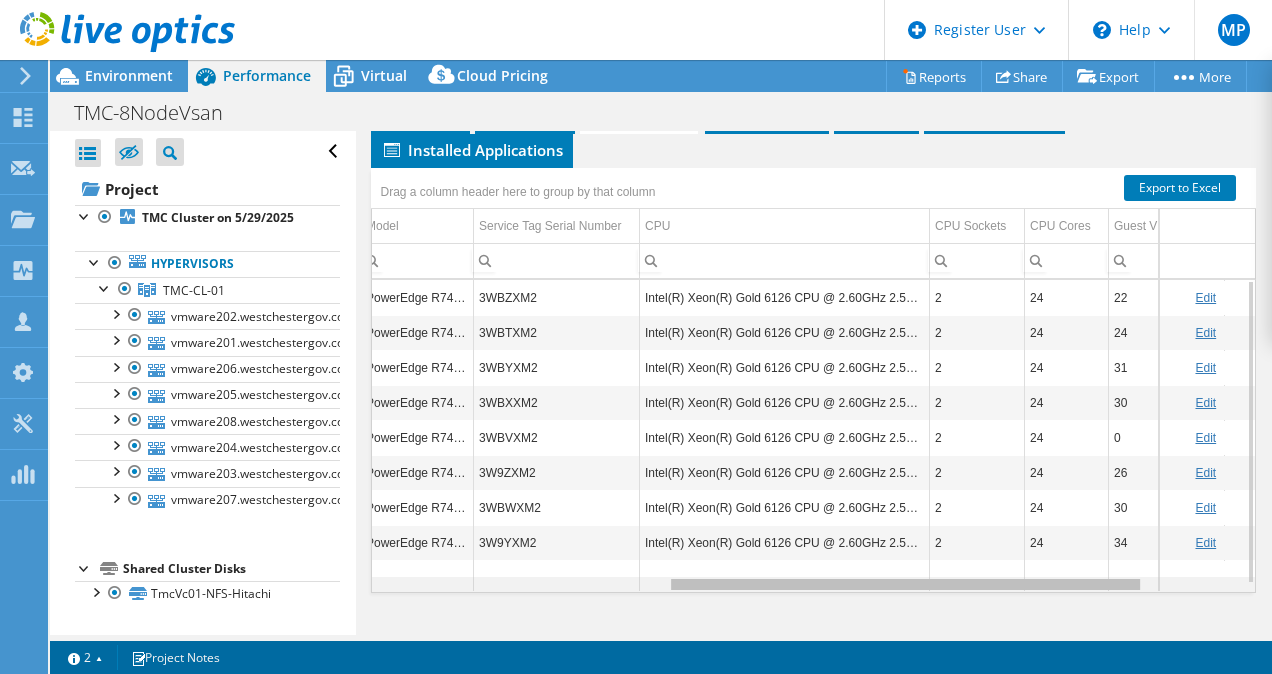 scroll, scrollTop: 0, scrollLeft: 525, axis: horizontal 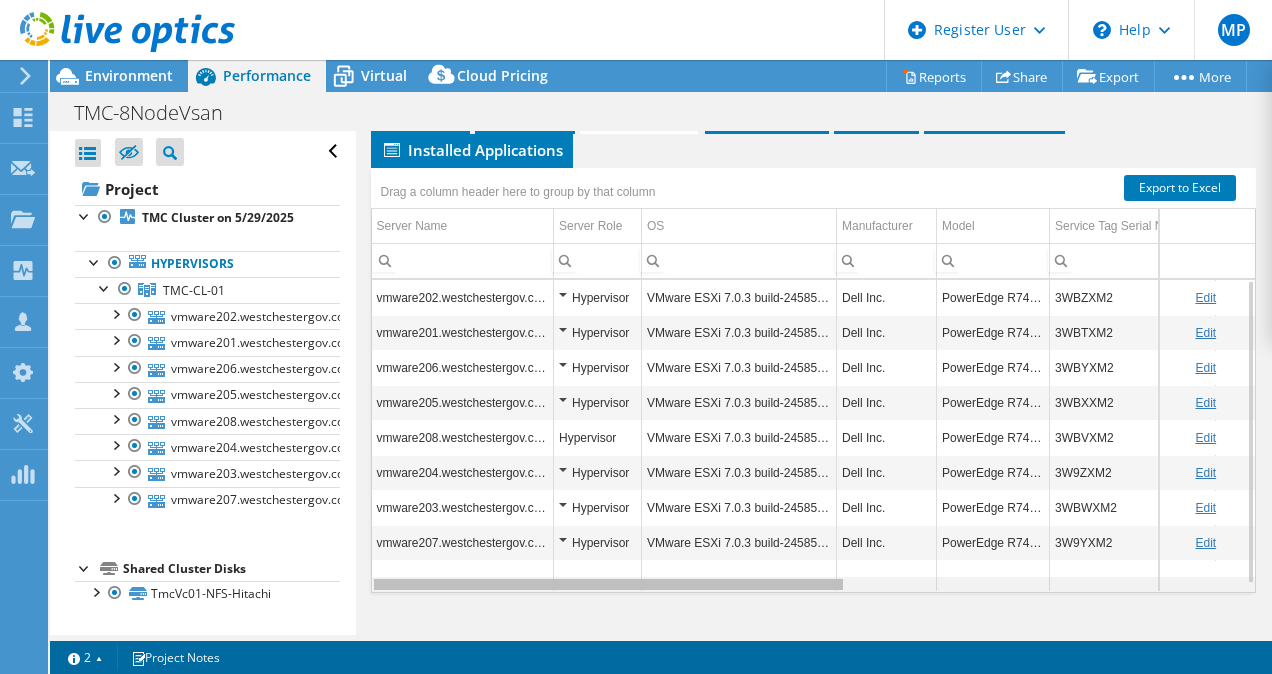 drag, startPoint x: 805, startPoint y: 578, endPoint x: 322, endPoint y: 558, distance: 483.4139 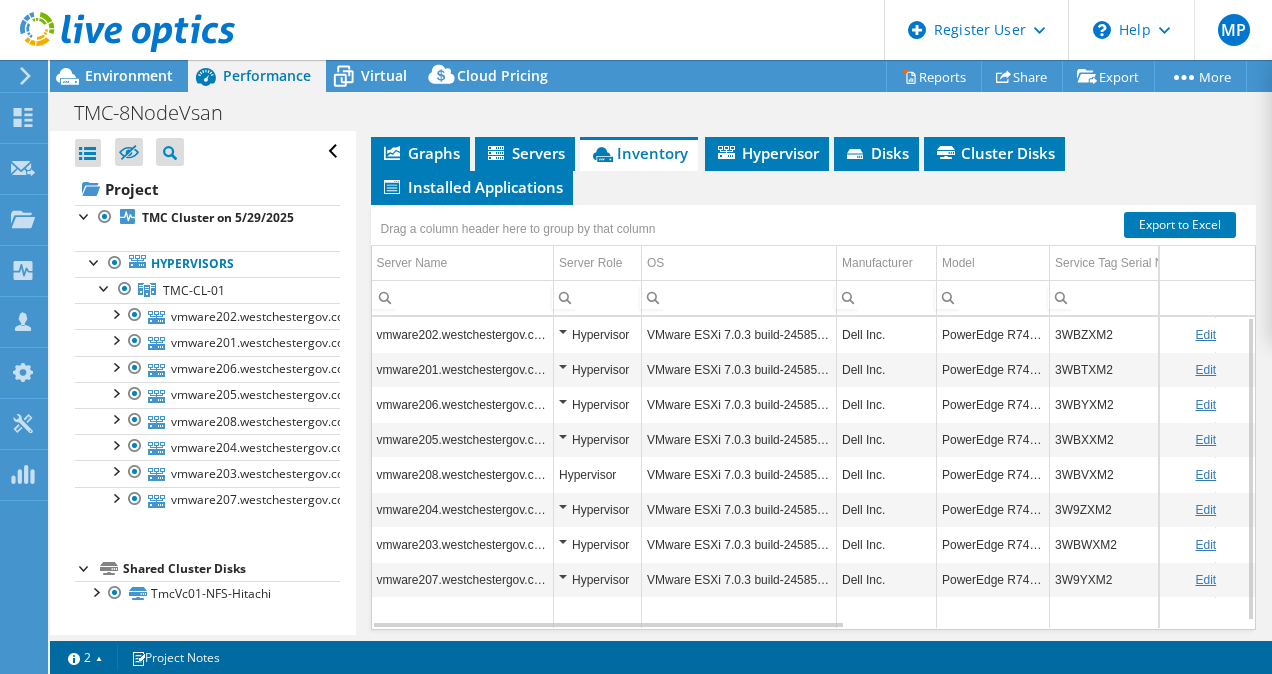 scroll, scrollTop: 325, scrollLeft: 0, axis: vertical 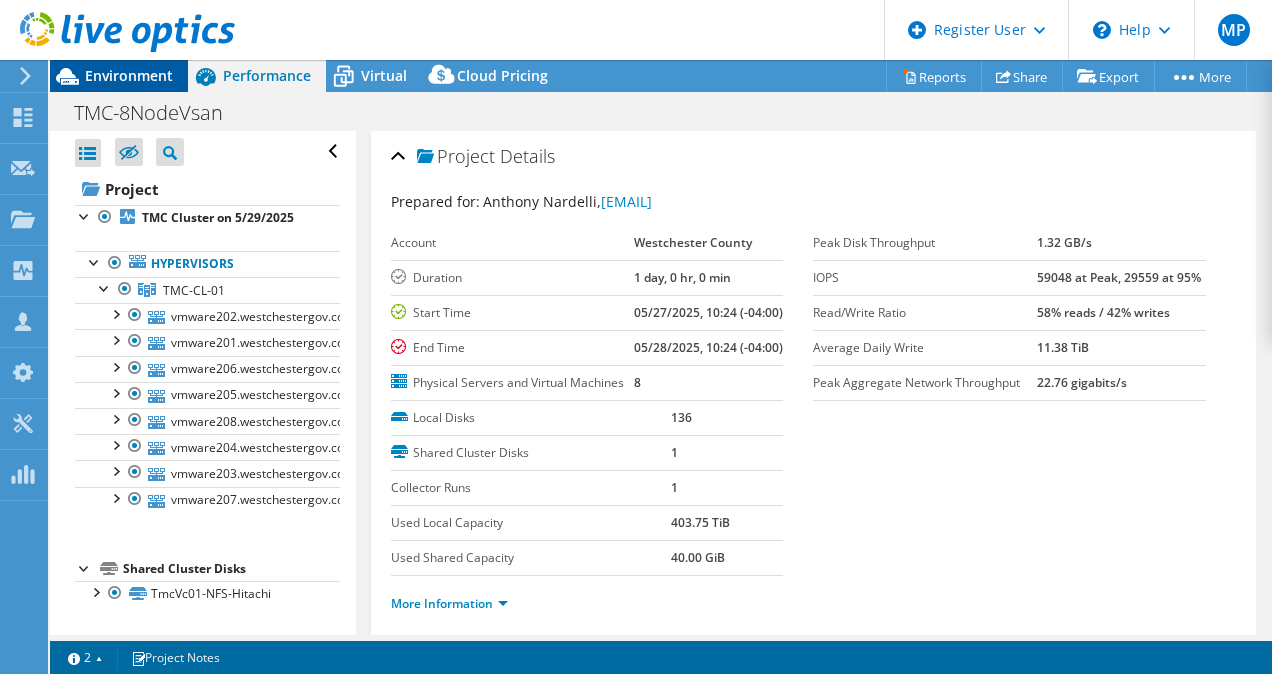 click on "Environment" at bounding box center [129, 75] 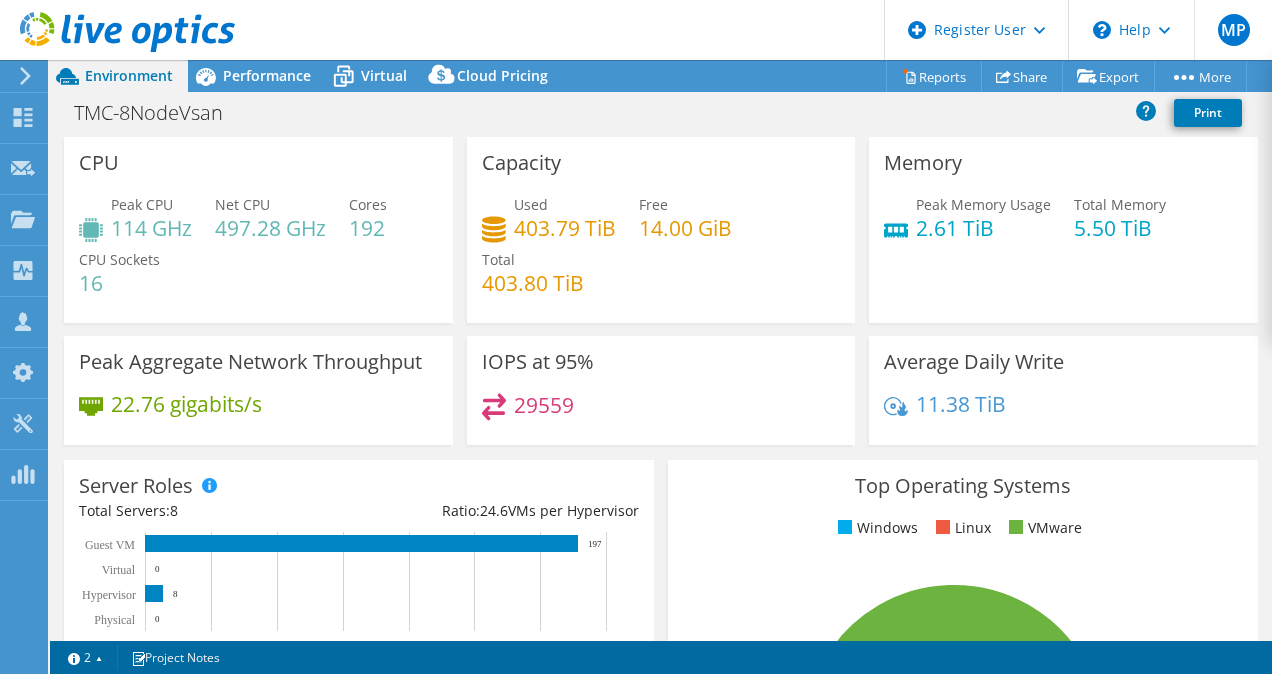 click on "192" at bounding box center [368, 228] 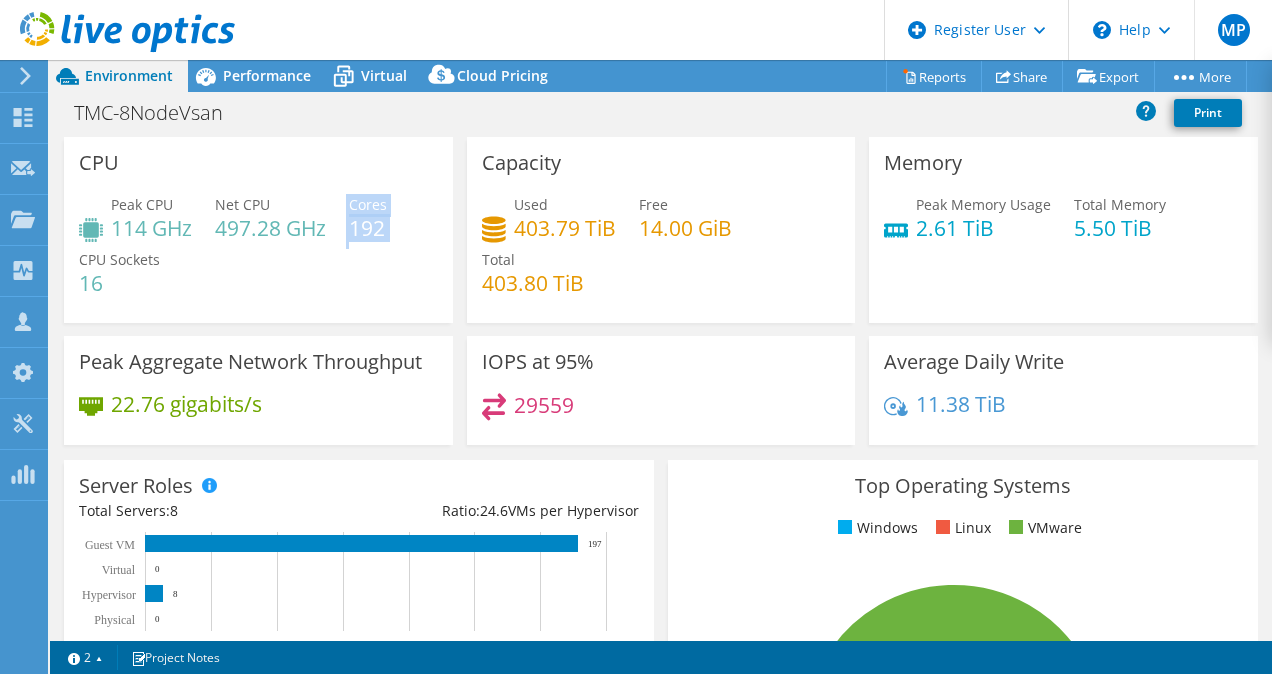 drag, startPoint x: 347, startPoint y: 230, endPoint x: 398, endPoint y: 226, distance: 51.156624 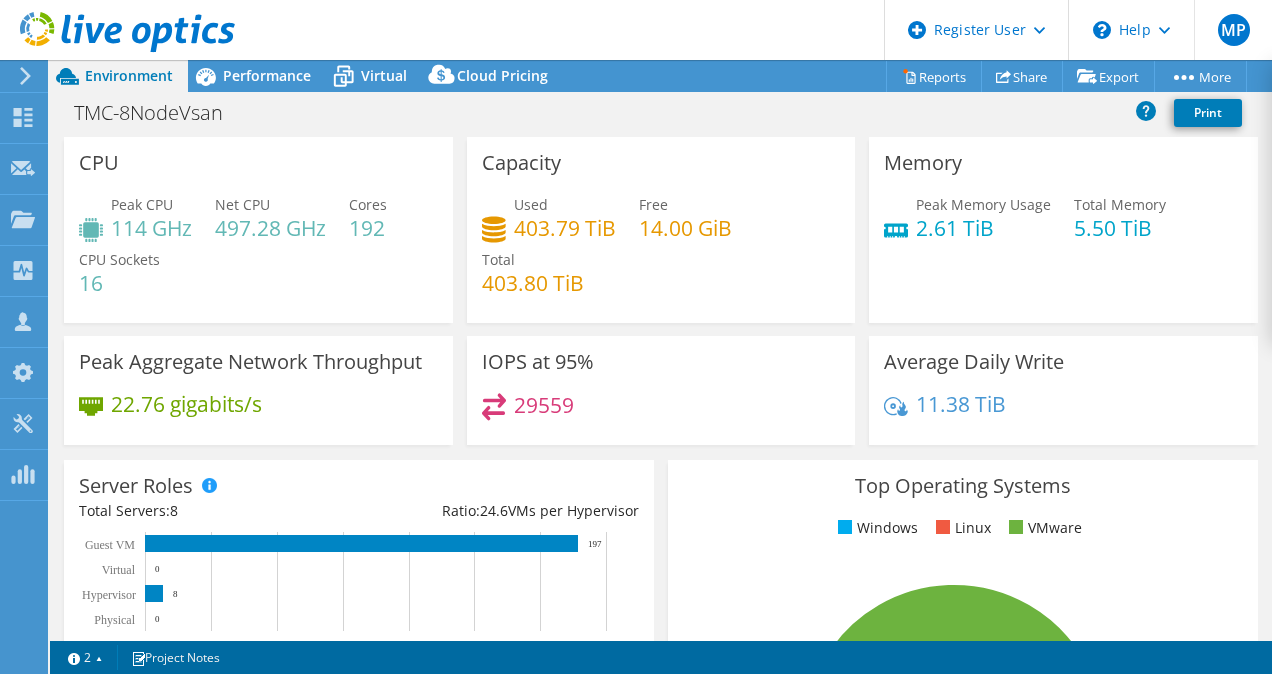 drag, startPoint x: 398, startPoint y: 226, endPoint x: 249, endPoint y: 300, distance: 166.36406 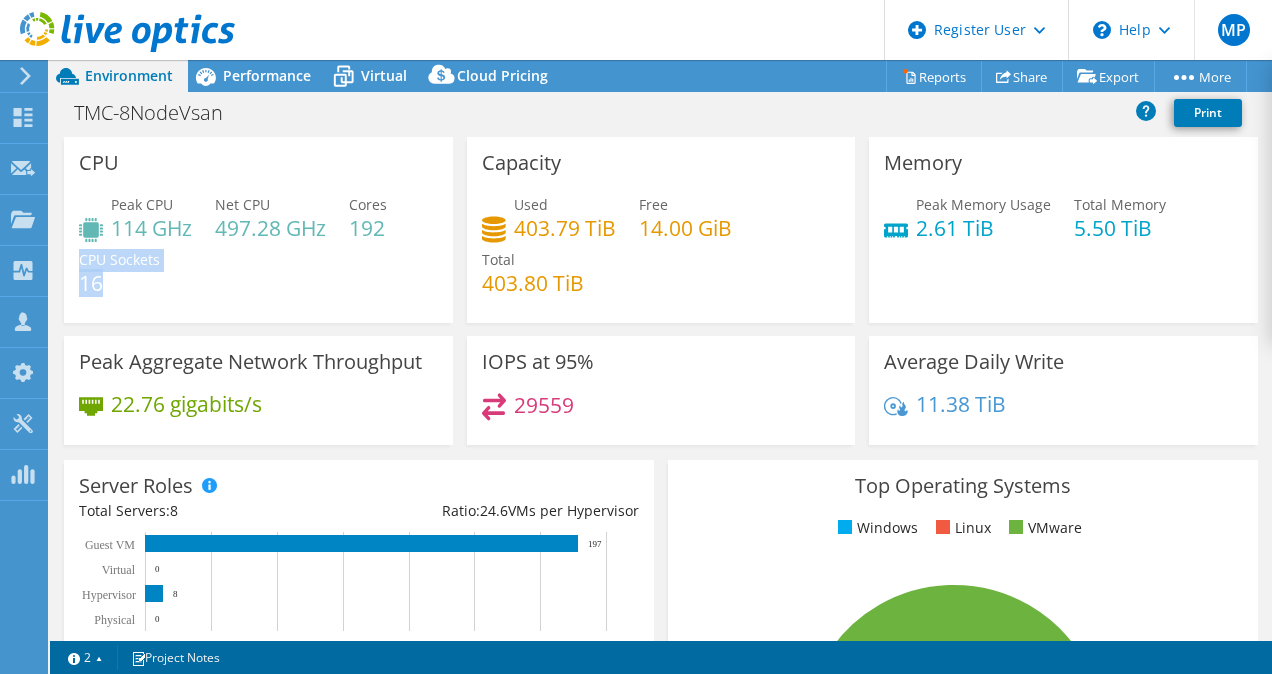 drag, startPoint x: 102, startPoint y: 287, endPoint x: 59, endPoint y: 287, distance: 43 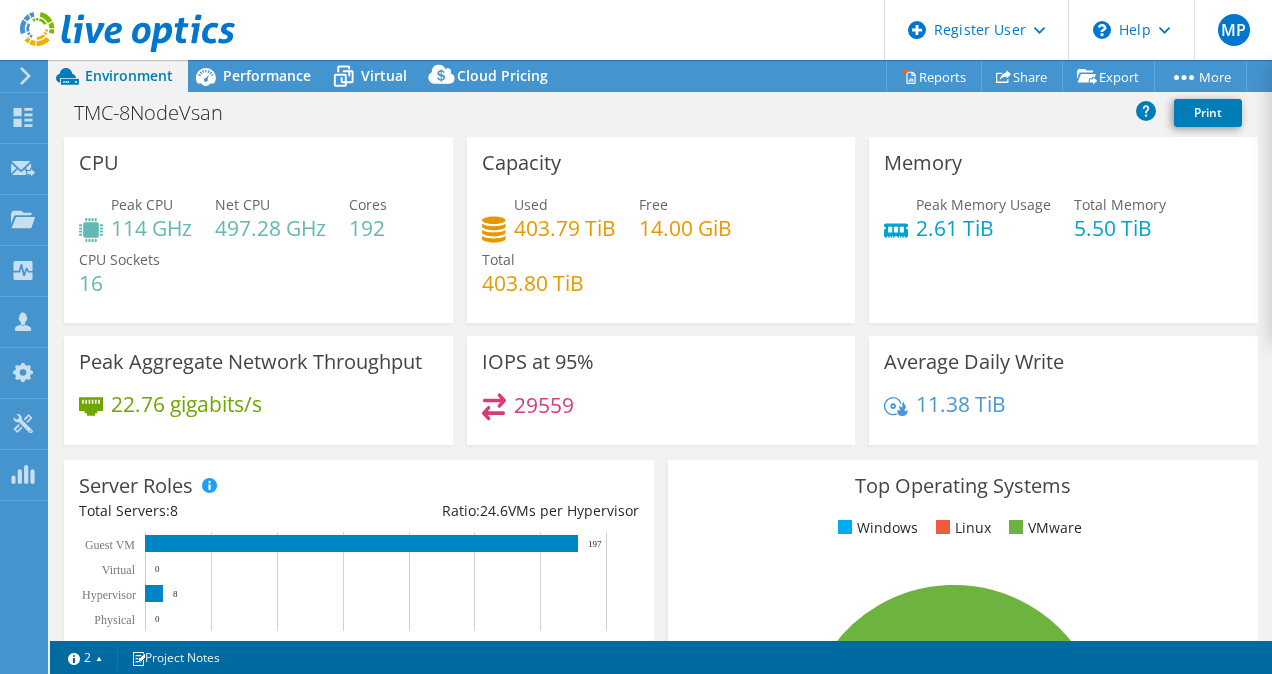 drag, startPoint x: 62, startPoint y: 287, endPoint x: 300, endPoint y: 259, distance: 239.6414 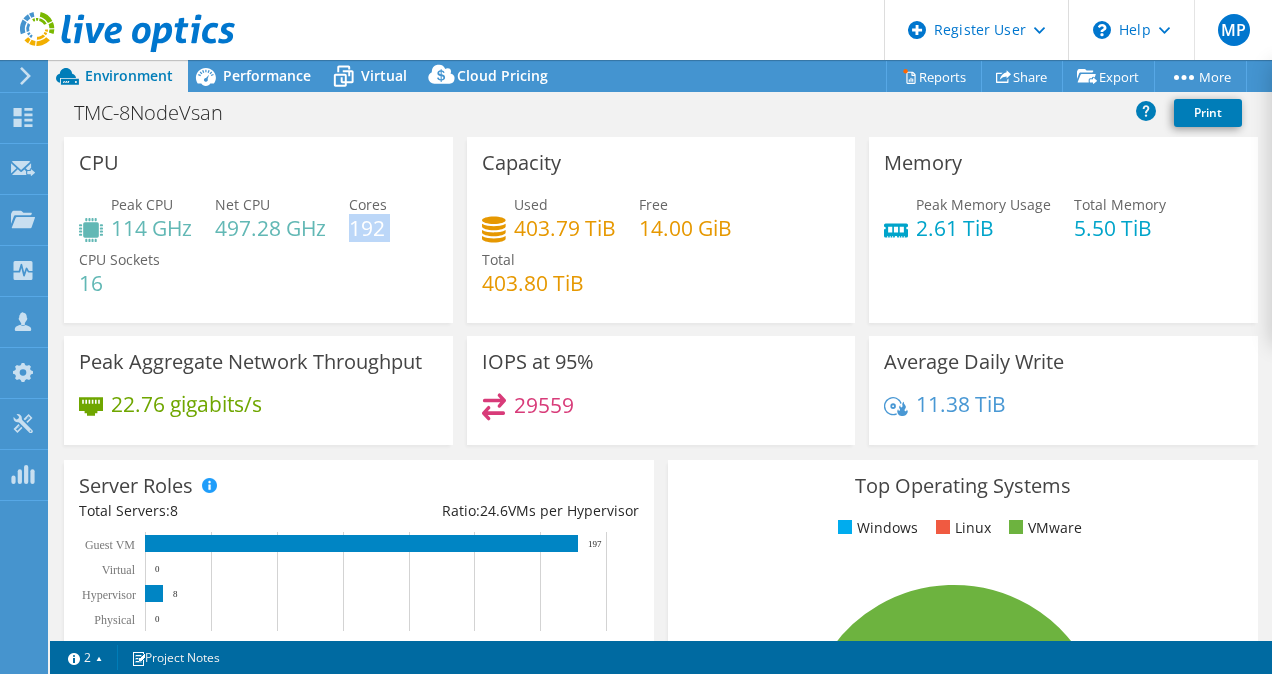 drag, startPoint x: 353, startPoint y: 230, endPoint x: 409, endPoint y: 221, distance: 56.718605 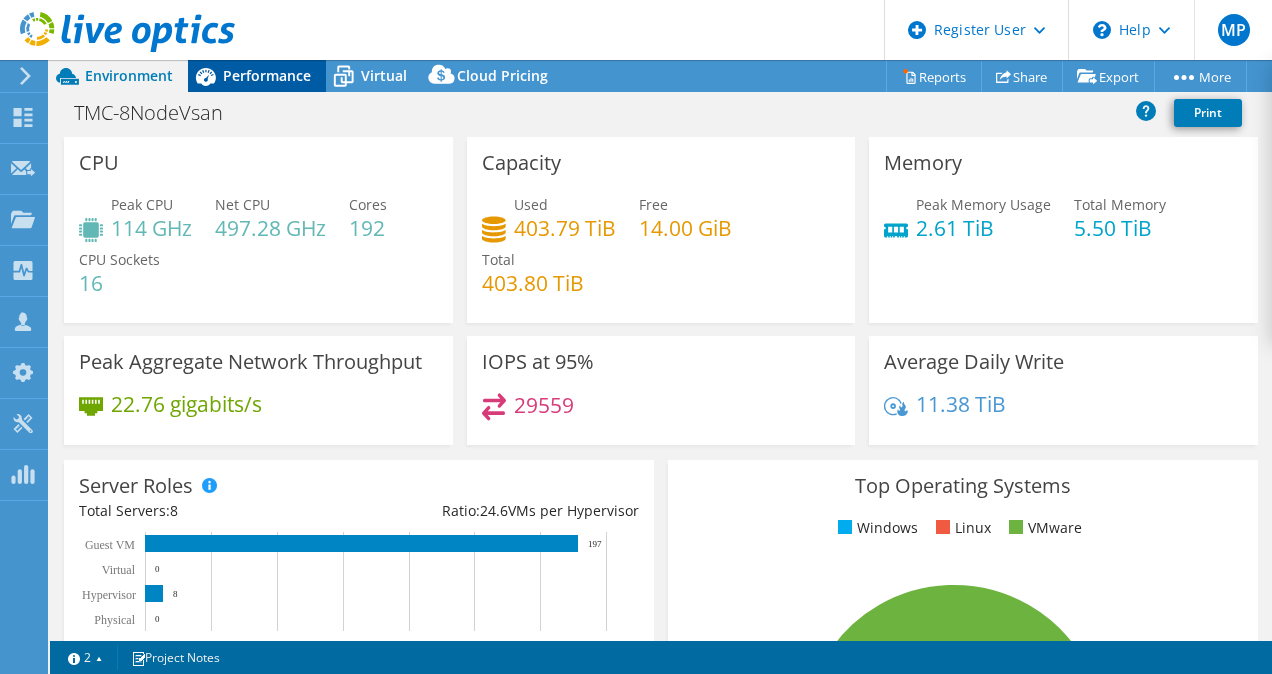click on "Performance" at bounding box center [257, 76] 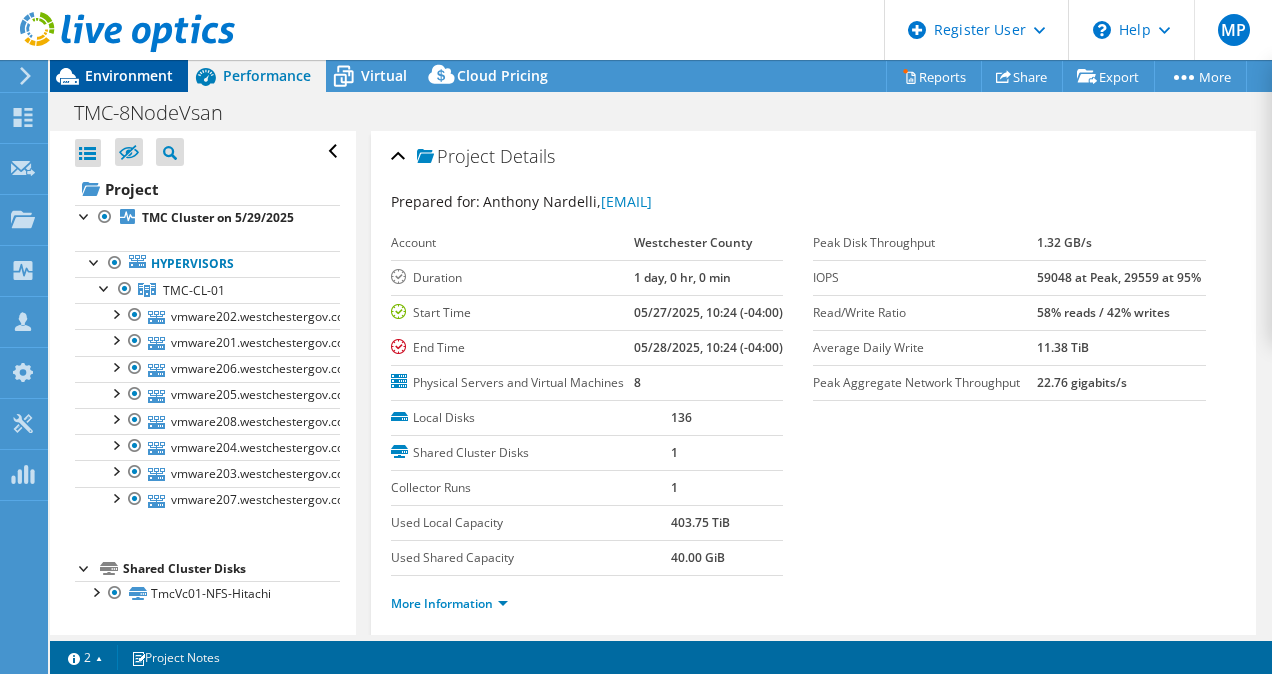 click on "Environment" at bounding box center (129, 75) 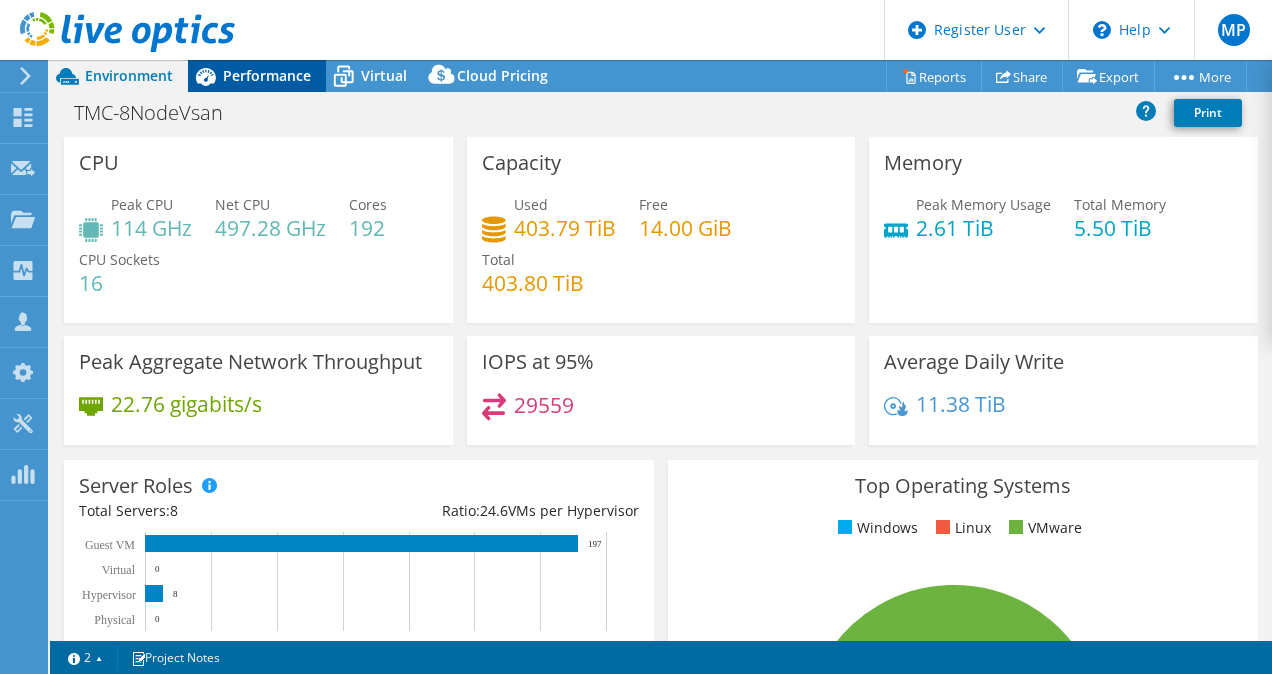 click on "Performance" at bounding box center [257, 76] 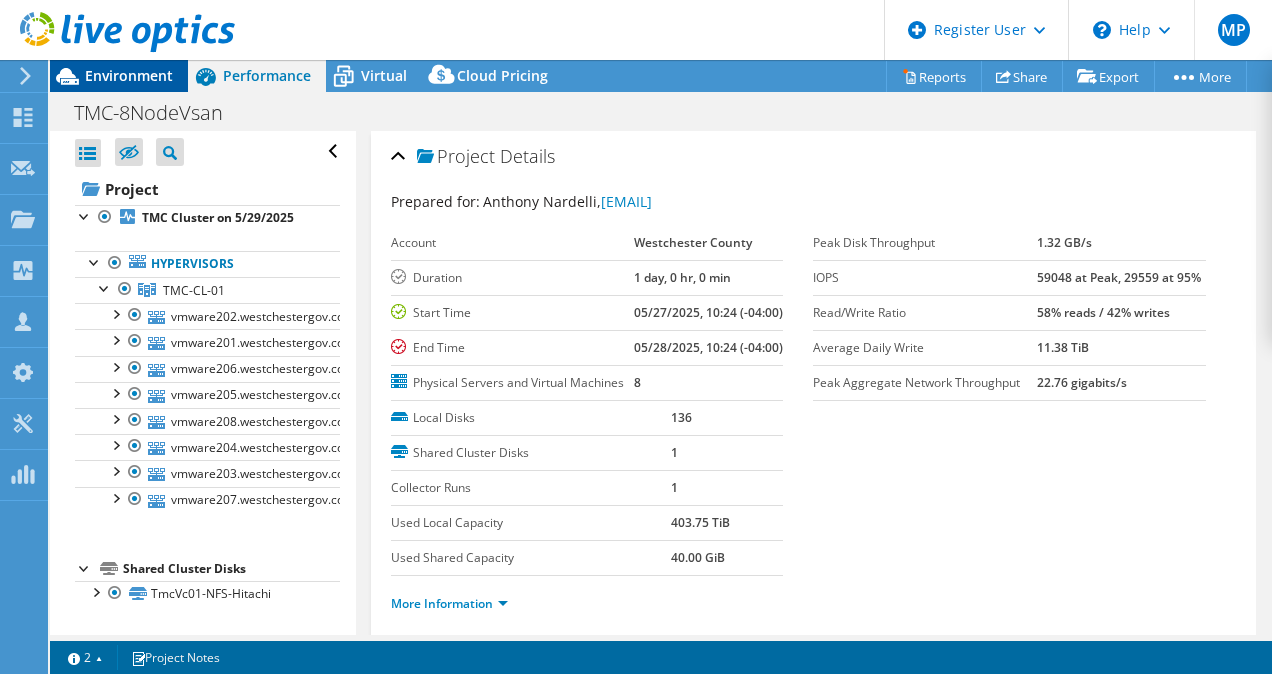 click on "Environment" at bounding box center [129, 75] 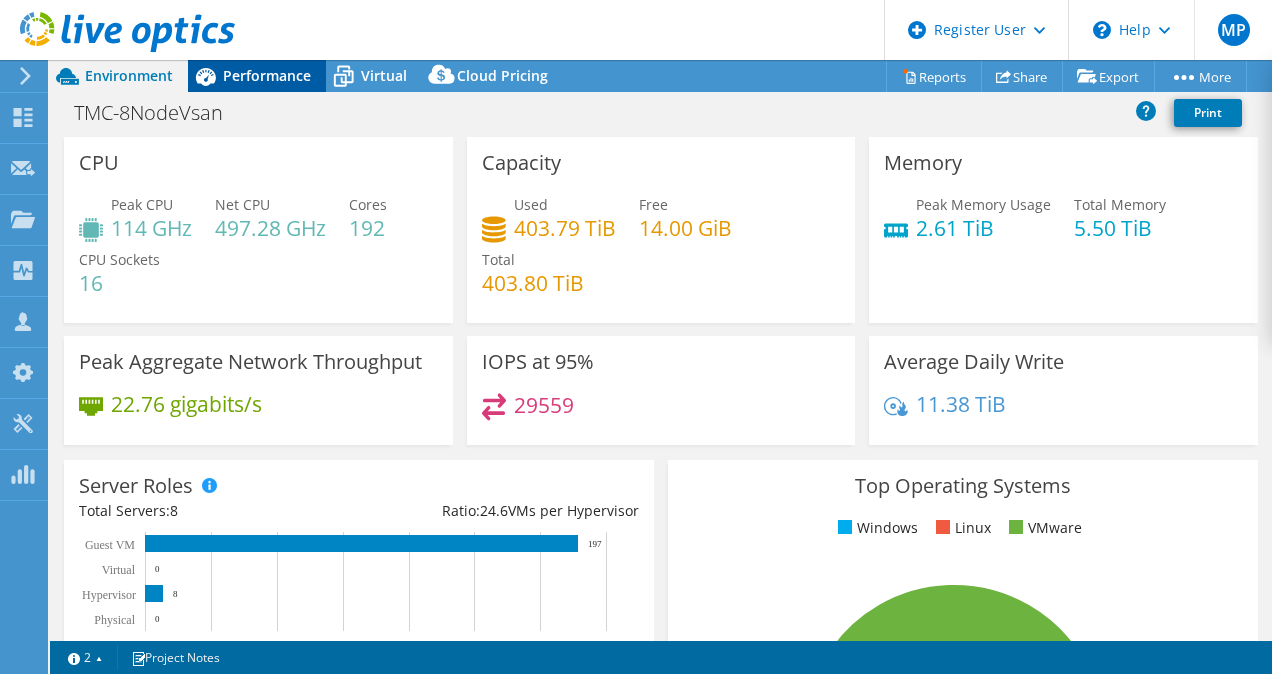 click on "Performance" at bounding box center [267, 75] 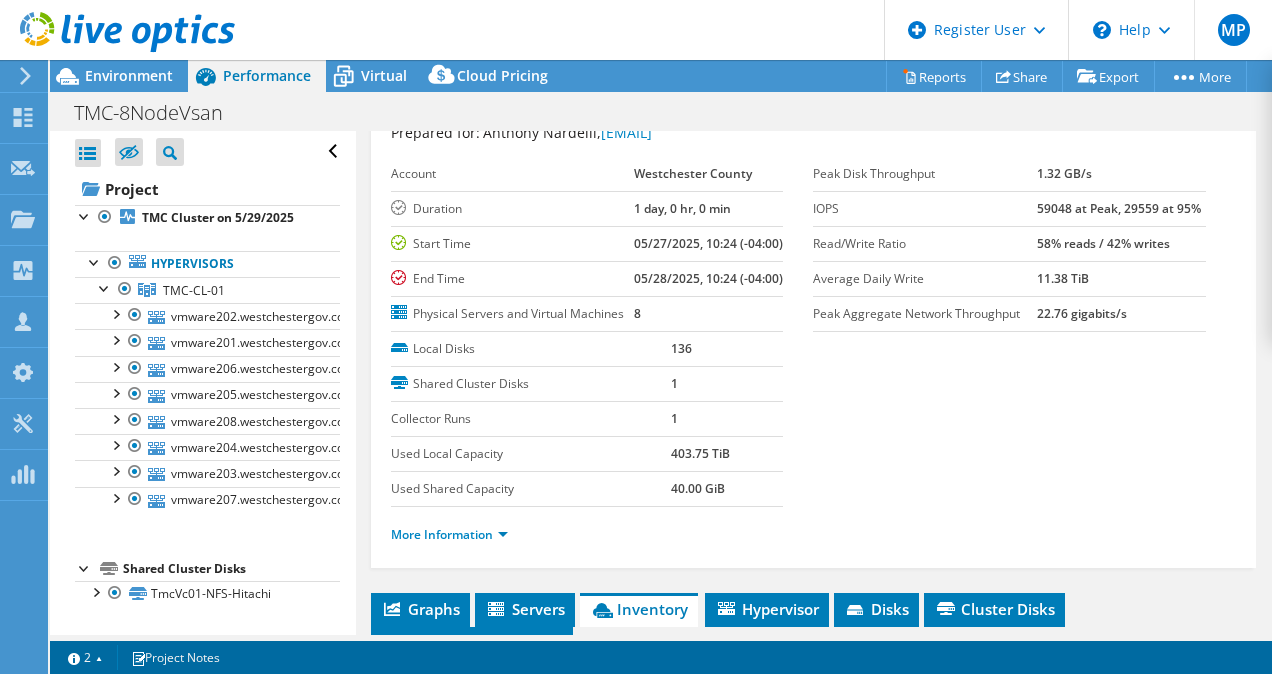 scroll, scrollTop: 200, scrollLeft: 0, axis: vertical 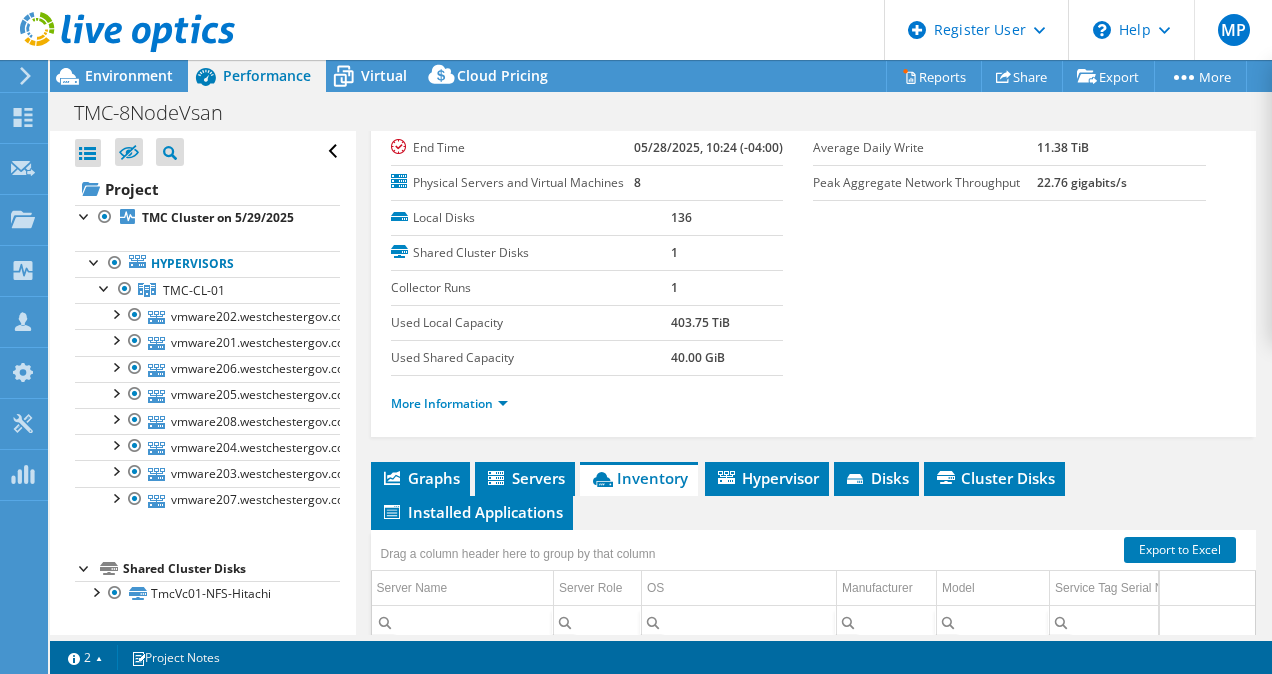 click on "Prepared for:
[FIRST] [LAST],  [EMAIL]
Account
[COUNTY]
Duration
1 day, 0 hr, 0 min
Start Time
05/27/2025, 10:24 (-04:00)
End Time
05/28/2025, 10:24 (-04:00)
Physical Servers and Virtual Machines
8
Local Disks
136
Shared Cluster Disks 1 1" at bounding box center (814, 211) 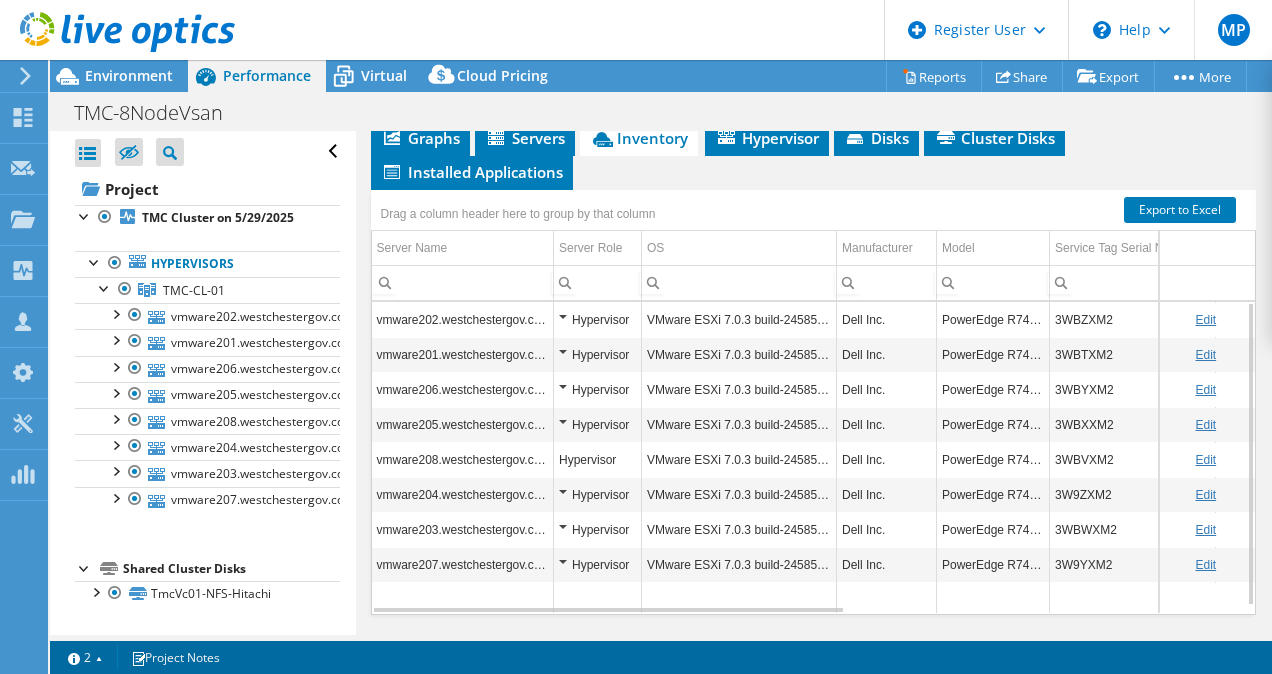scroll, scrollTop: 600, scrollLeft: 0, axis: vertical 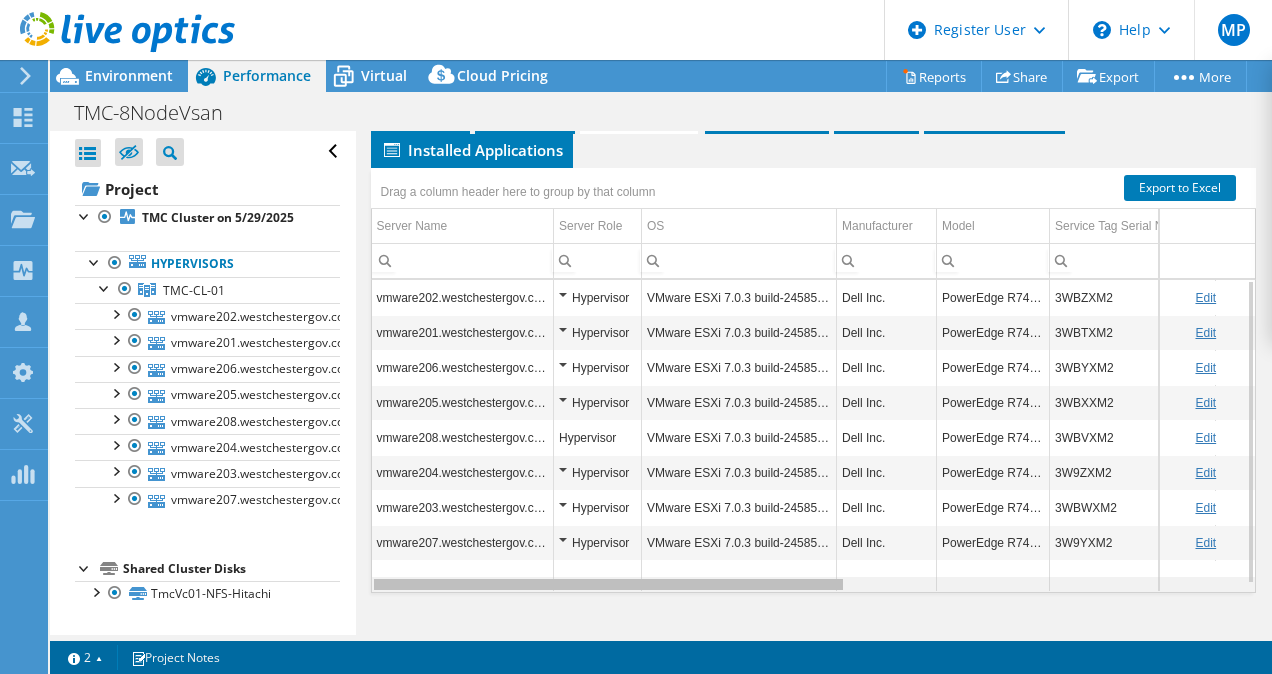drag, startPoint x: 796, startPoint y: 608, endPoint x: 501, endPoint y: 570, distance: 297.43738 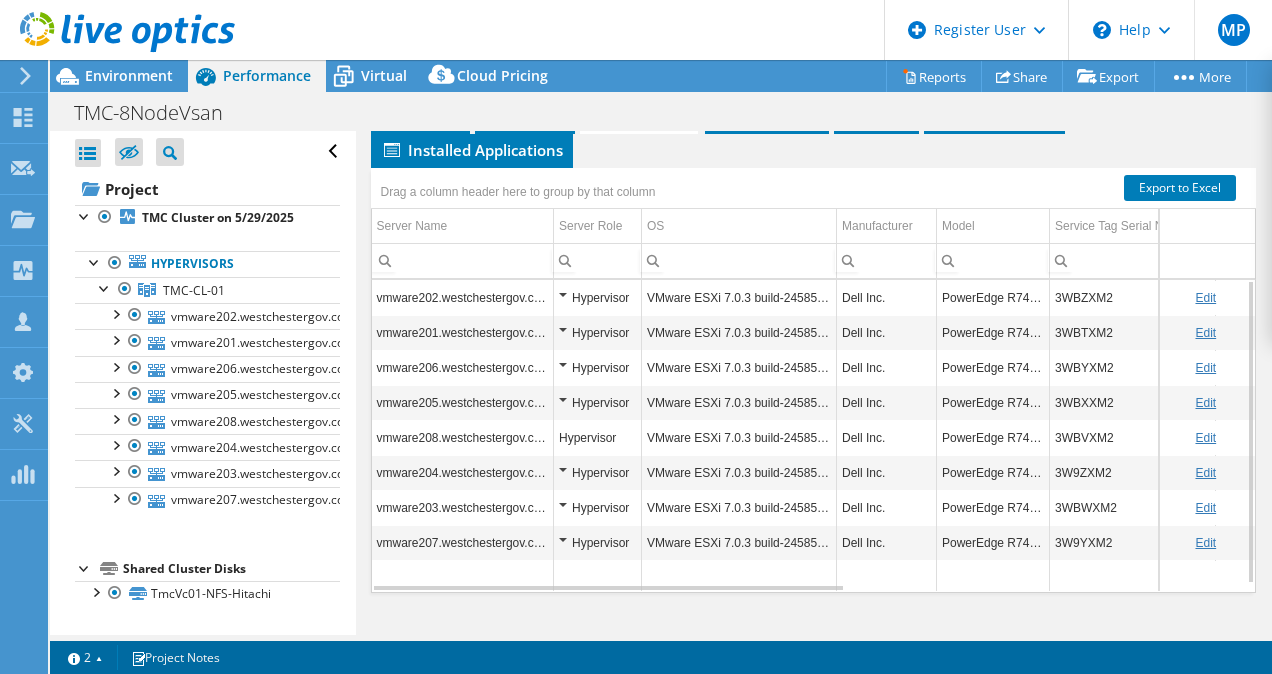 scroll, scrollTop: 300, scrollLeft: 0, axis: vertical 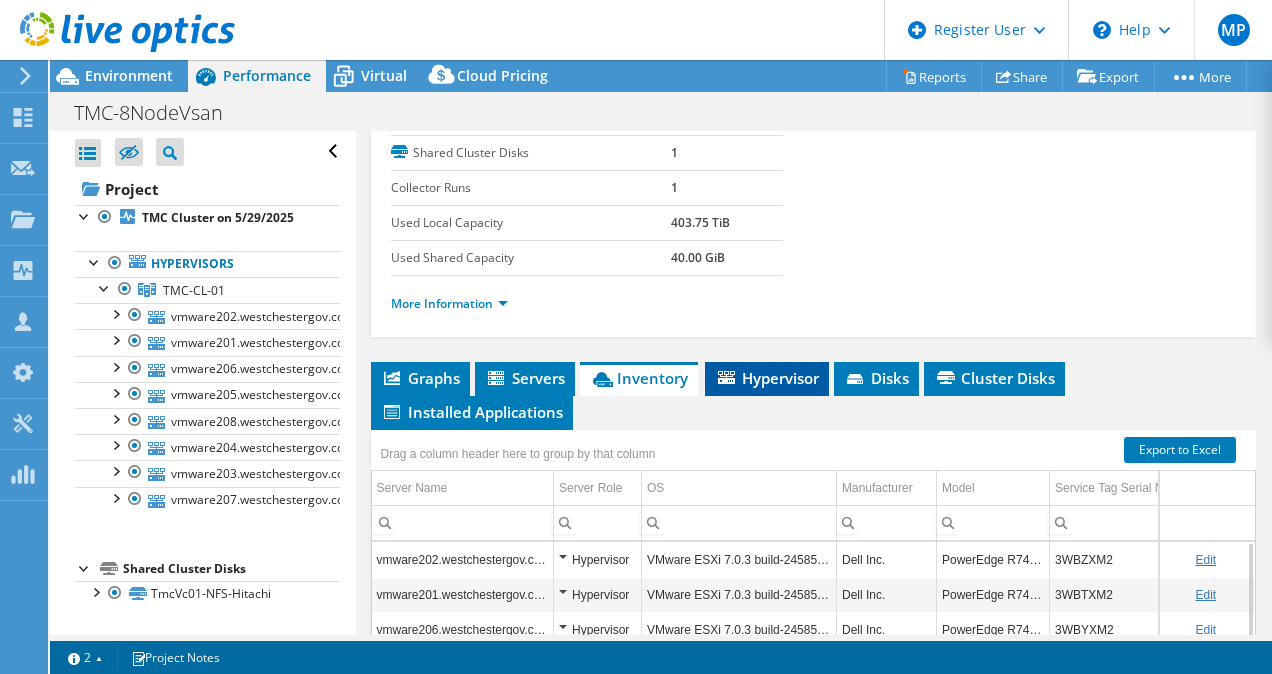 click on "Hypervisor" at bounding box center [767, 378] 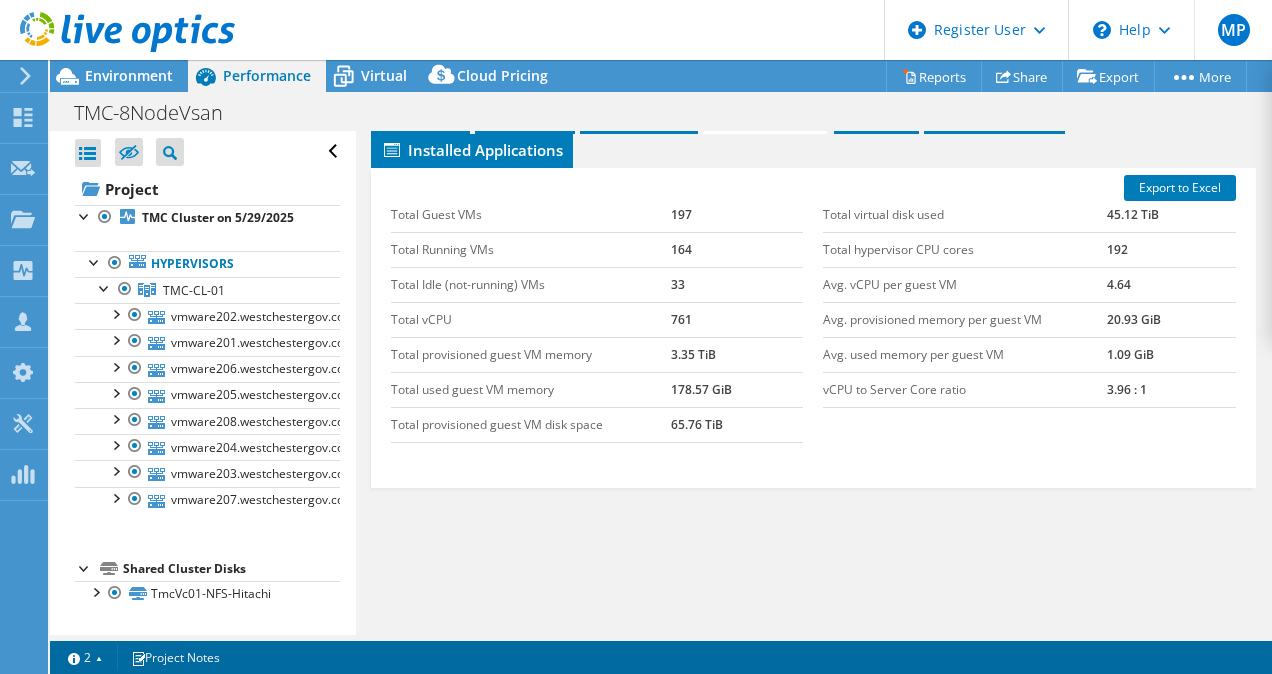 scroll, scrollTop: 600, scrollLeft: 0, axis: vertical 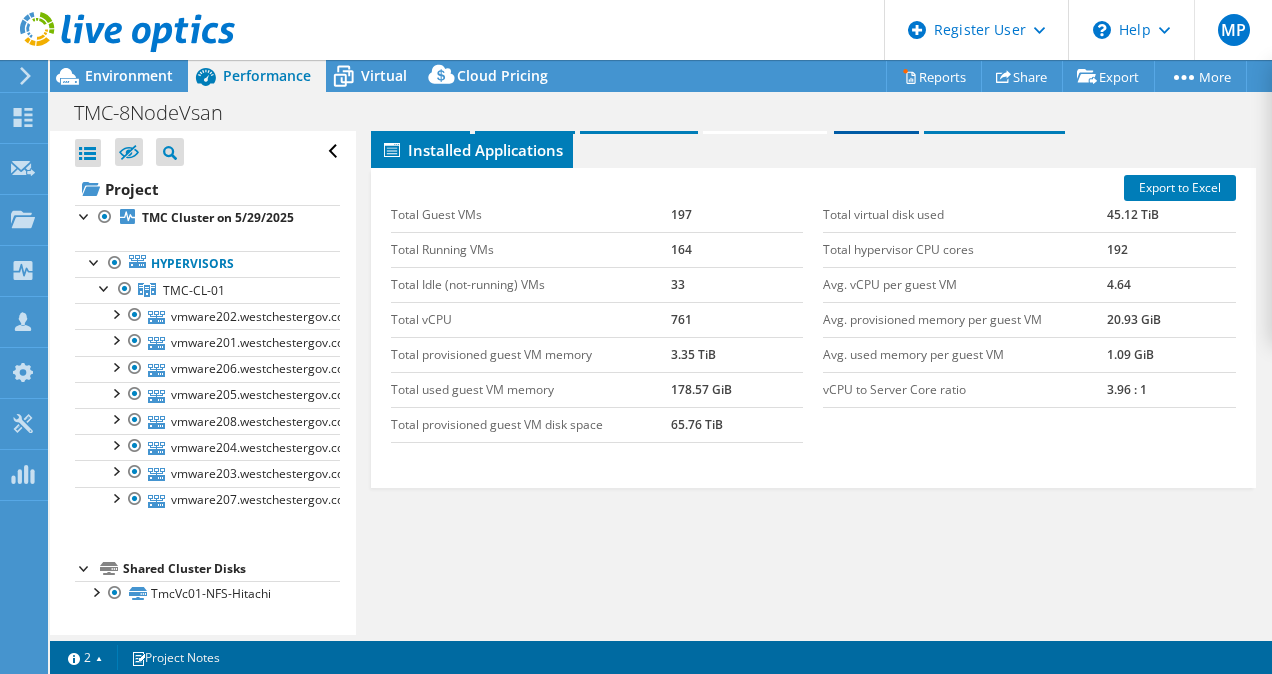 click on "Disks" at bounding box center [876, 116] 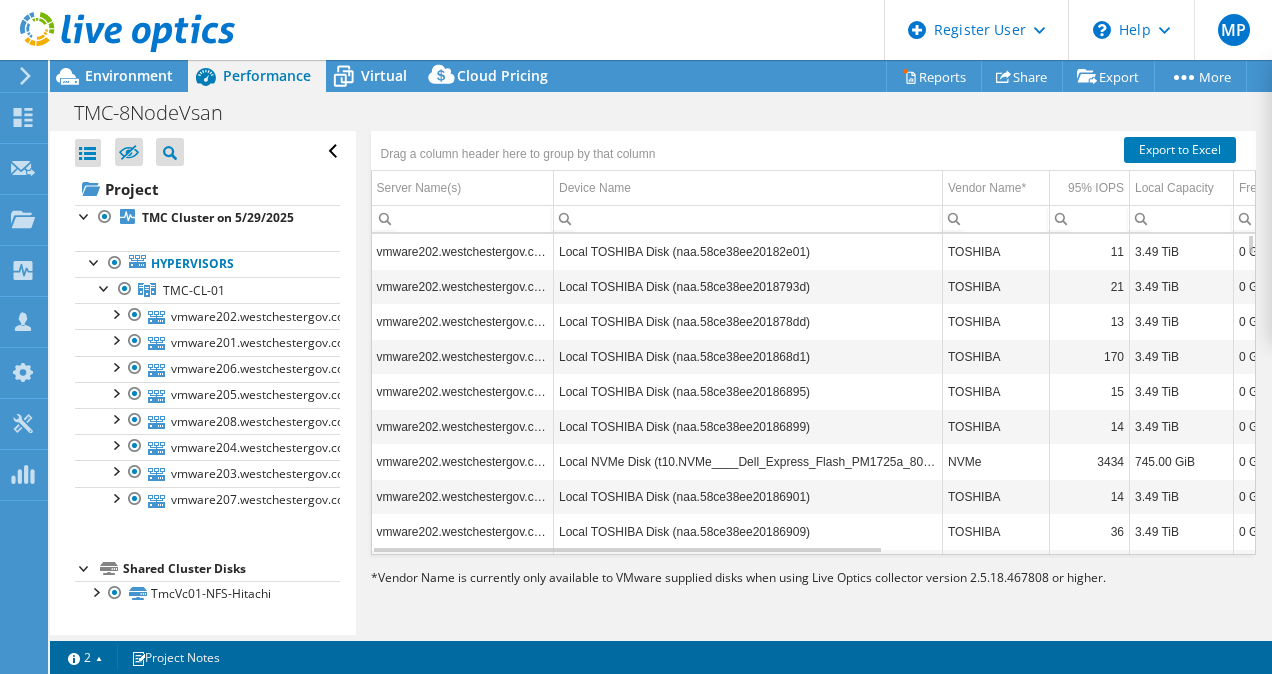 click on "Hypervisor" at bounding box center [765, 78] 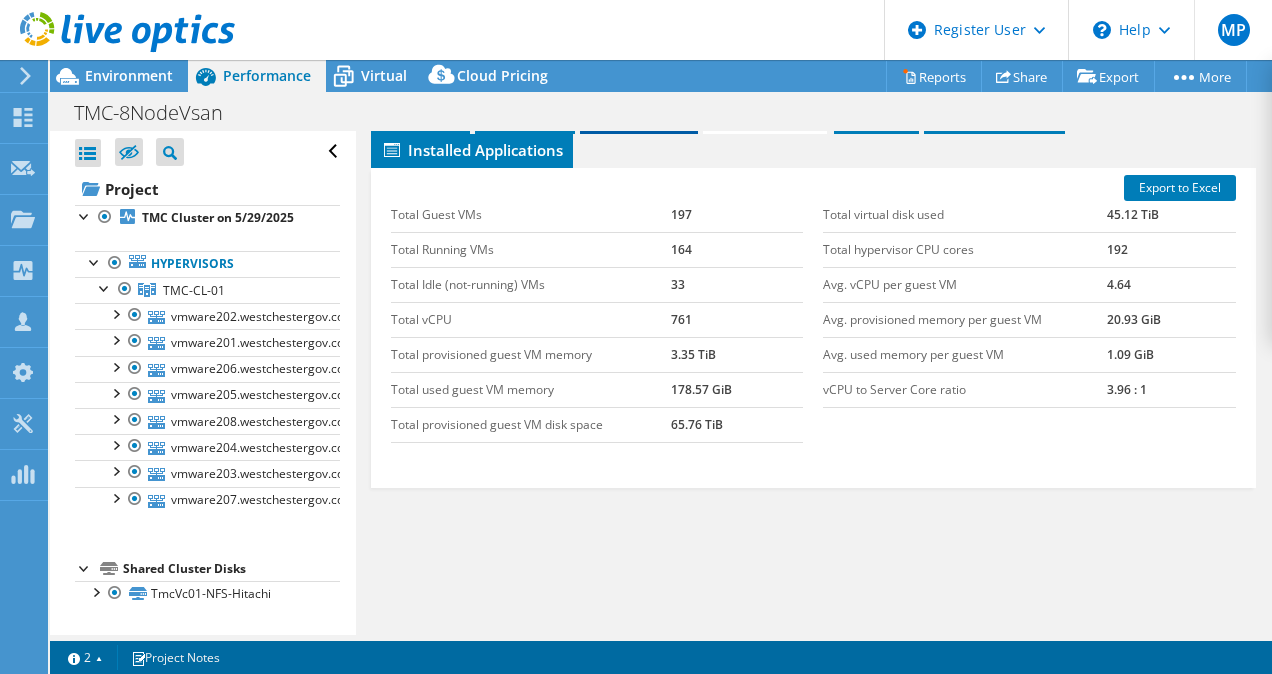 click on "Inventory" at bounding box center [639, 116] 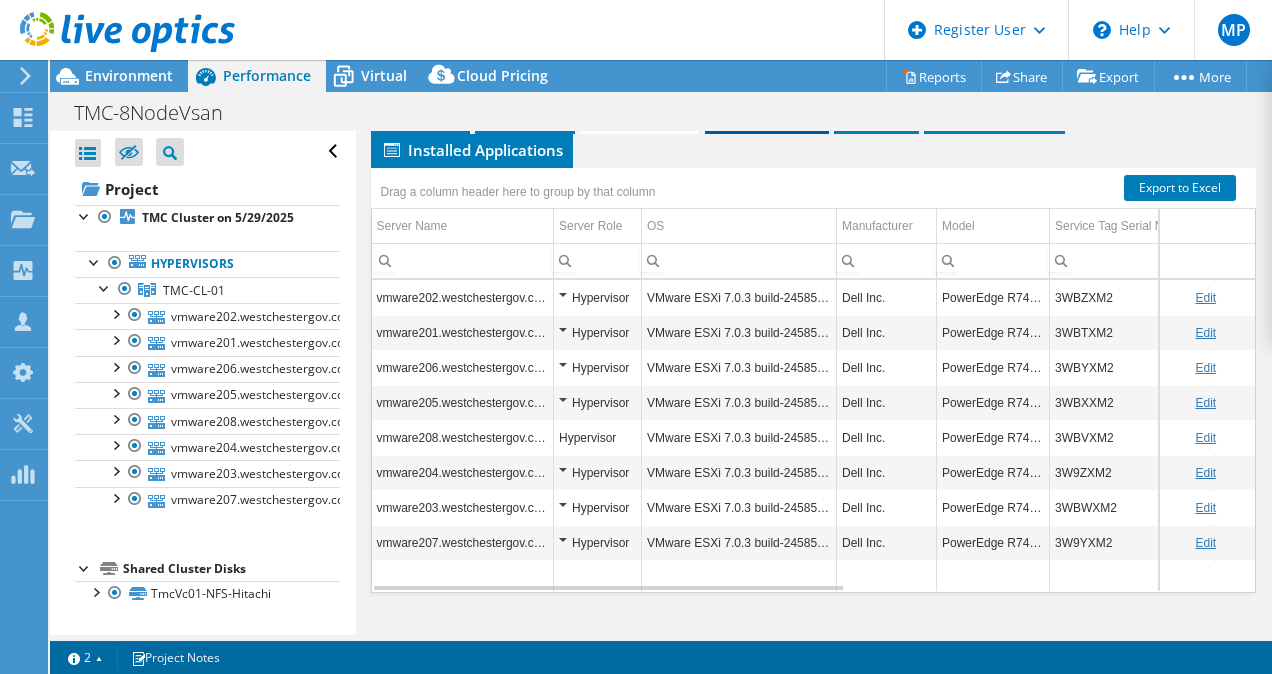 click on "Hypervisor" at bounding box center [767, 116] 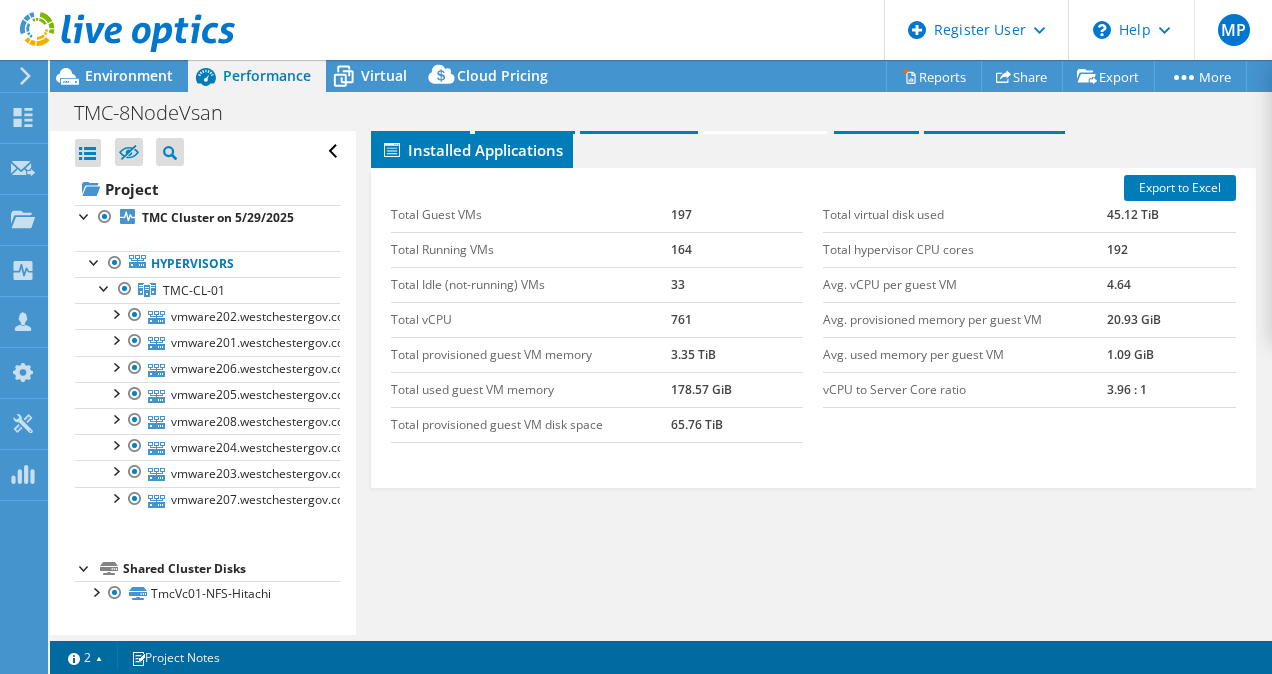 scroll, scrollTop: 500, scrollLeft: 0, axis: vertical 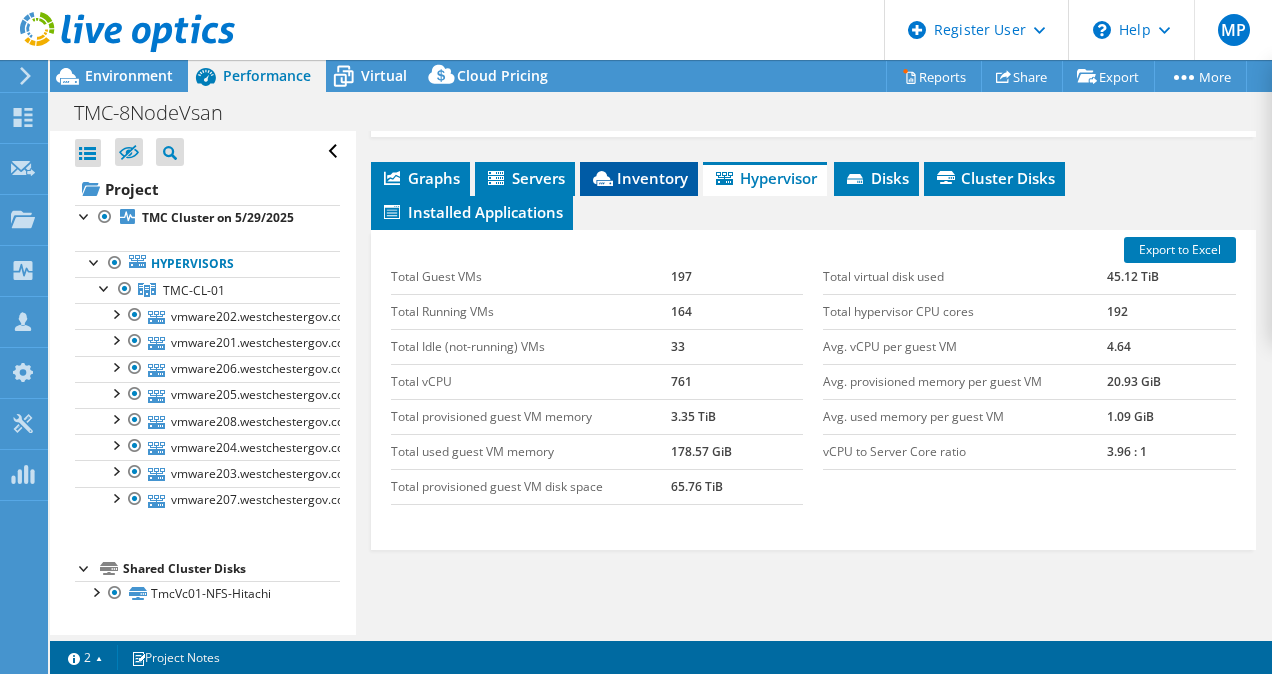 click on "Inventory" at bounding box center [639, 178] 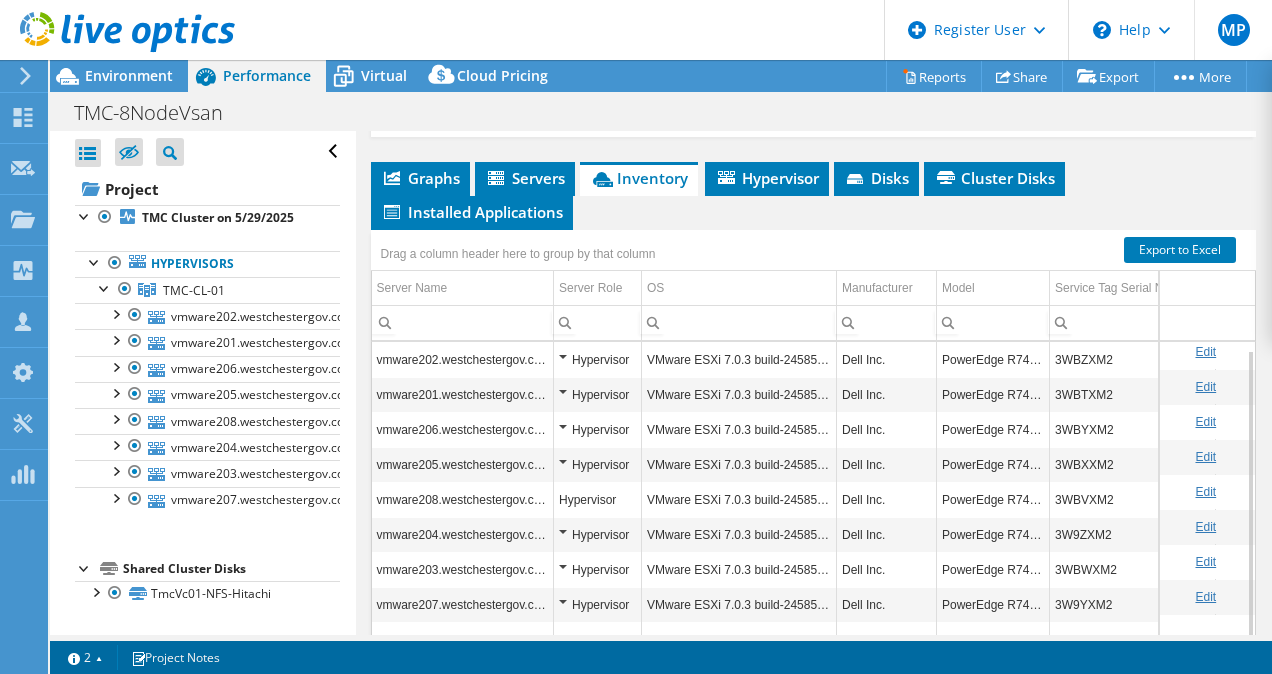 scroll, scrollTop: 7, scrollLeft: 0, axis: vertical 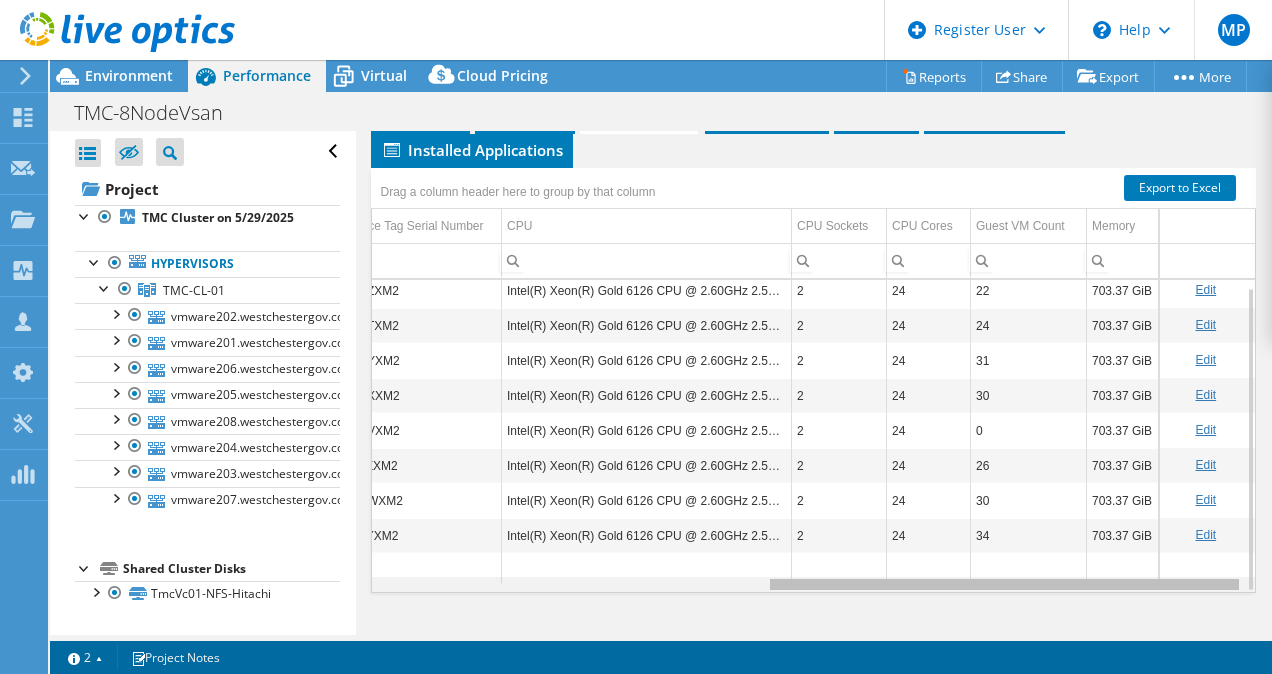 drag, startPoint x: 777, startPoint y: 610, endPoint x: 1269, endPoint y: 580, distance: 492.9138 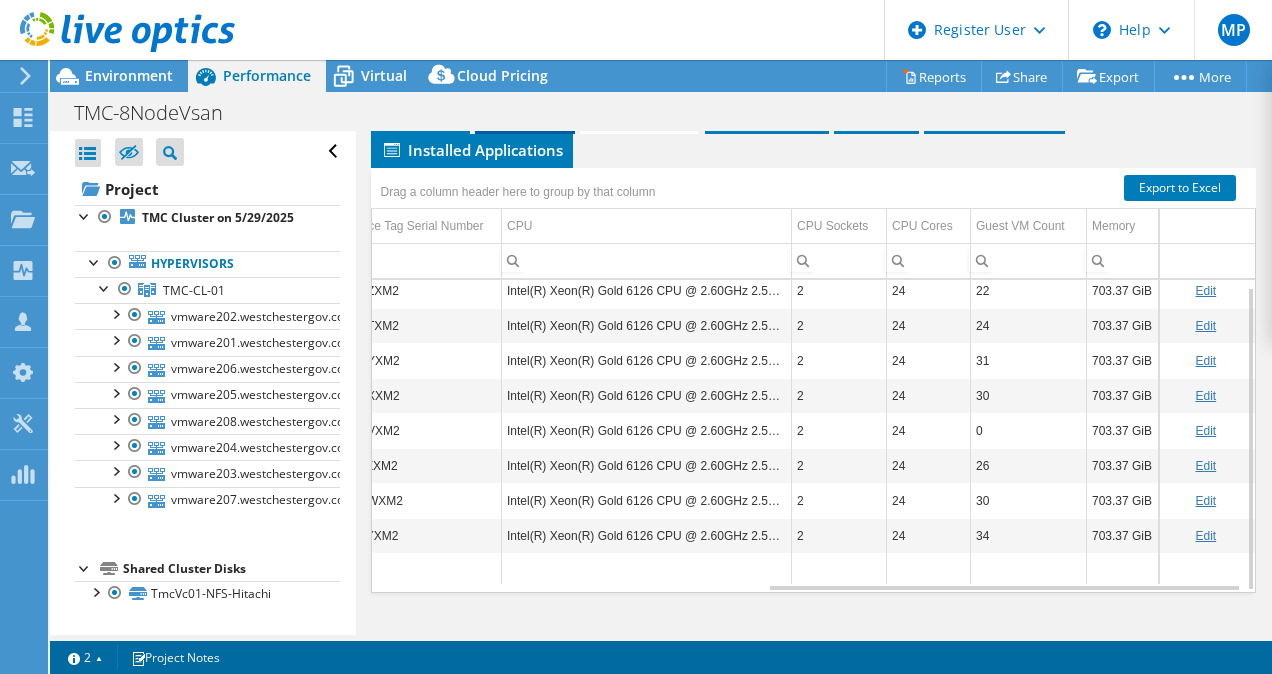 click on "Servers" at bounding box center (525, 116) 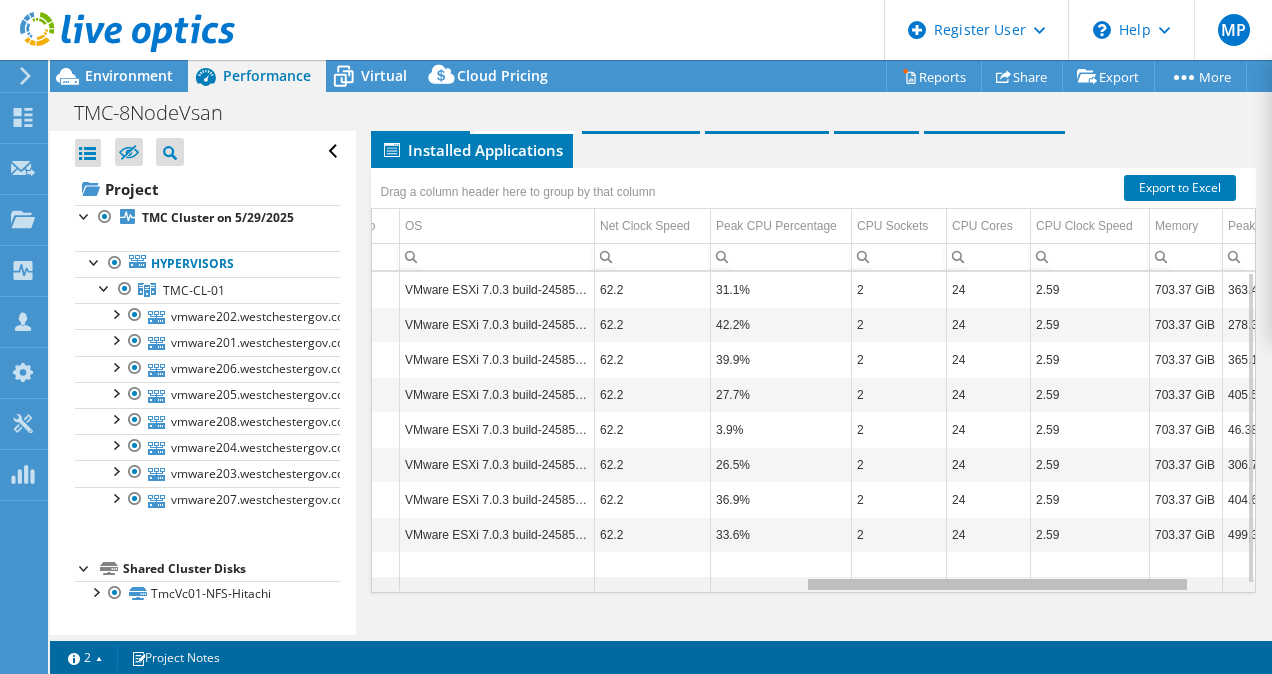 drag, startPoint x: 699, startPoint y: 605, endPoint x: 1144, endPoint y: 610, distance: 445.02808 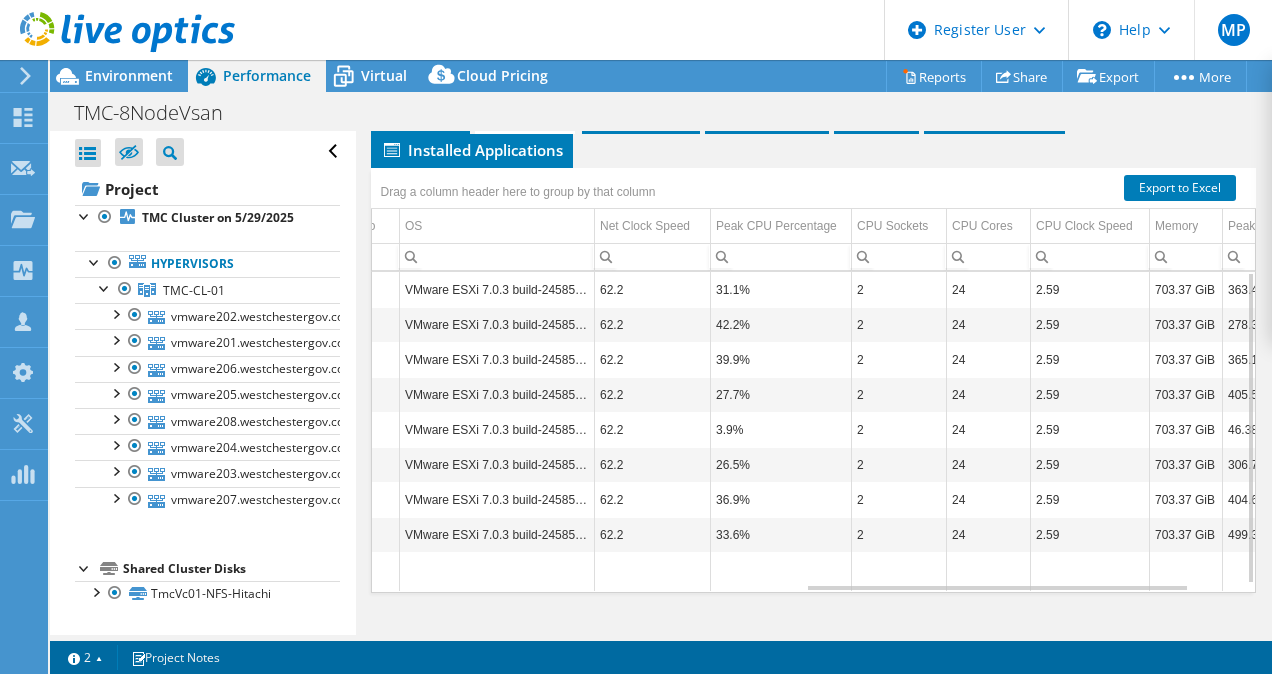 click on "2.59" at bounding box center (1090, 464) 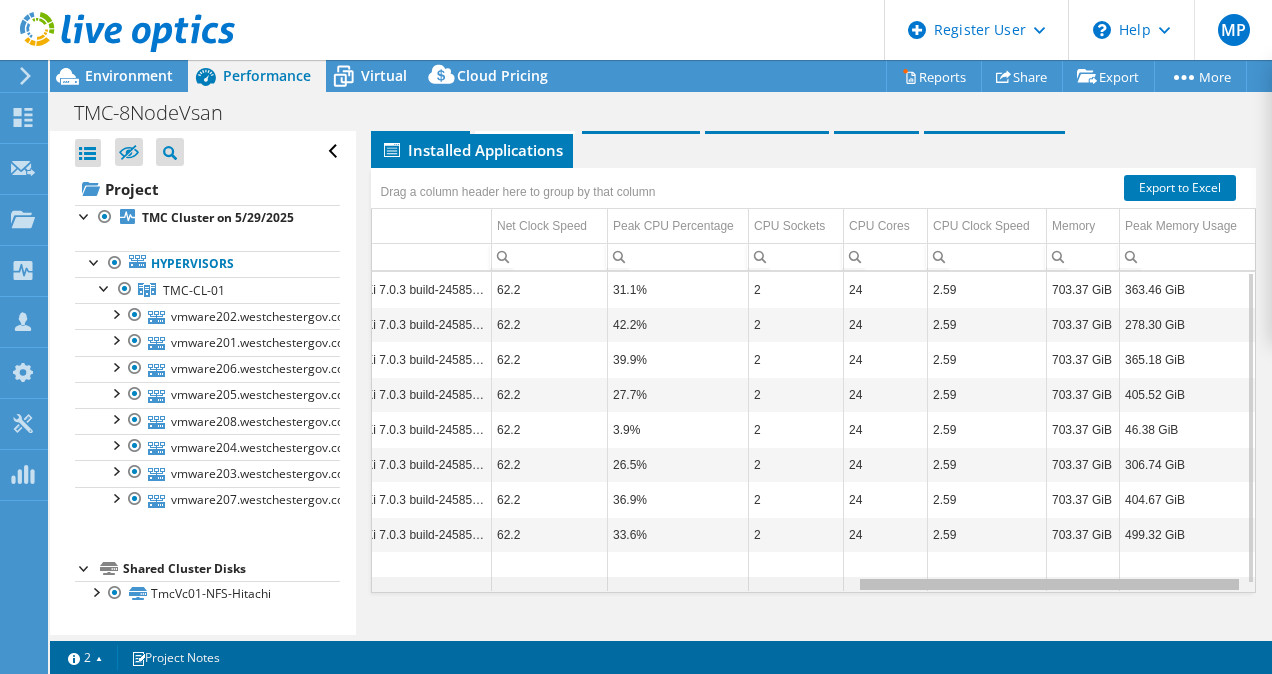 drag, startPoint x: 980, startPoint y: 606, endPoint x: 1071, endPoint y: 605, distance: 91.00549 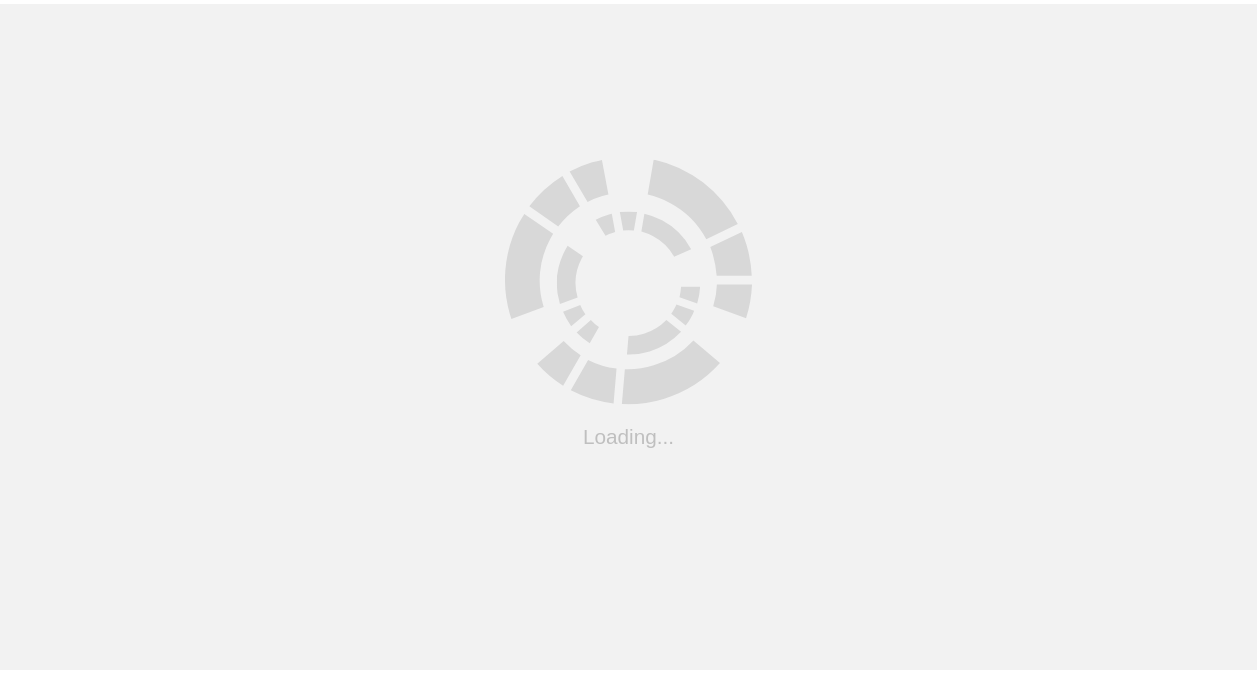 scroll, scrollTop: 0, scrollLeft: 0, axis: both 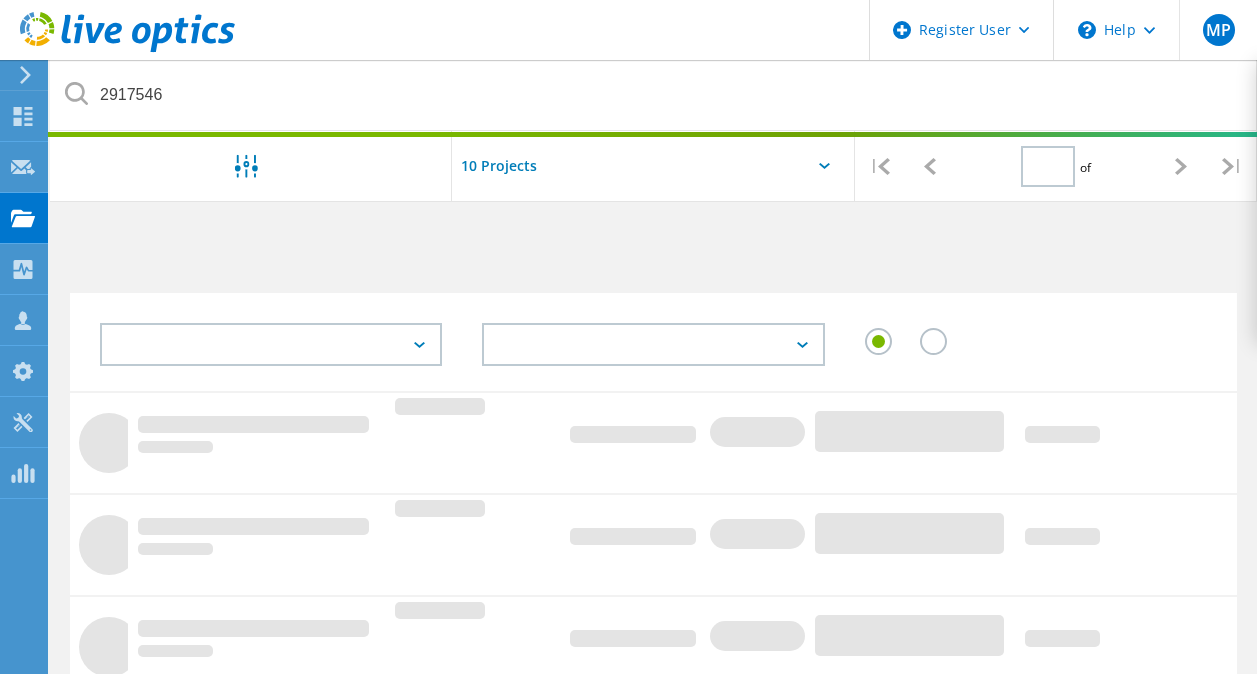 type on "1" 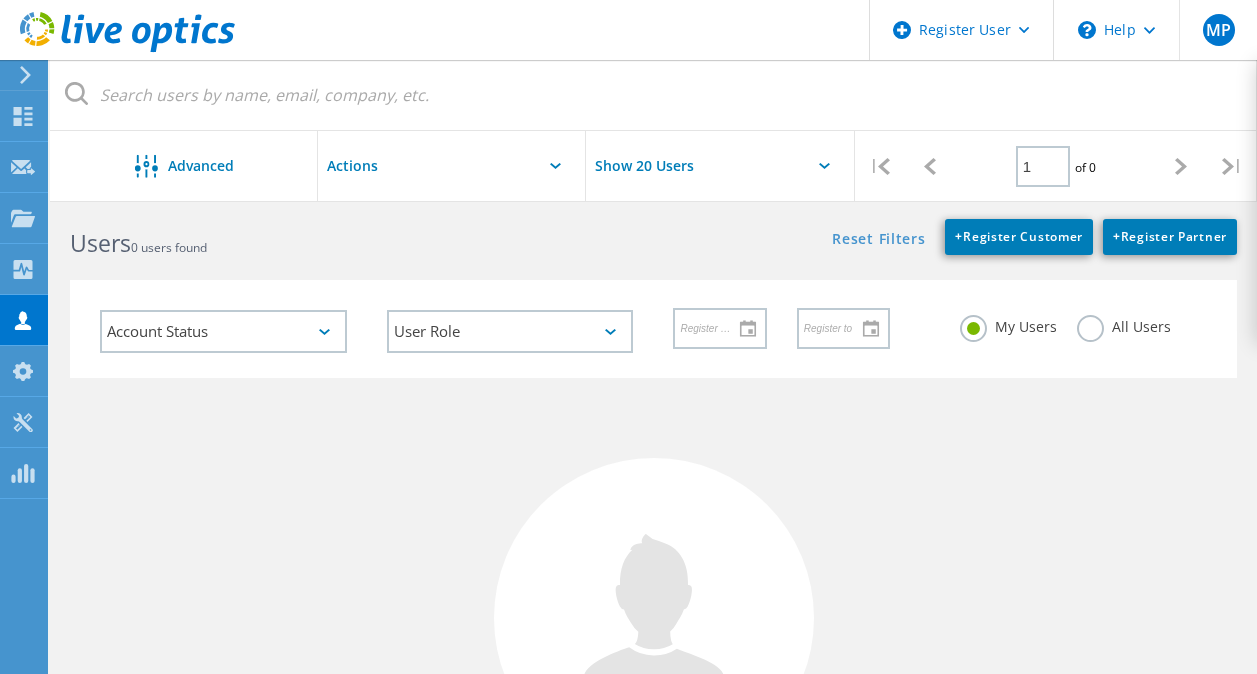 scroll, scrollTop: 0, scrollLeft: 0, axis: both 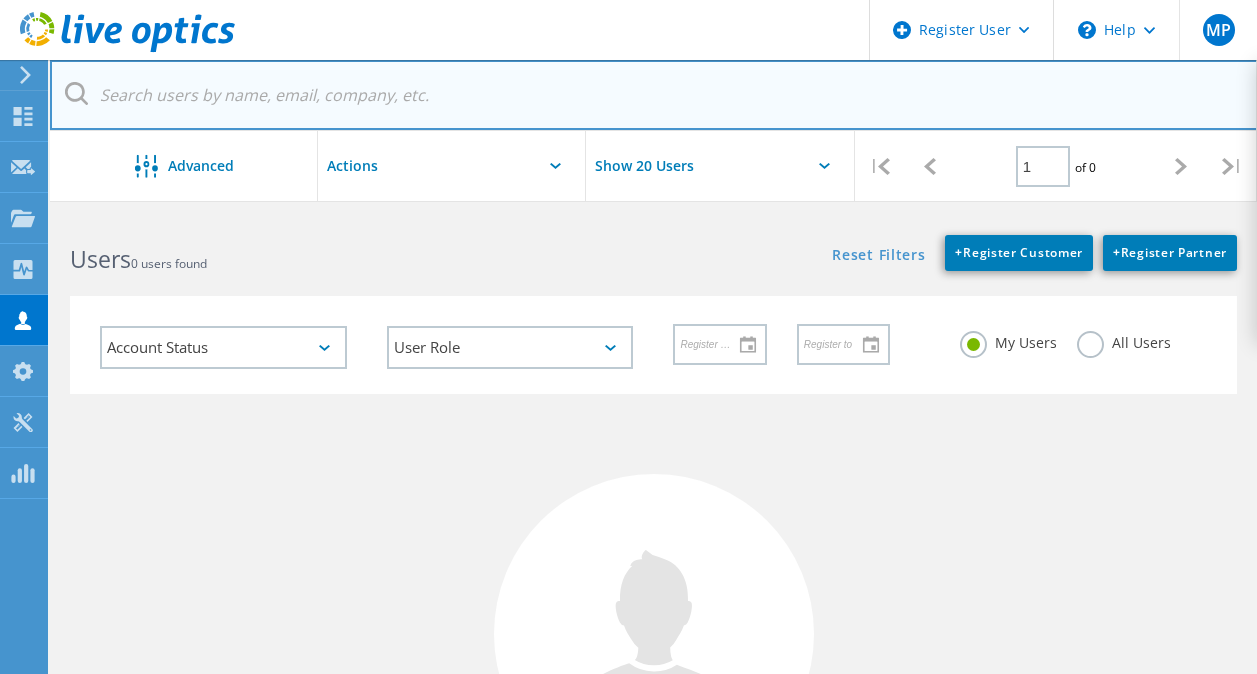click at bounding box center (654, 95) 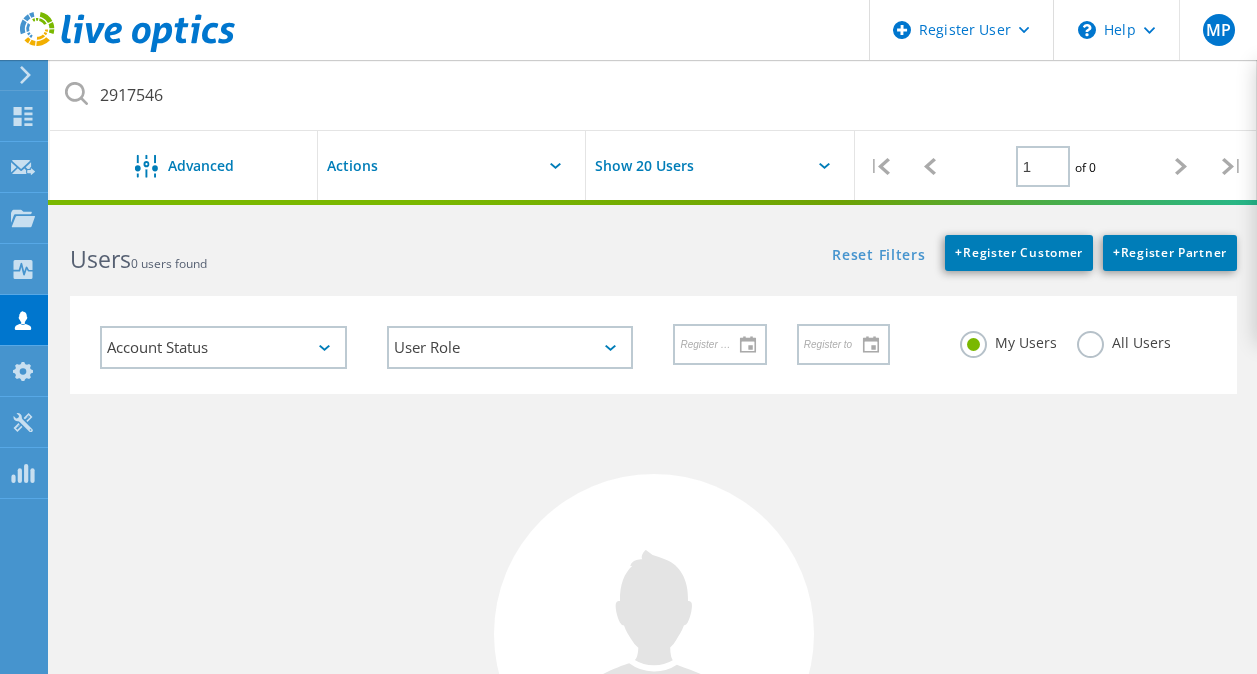 click on "All Users" 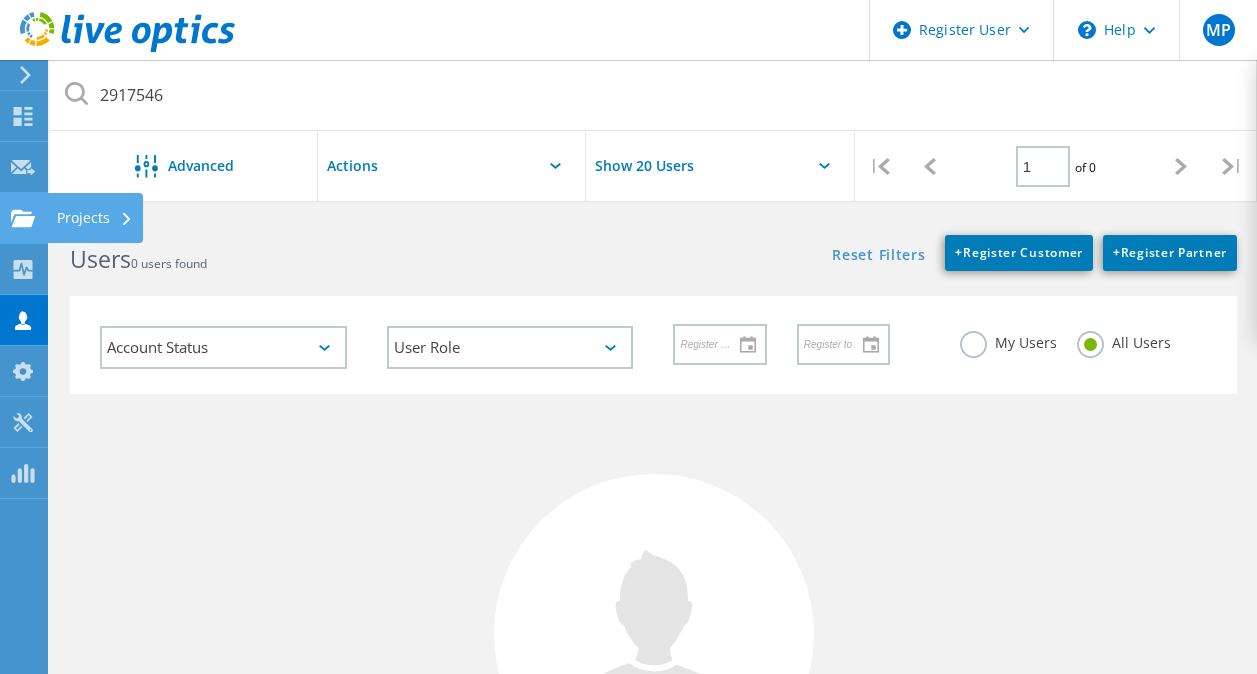 click 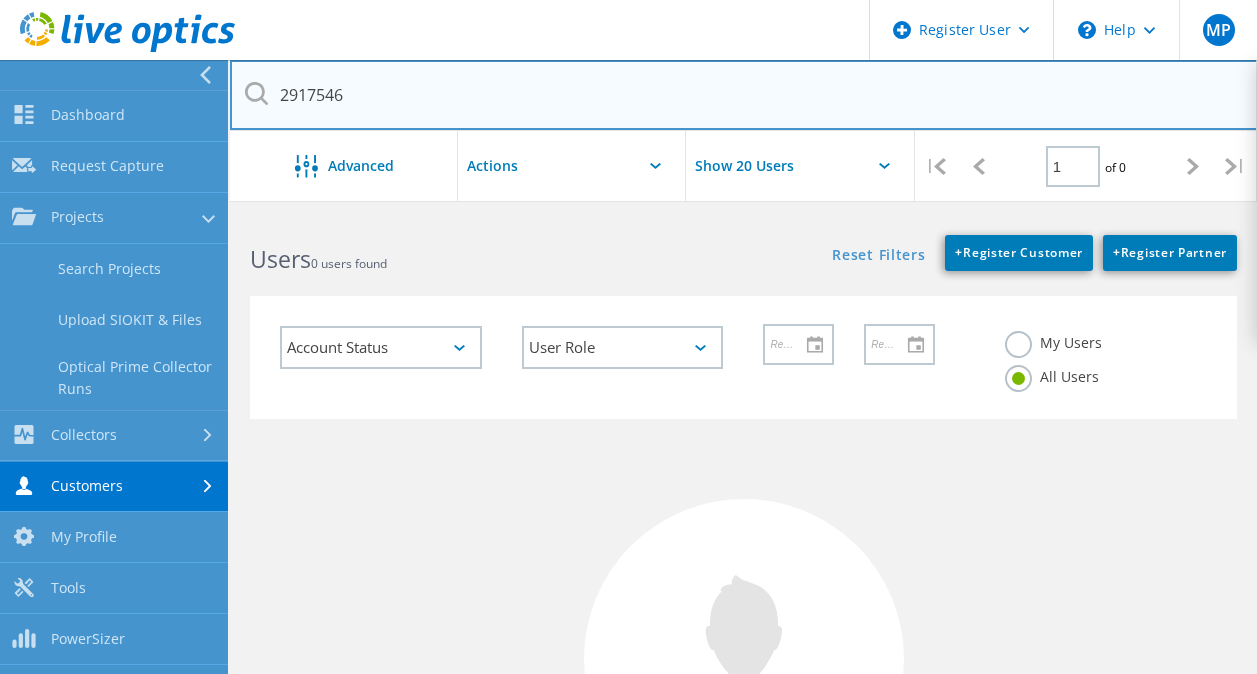 click on "2917546" at bounding box center [744, 95] 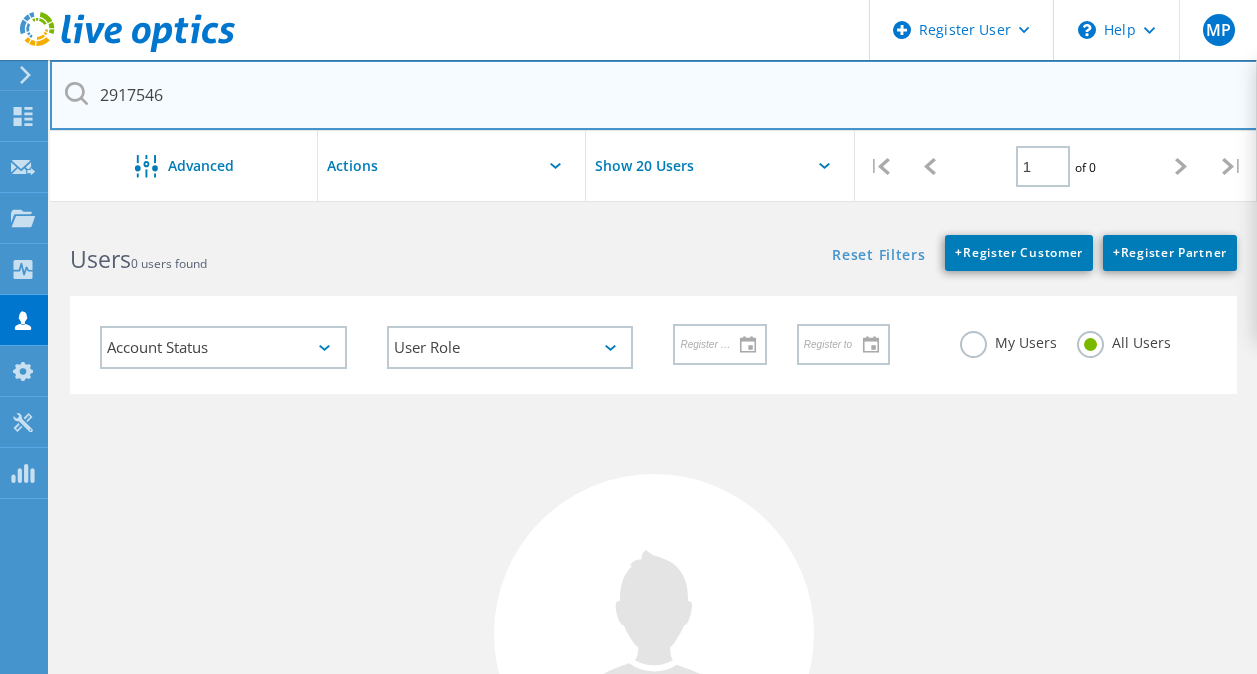 click on "2917546" at bounding box center [654, 95] 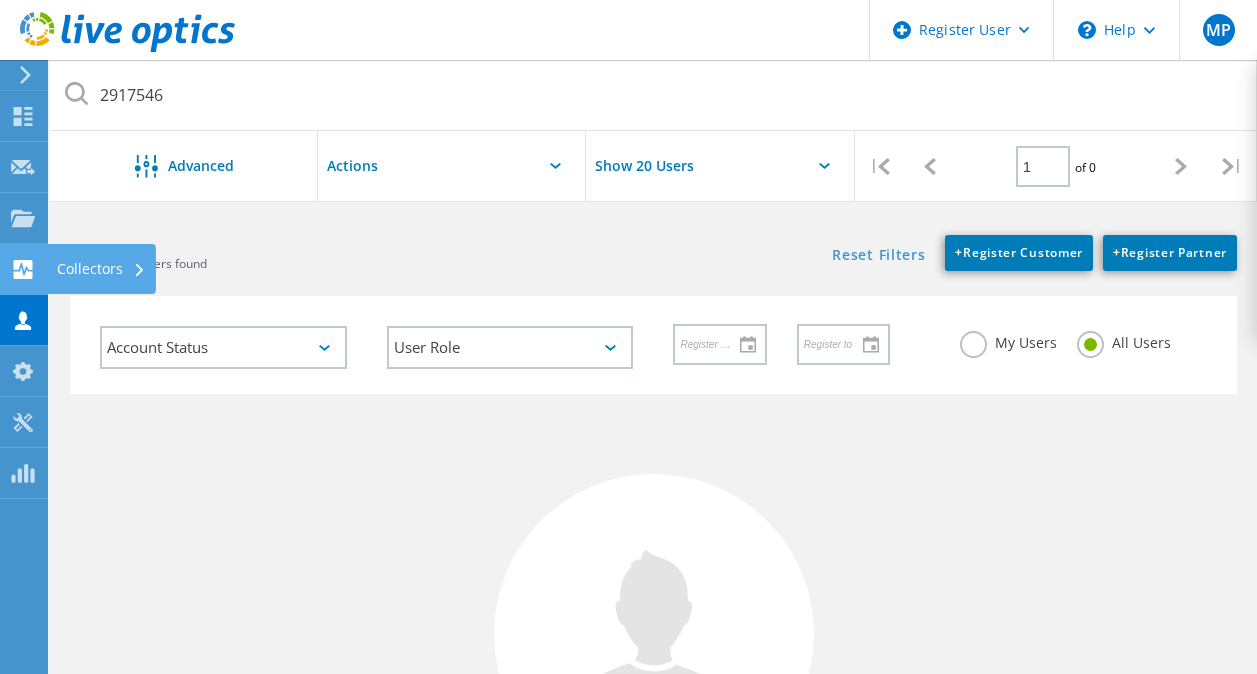click 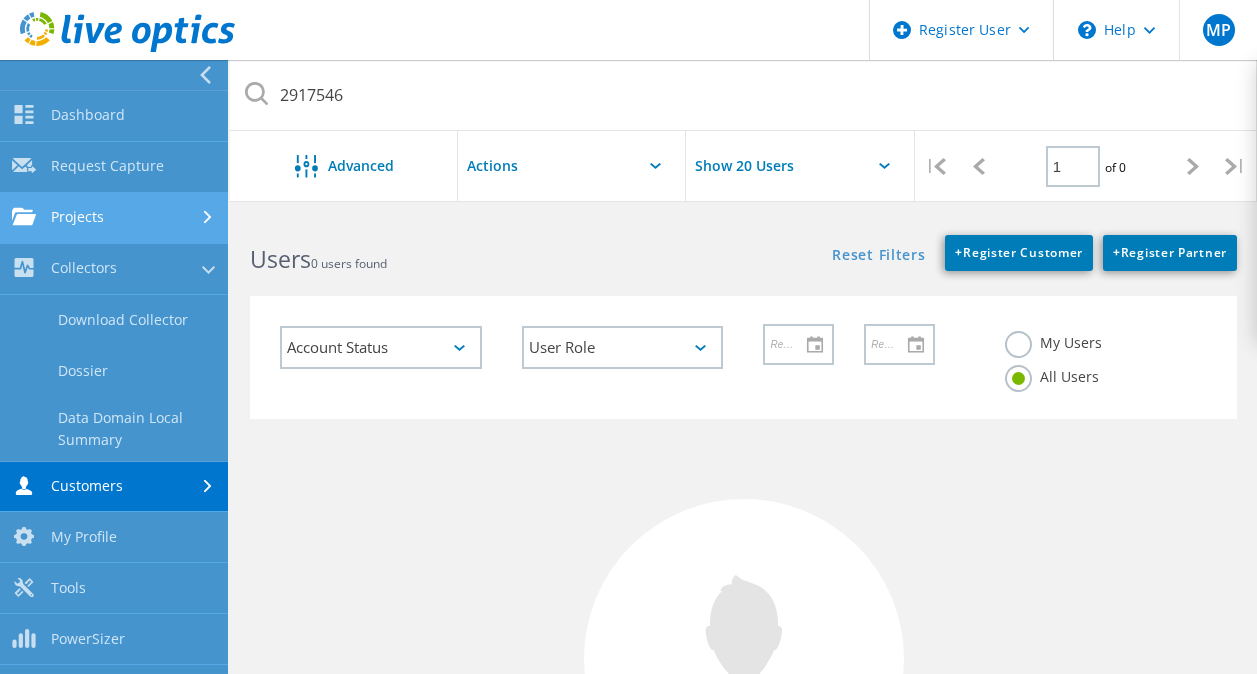 click on "Projects" at bounding box center (114, 218) 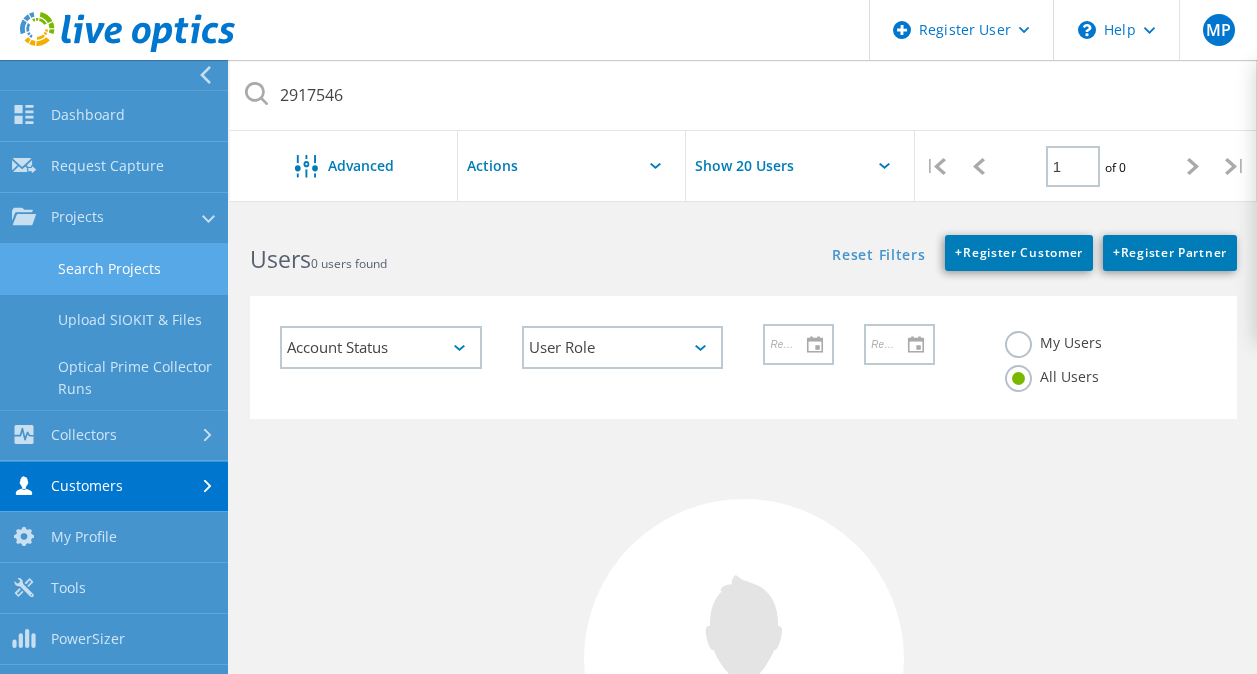 click on "Search Projects" at bounding box center [114, 269] 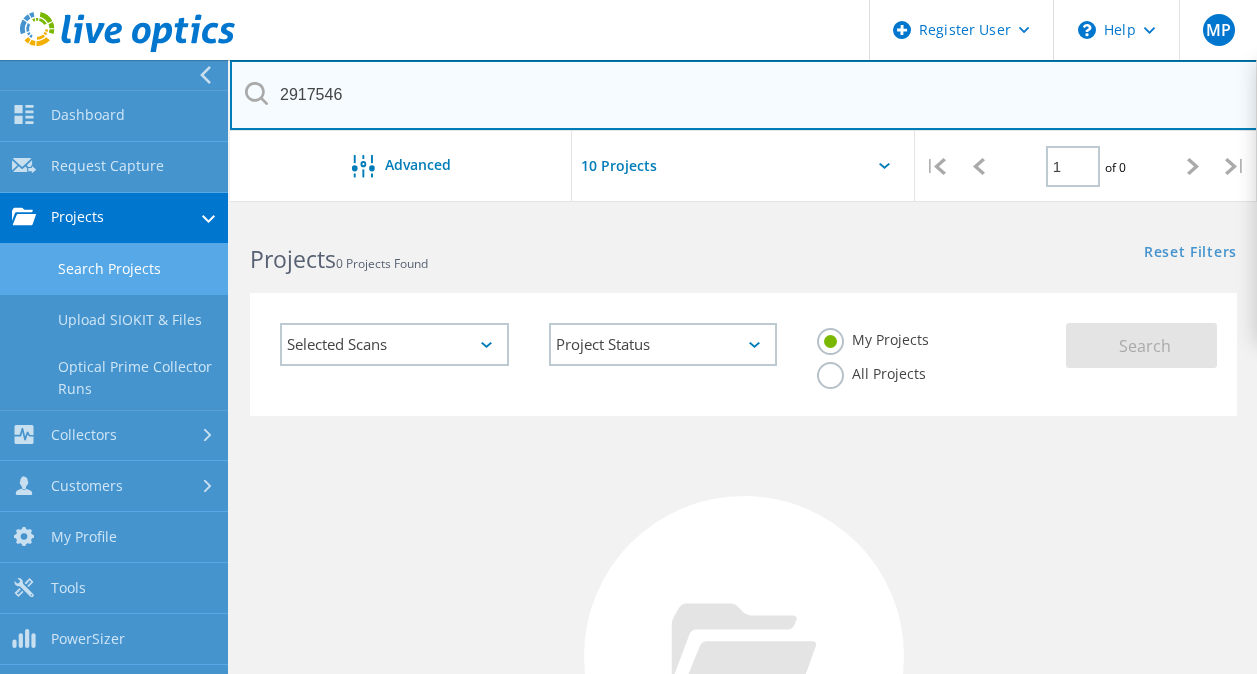 click on "2917546" at bounding box center [744, 95] 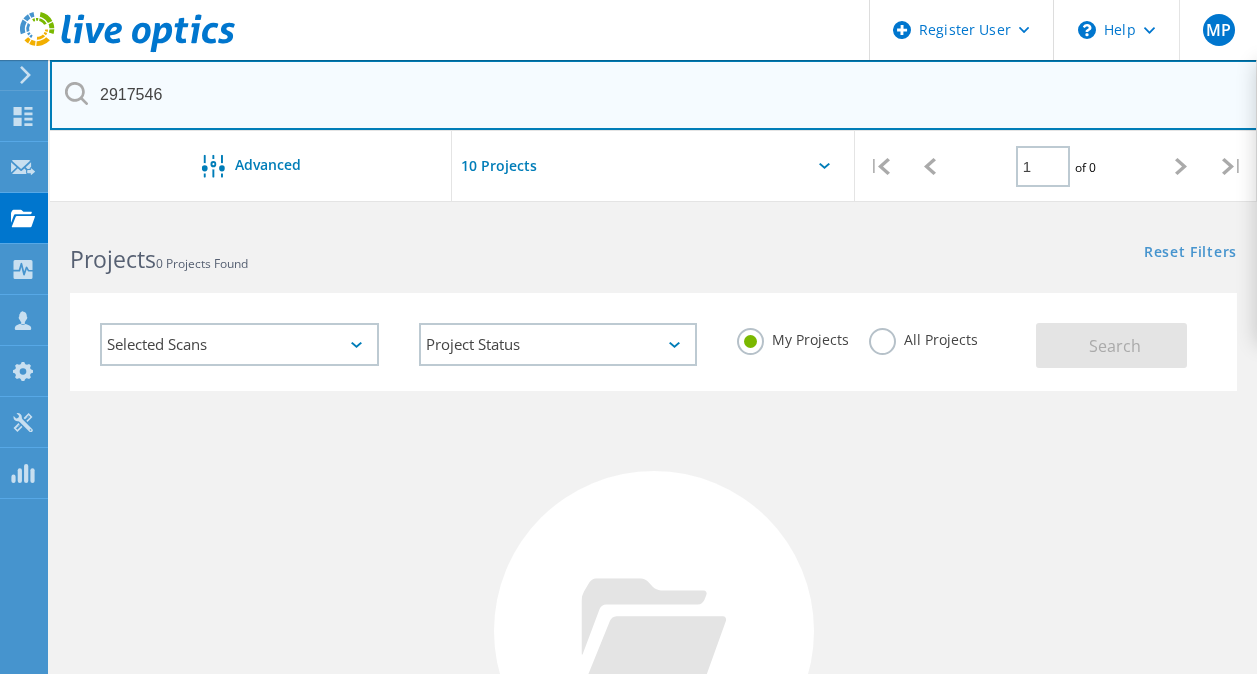 click on "2917546" at bounding box center [654, 95] 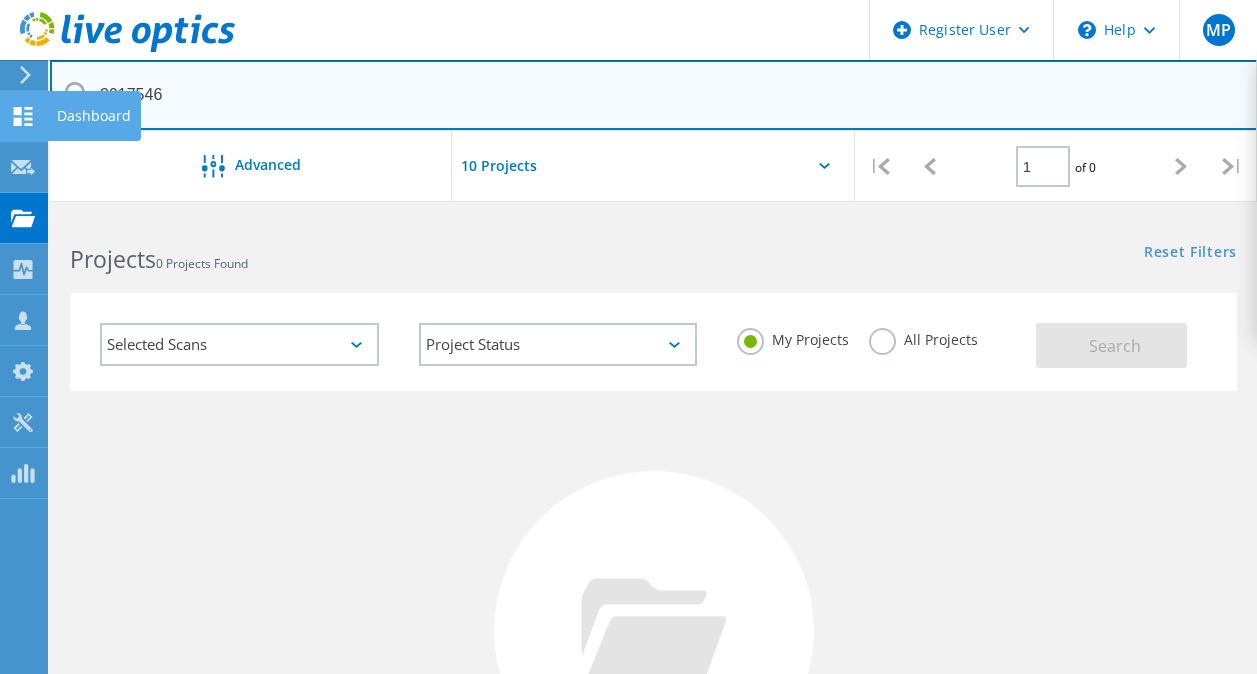 drag, startPoint x: 264, startPoint y: 104, endPoint x: 28, endPoint y: 95, distance: 236.17155 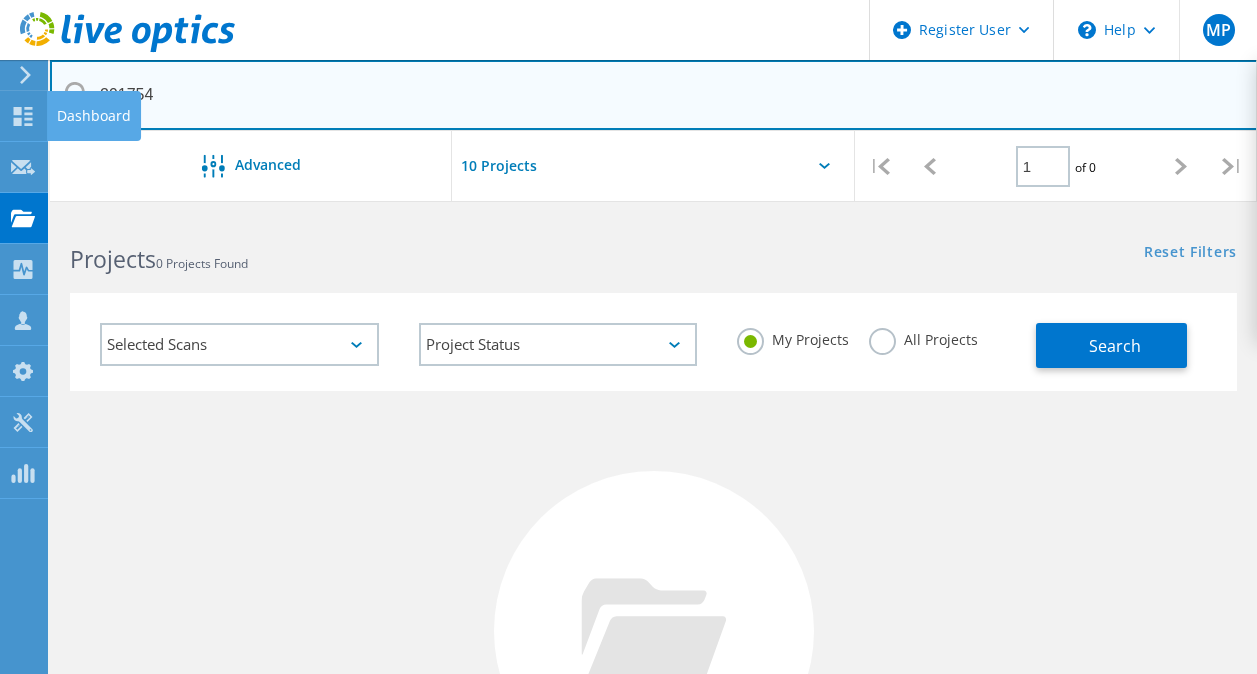type on "2917546" 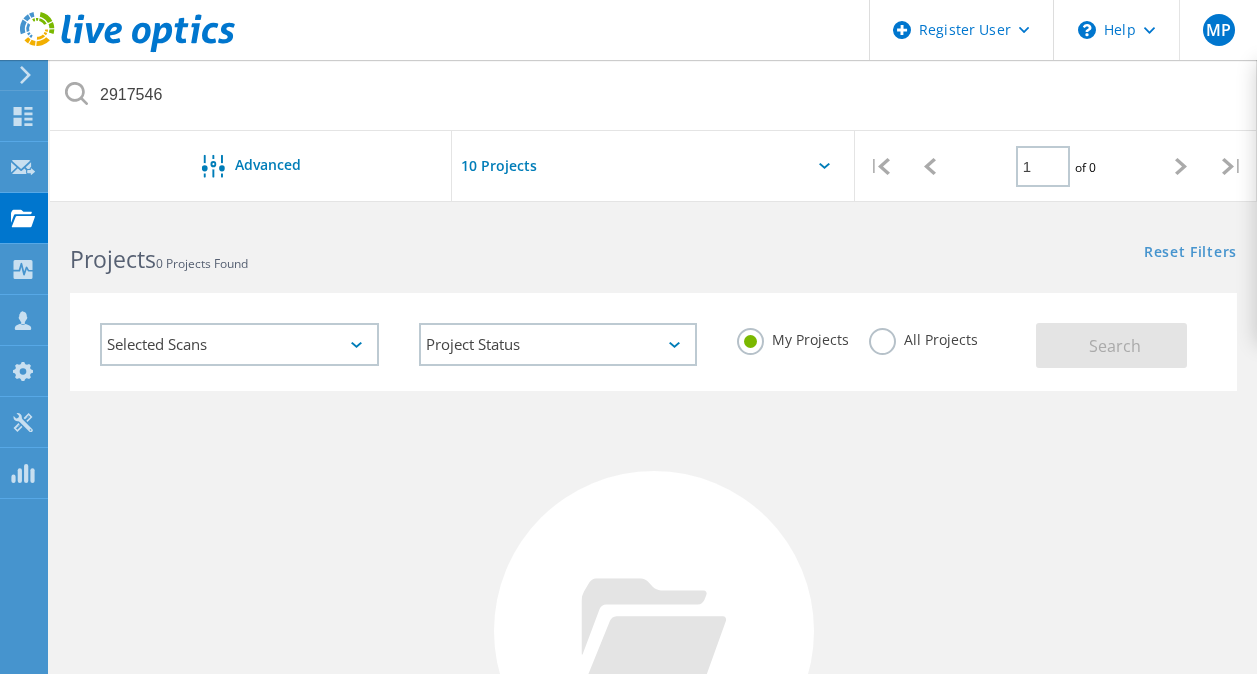 click on "All Projects" 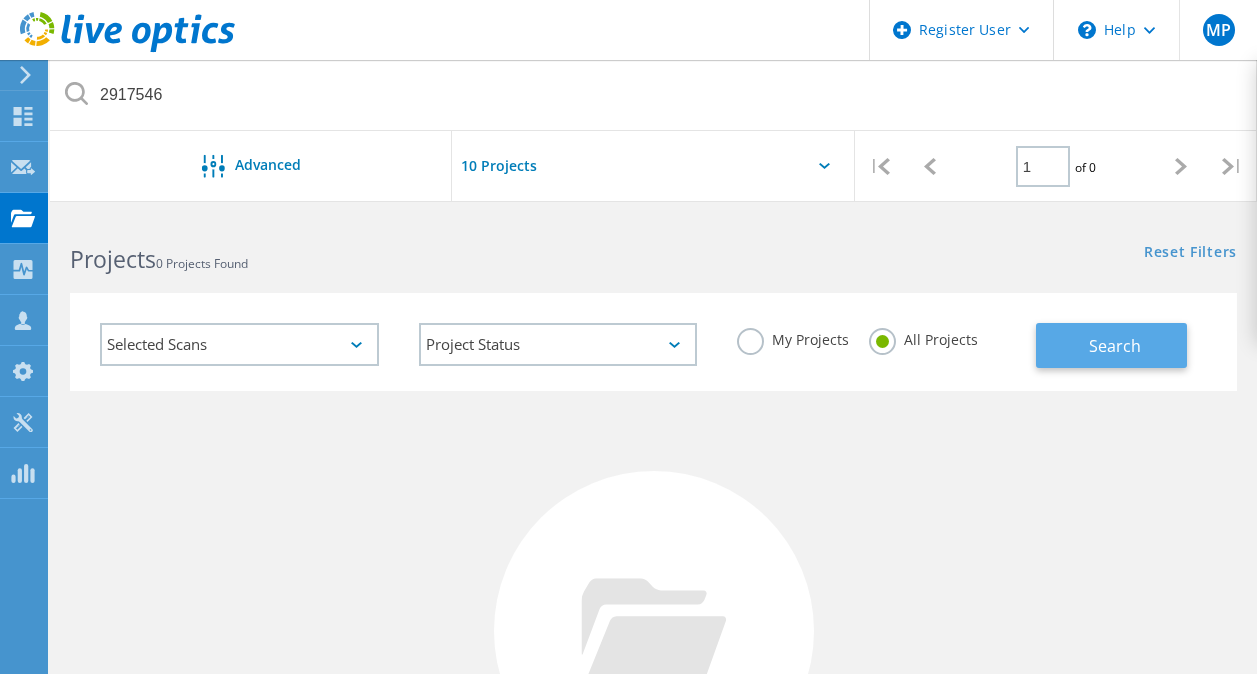 click on "Search" 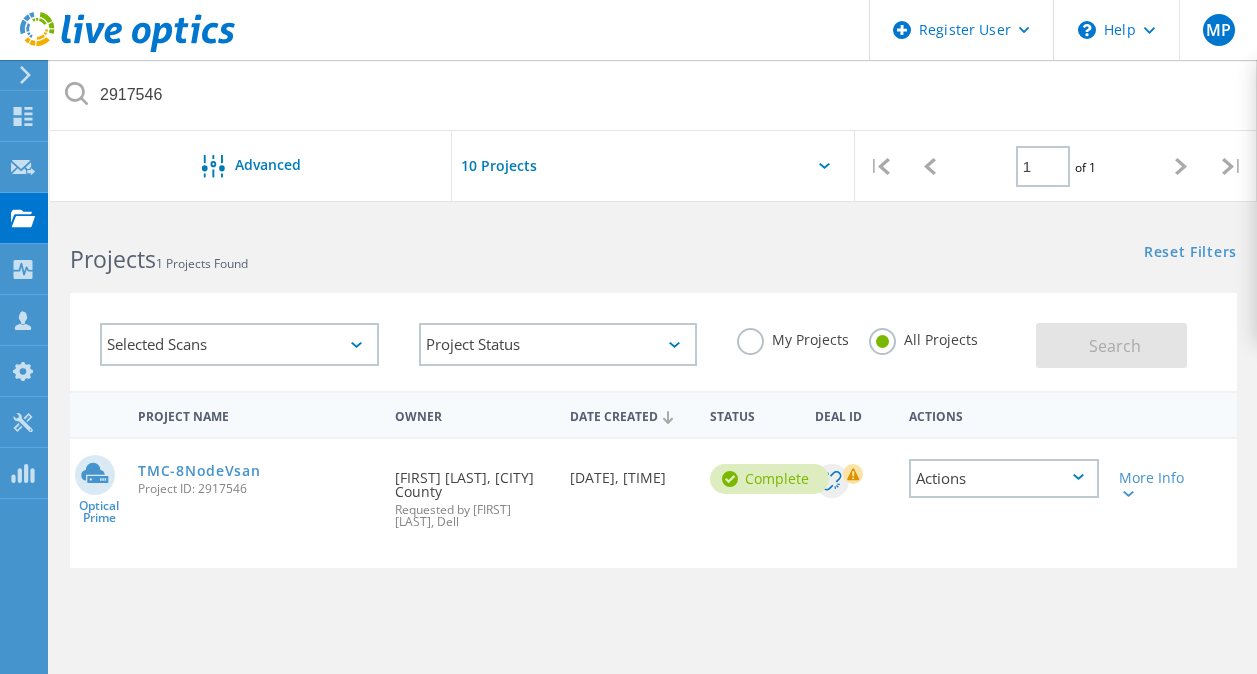 click on "Project ID: 2917546" 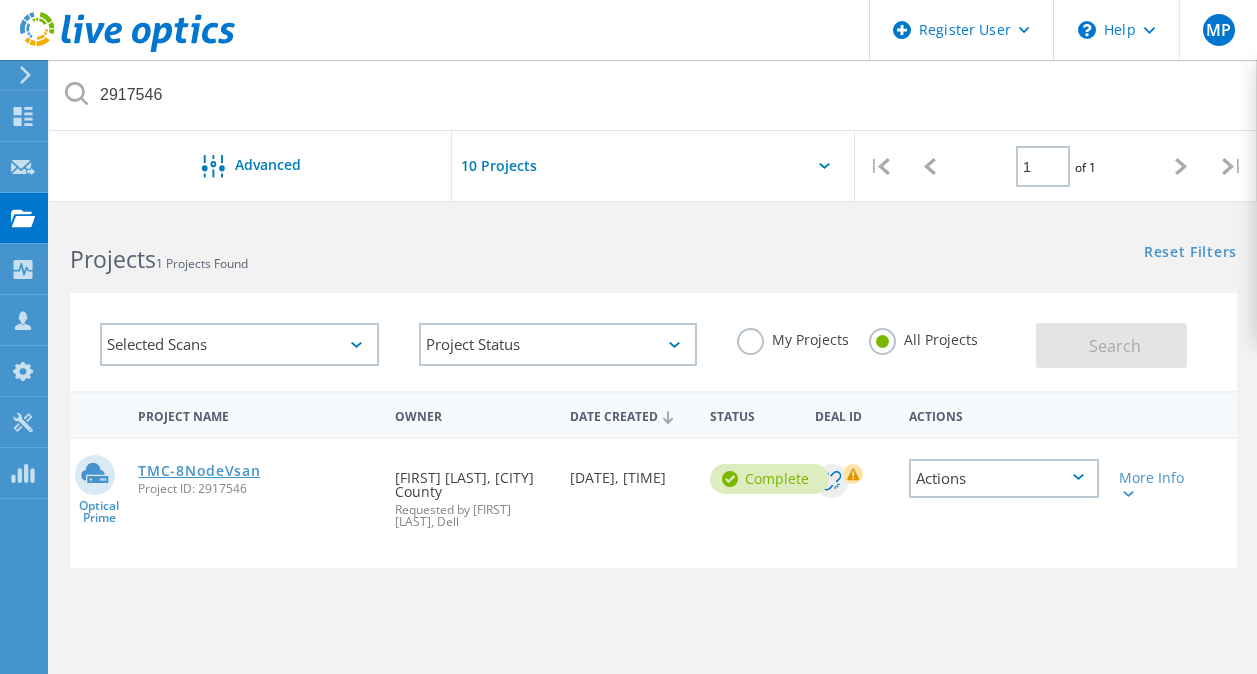click on "TMC-8NodeVsan" 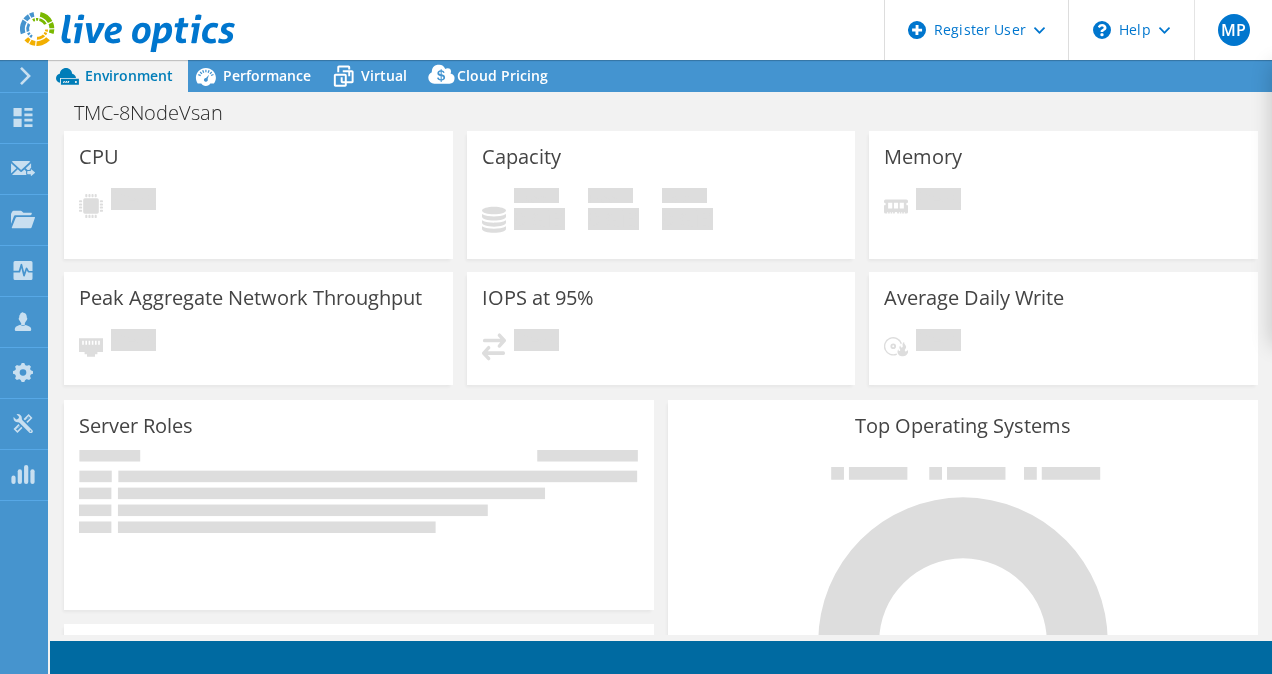 scroll, scrollTop: 0, scrollLeft: 0, axis: both 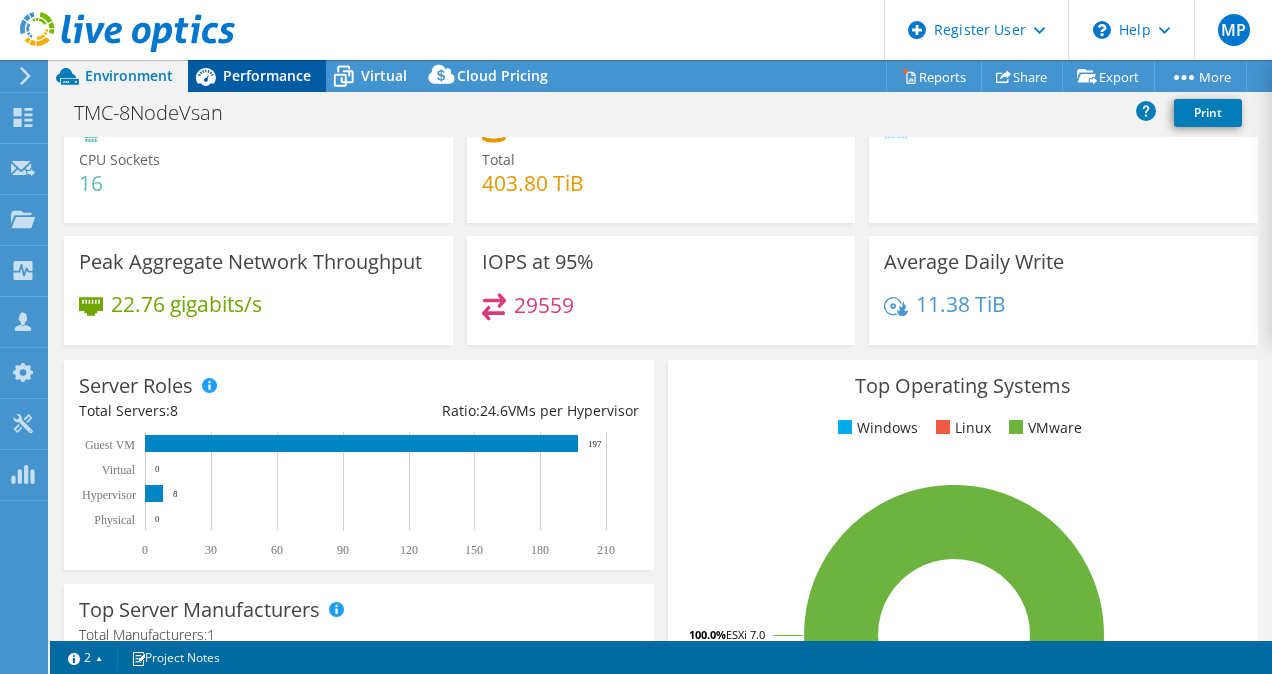 click on "Performance" at bounding box center (257, 76) 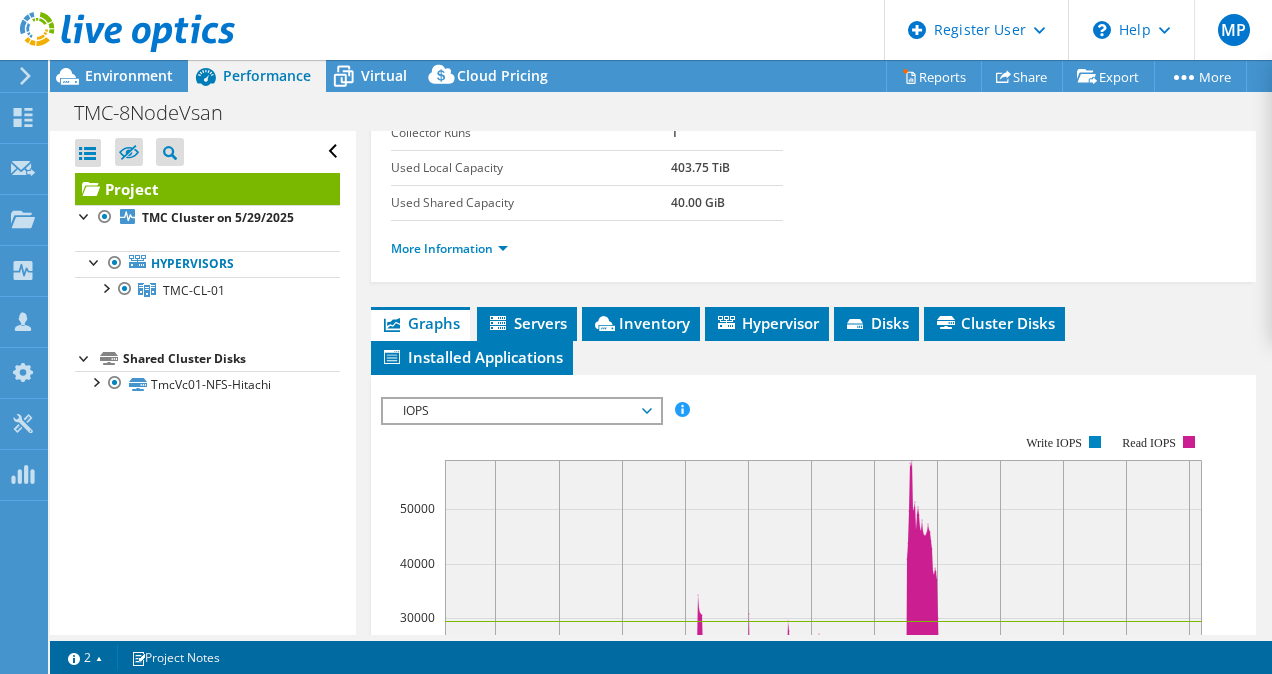 scroll, scrollTop: 400, scrollLeft: 0, axis: vertical 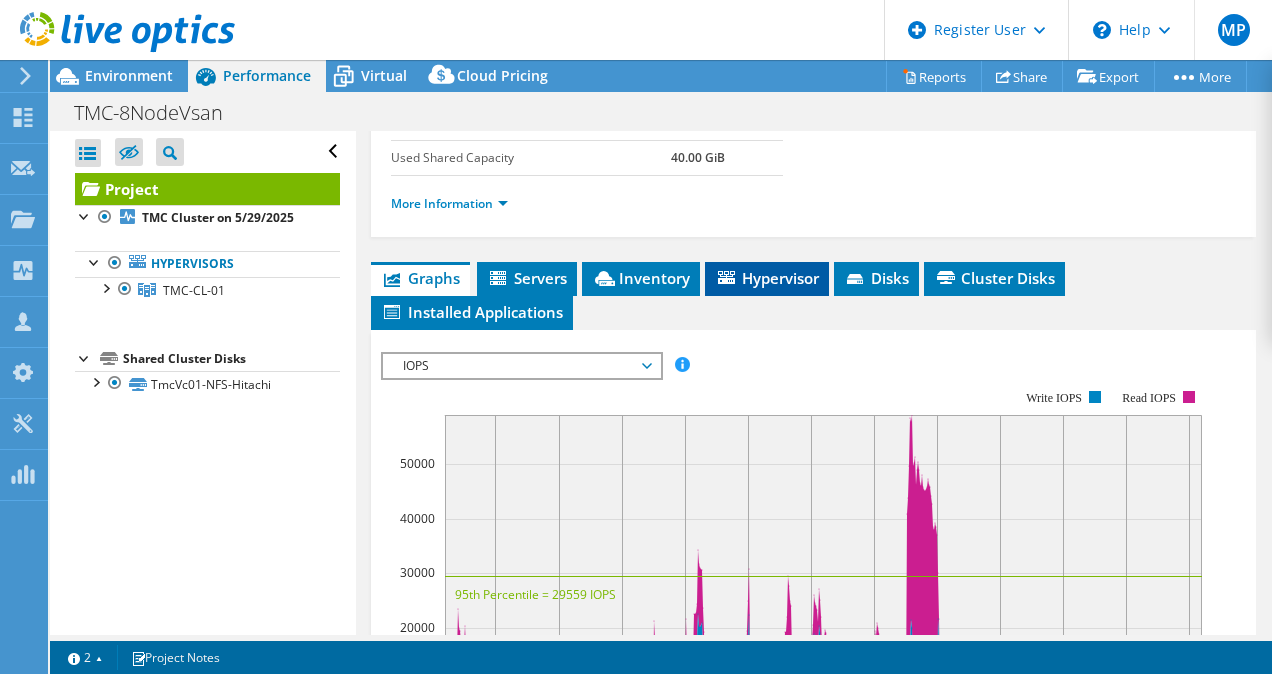 click on "Hypervisor" at bounding box center [767, 278] 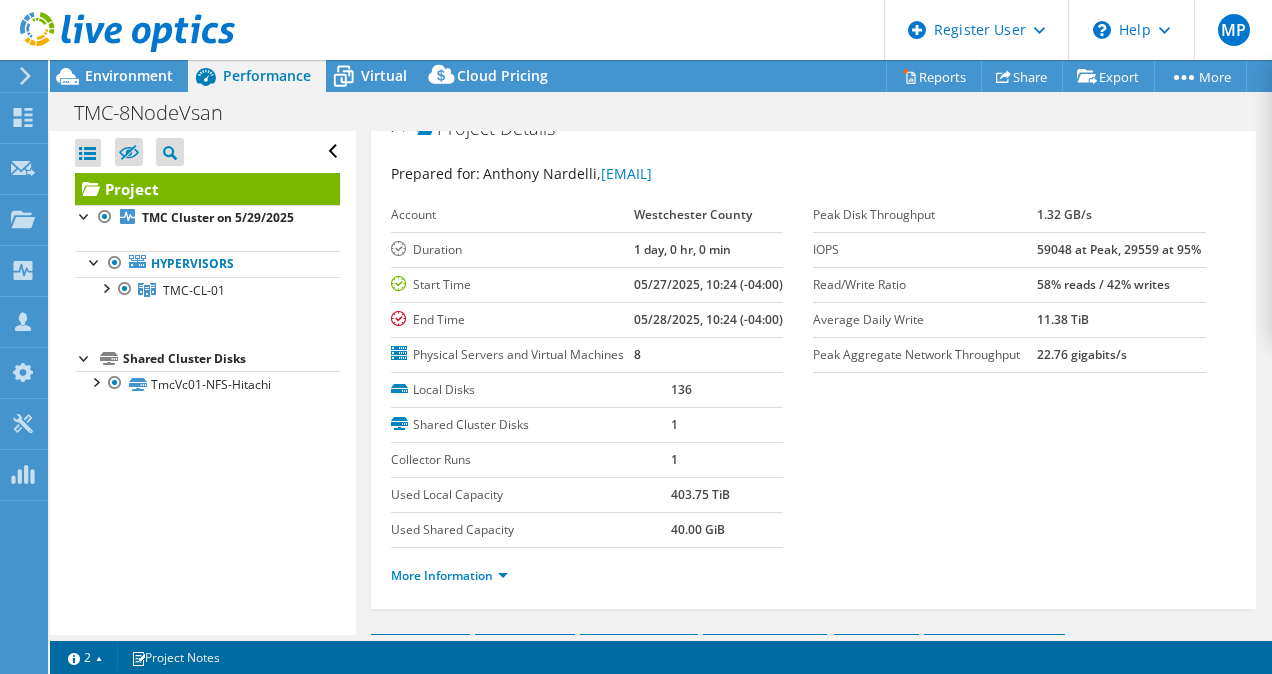 scroll, scrollTop: 0, scrollLeft: 0, axis: both 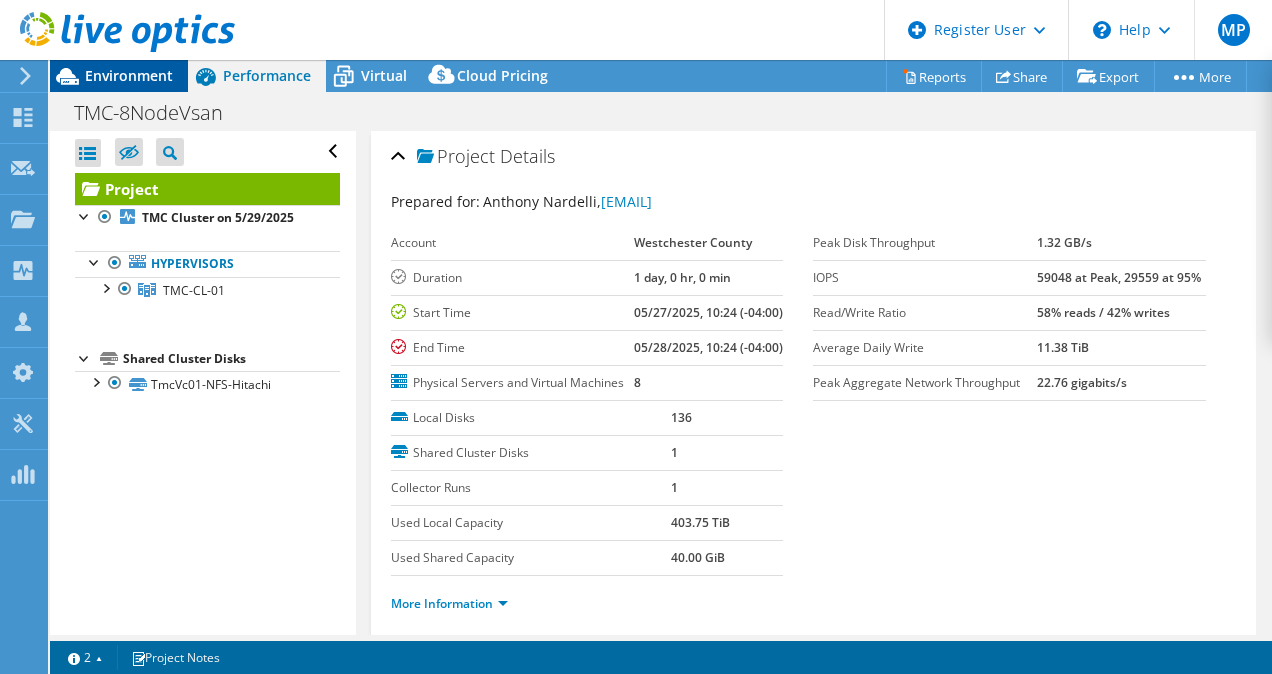 click 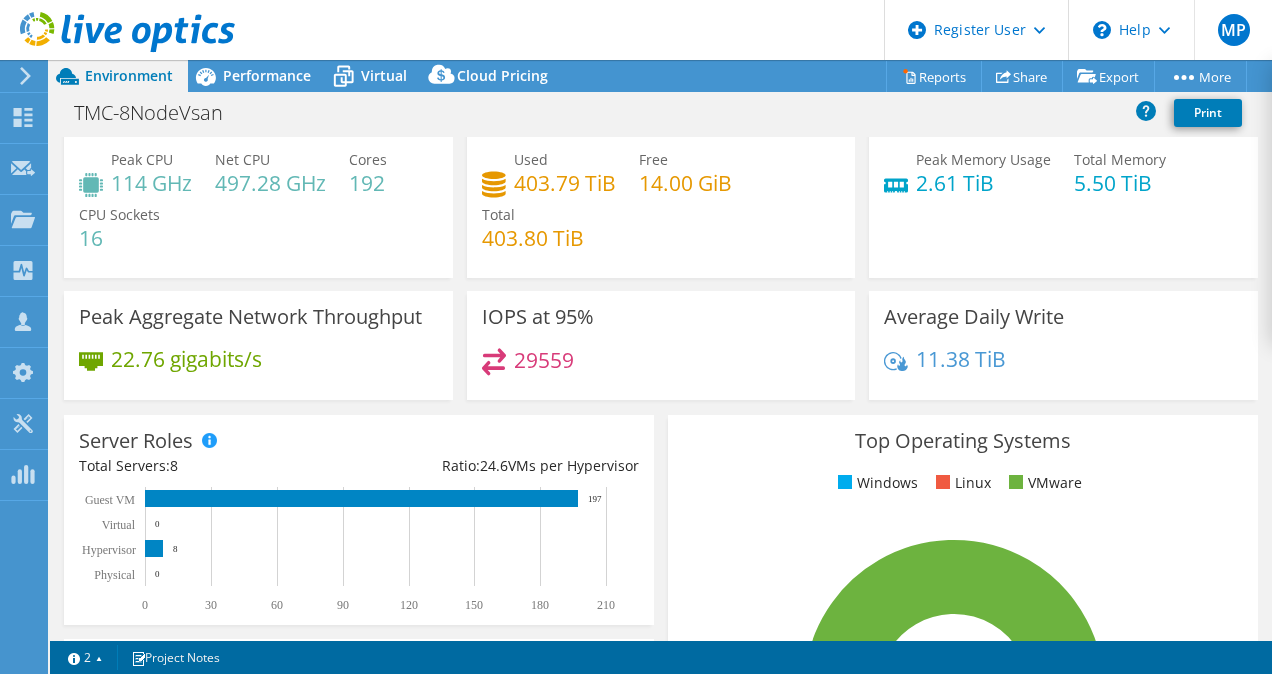 scroll, scrollTop: 0, scrollLeft: 0, axis: both 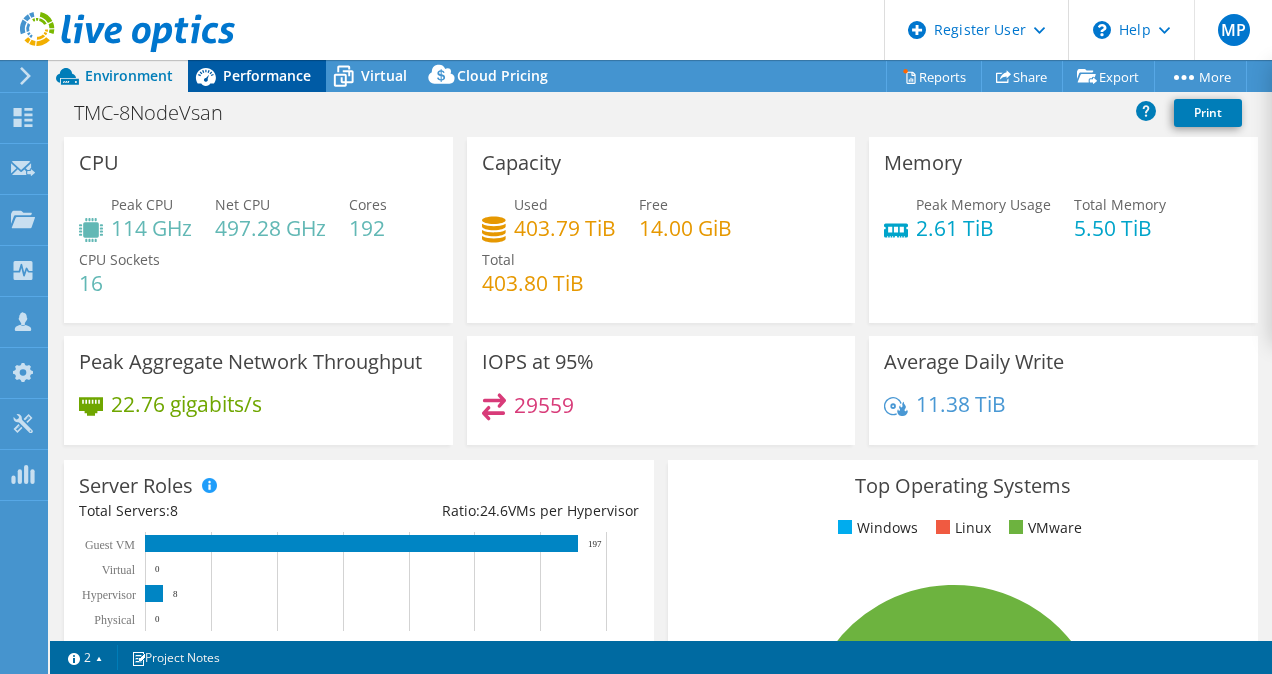 click on "Performance" at bounding box center [257, 76] 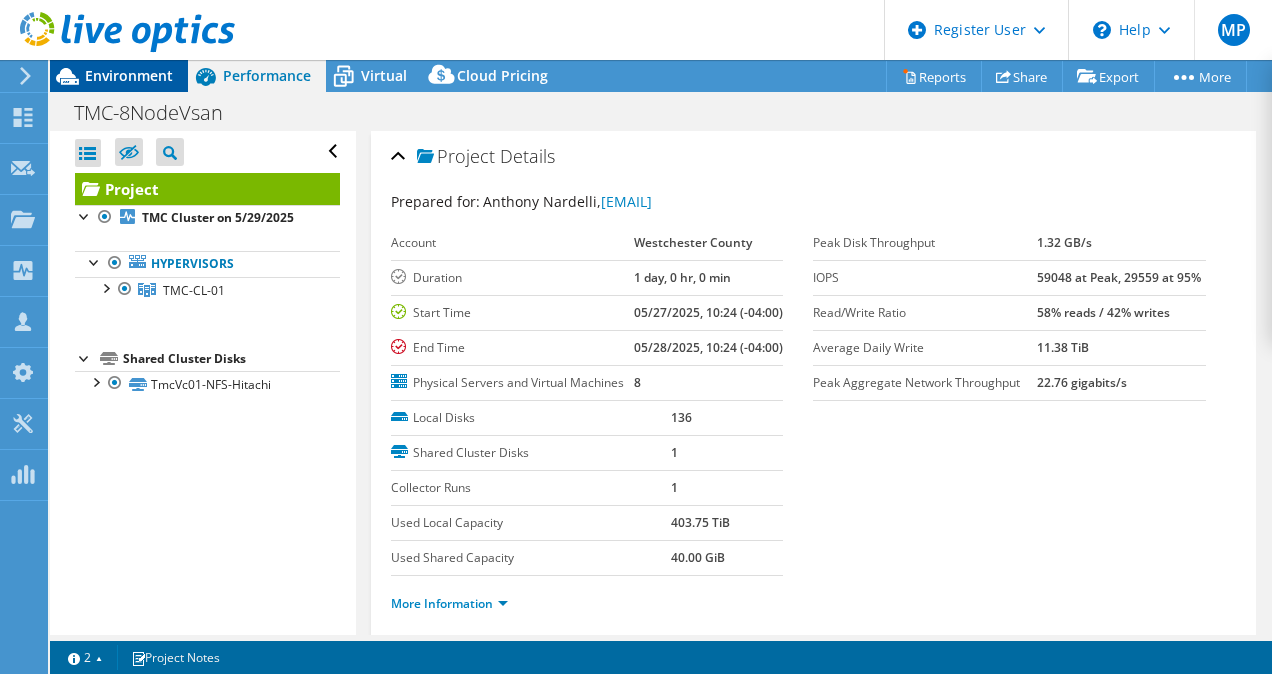click on "Environment" at bounding box center [119, 76] 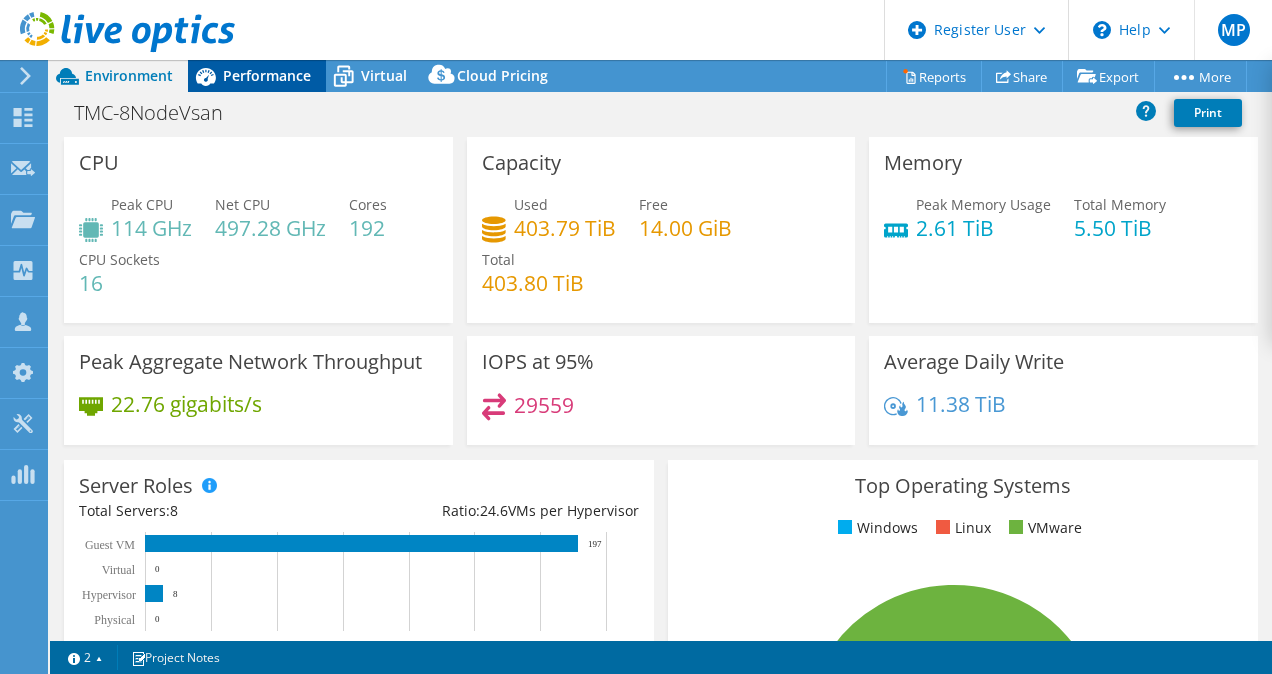 click on "Performance" at bounding box center [267, 75] 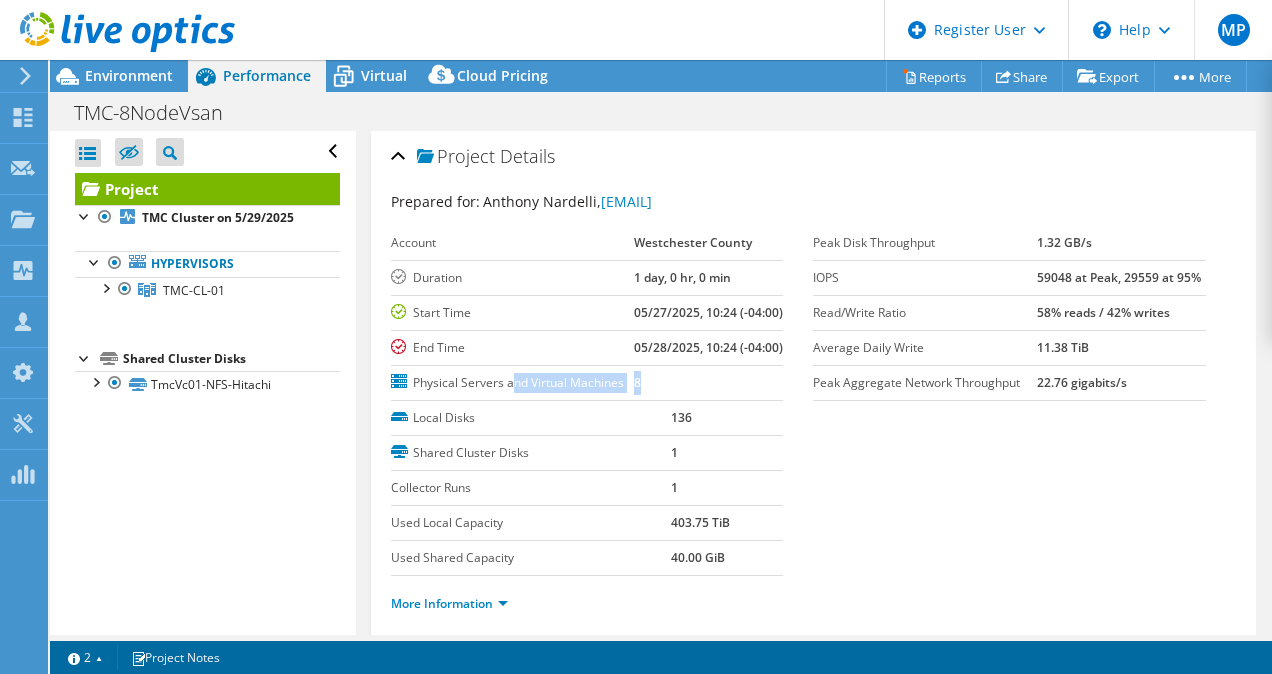 drag, startPoint x: 641, startPoint y: 436, endPoint x: 507, endPoint y: 436, distance: 134 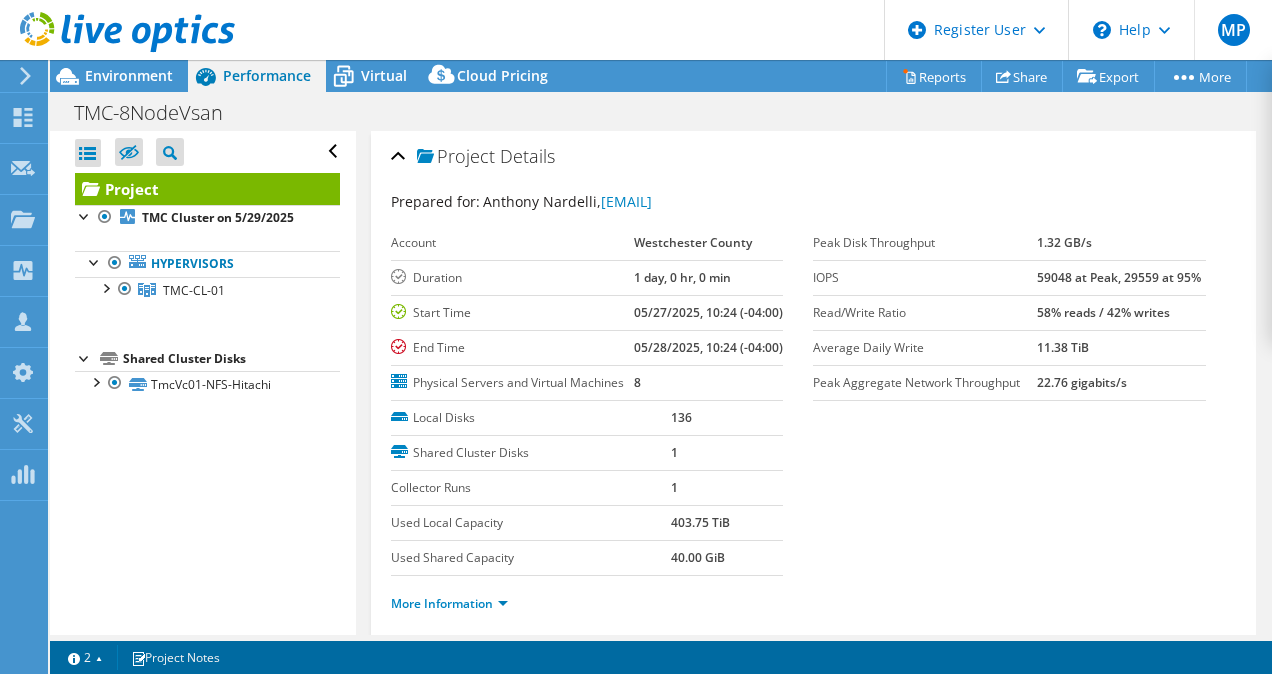 drag, startPoint x: 507, startPoint y: 436, endPoint x: 863, endPoint y: 458, distance: 356.67914 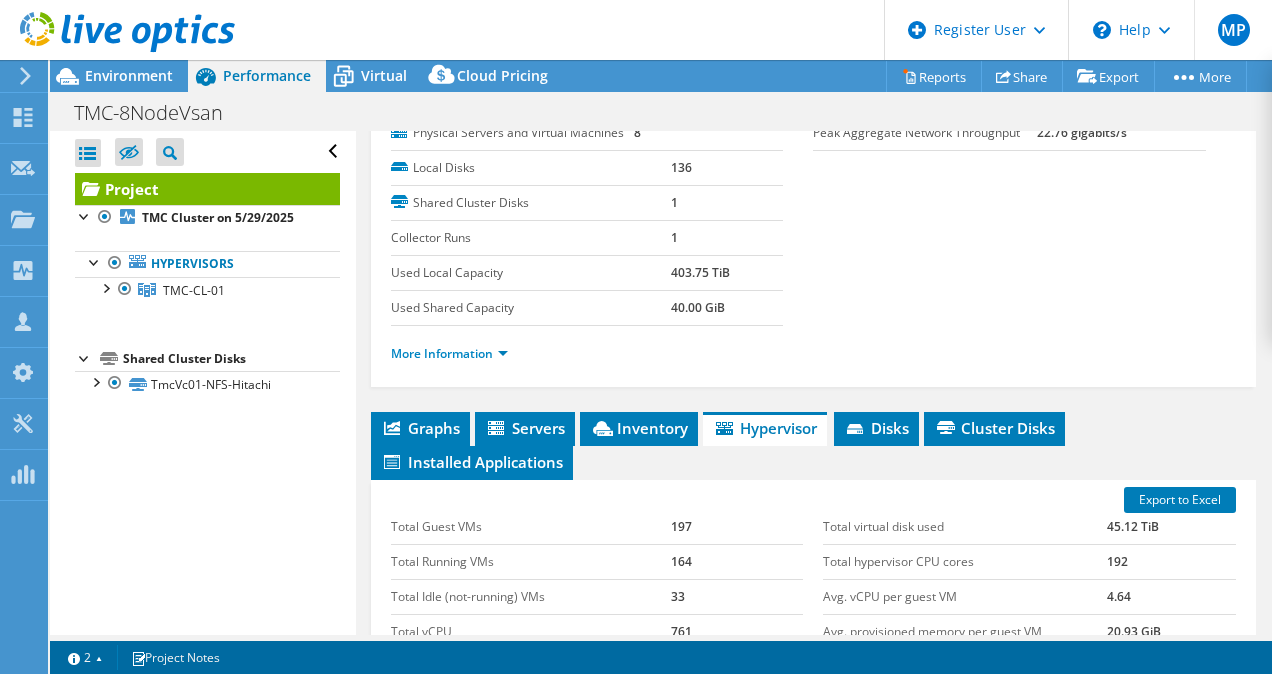 scroll, scrollTop: 0, scrollLeft: 0, axis: both 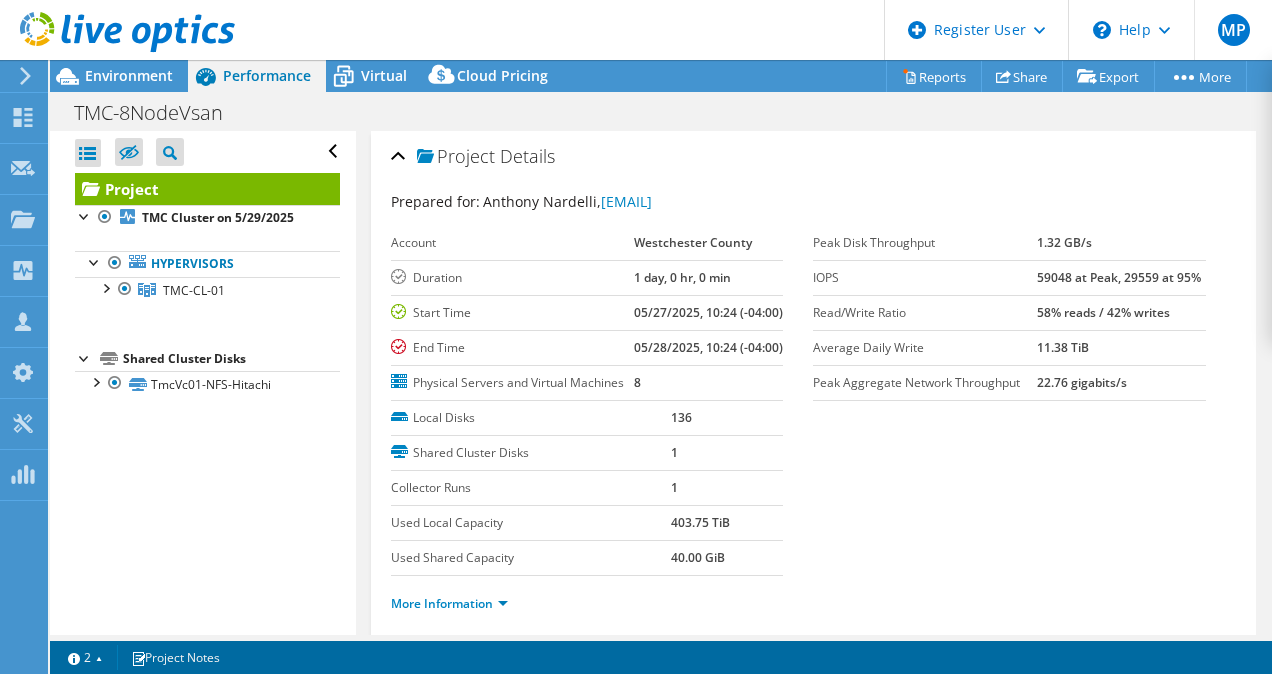 click at bounding box center (117, 33) 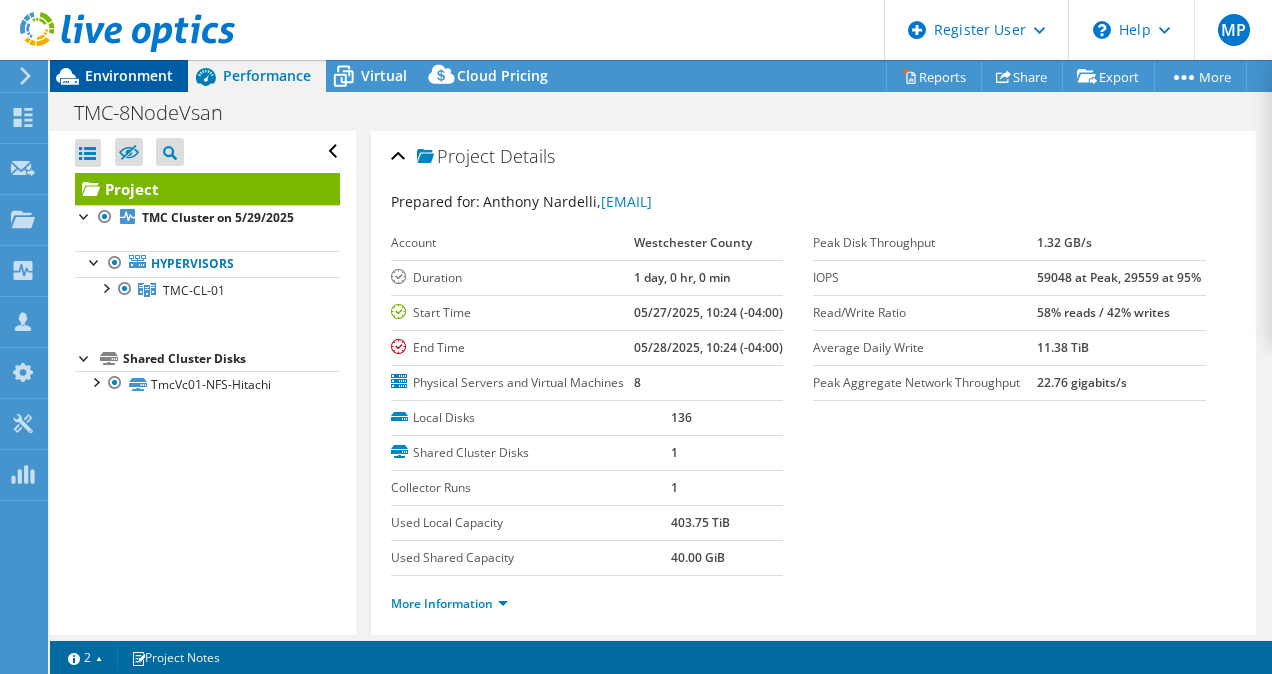 click on "Environment" at bounding box center (129, 75) 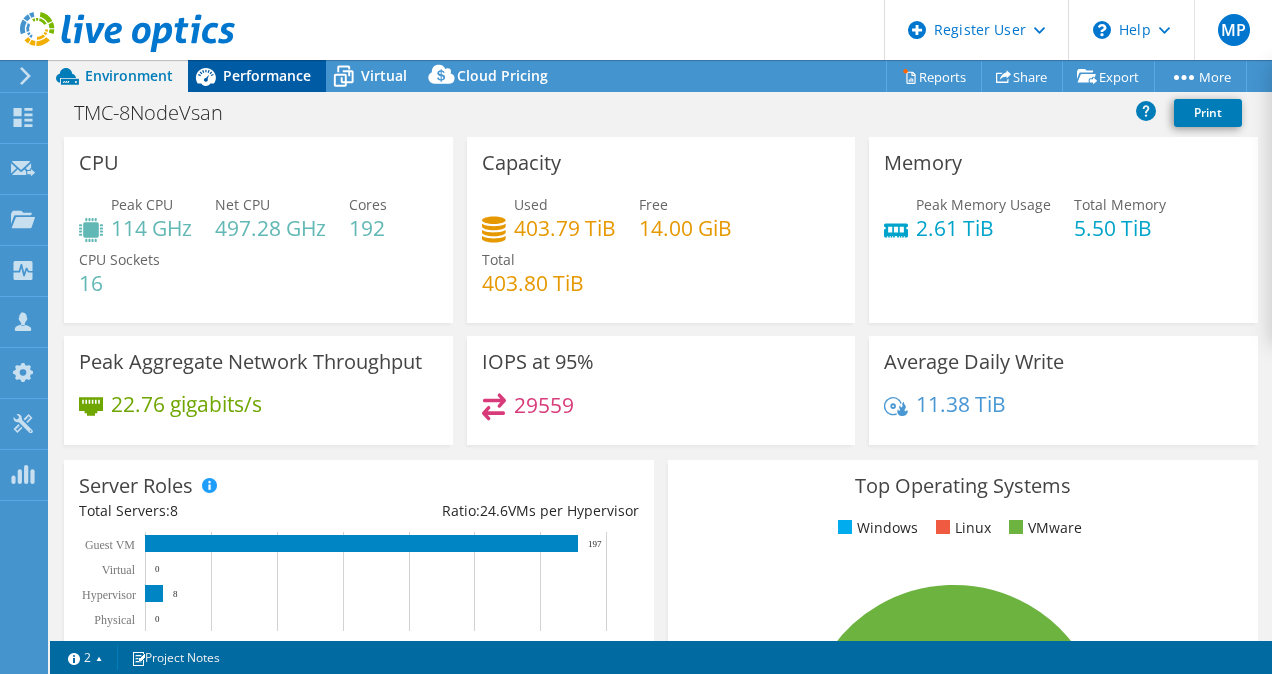 click on "Performance" at bounding box center [267, 75] 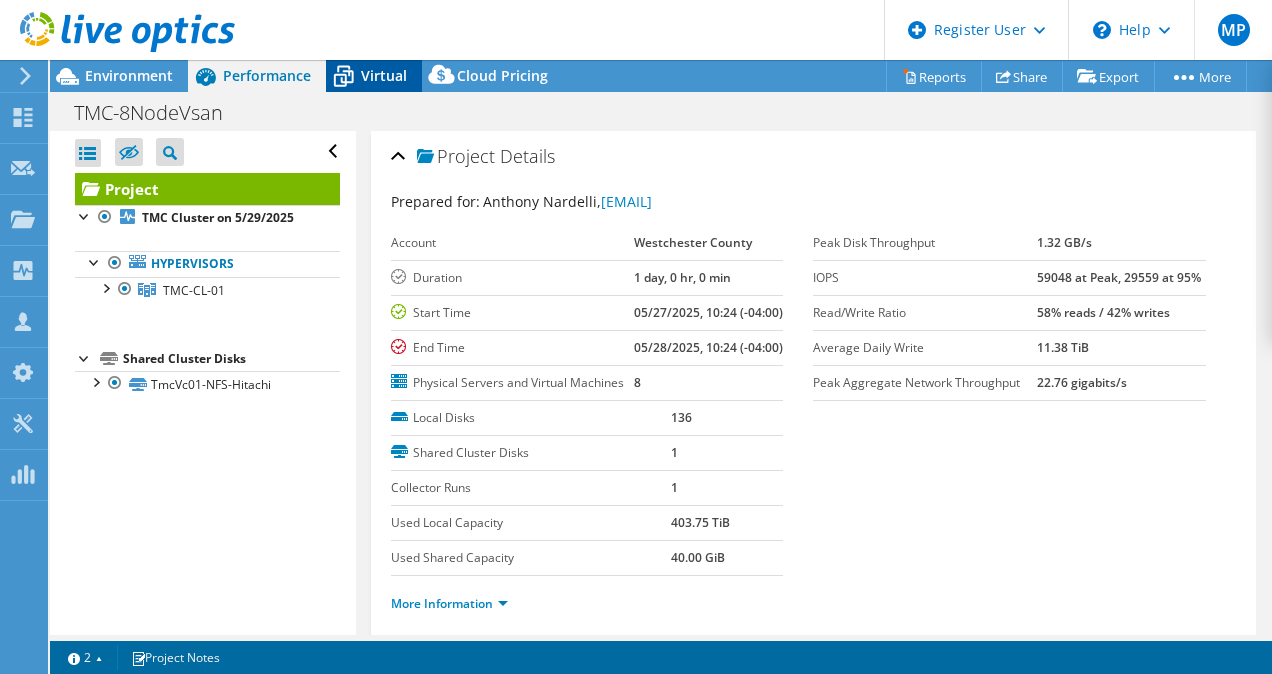 click on "Virtual" at bounding box center [384, 75] 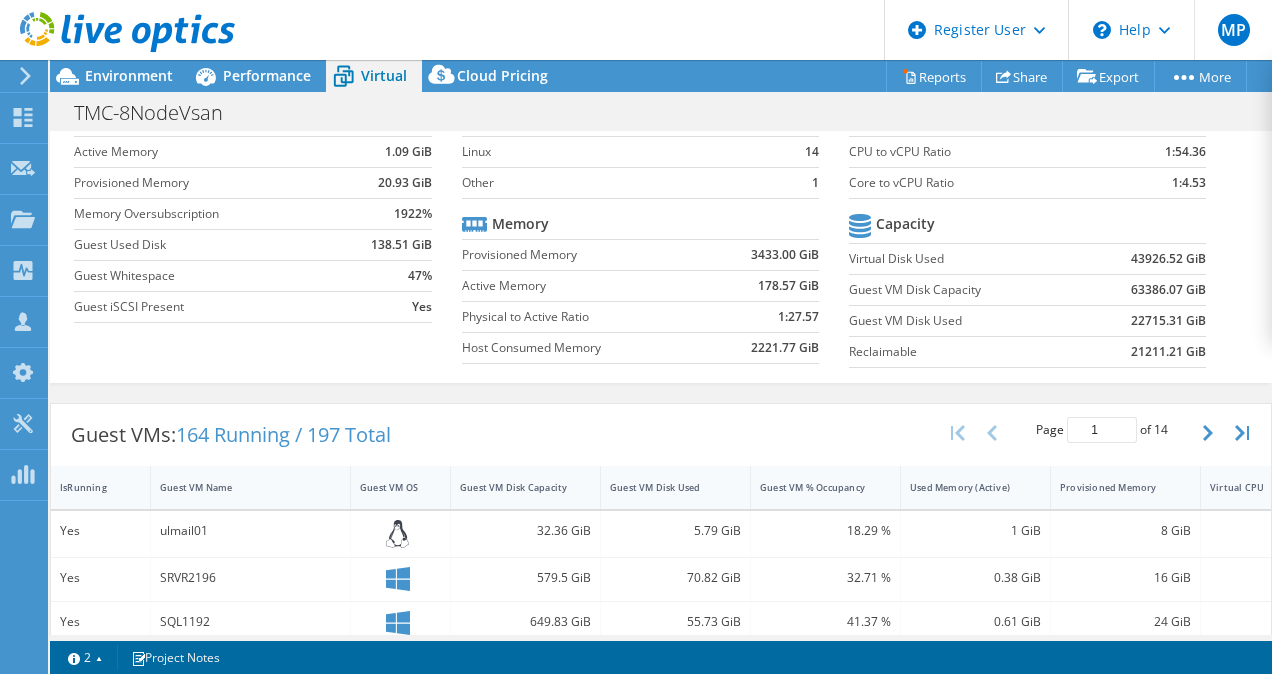 scroll, scrollTop: 100, scrollLeft: 0, axis: vertical 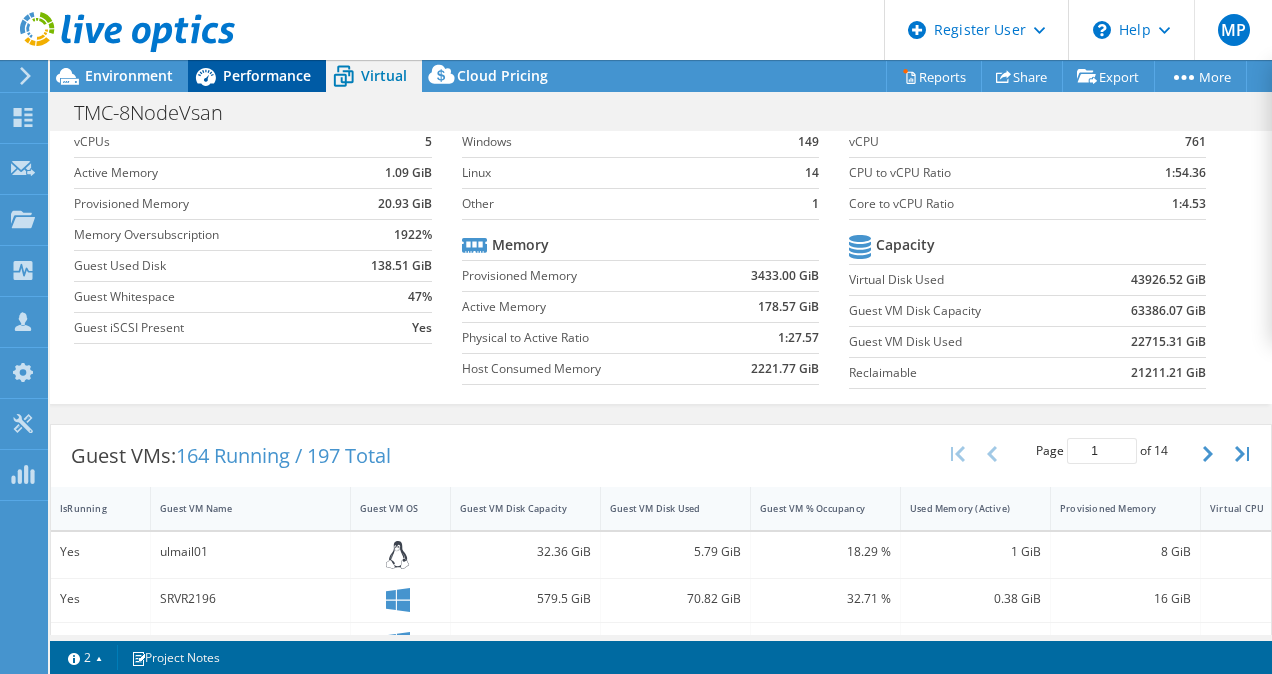 click on "Performance" at bounding box center (267, 75) 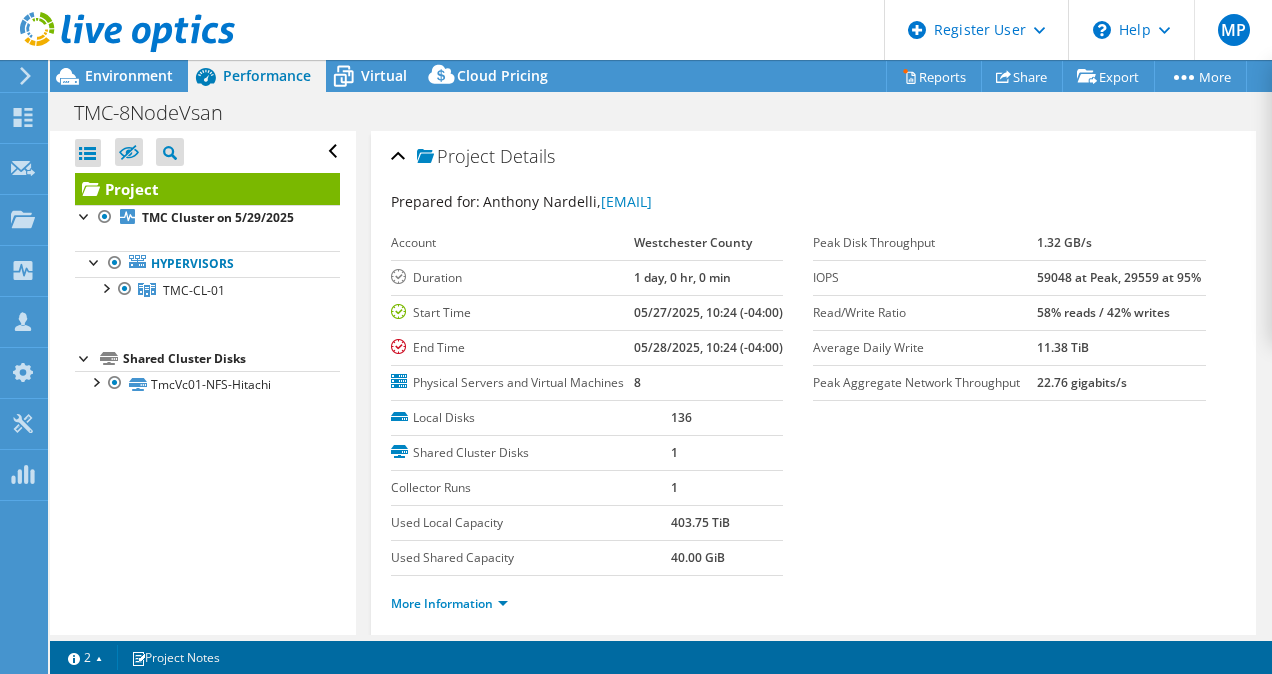 click on "Project
Details" at bounding box center [814, 157] 